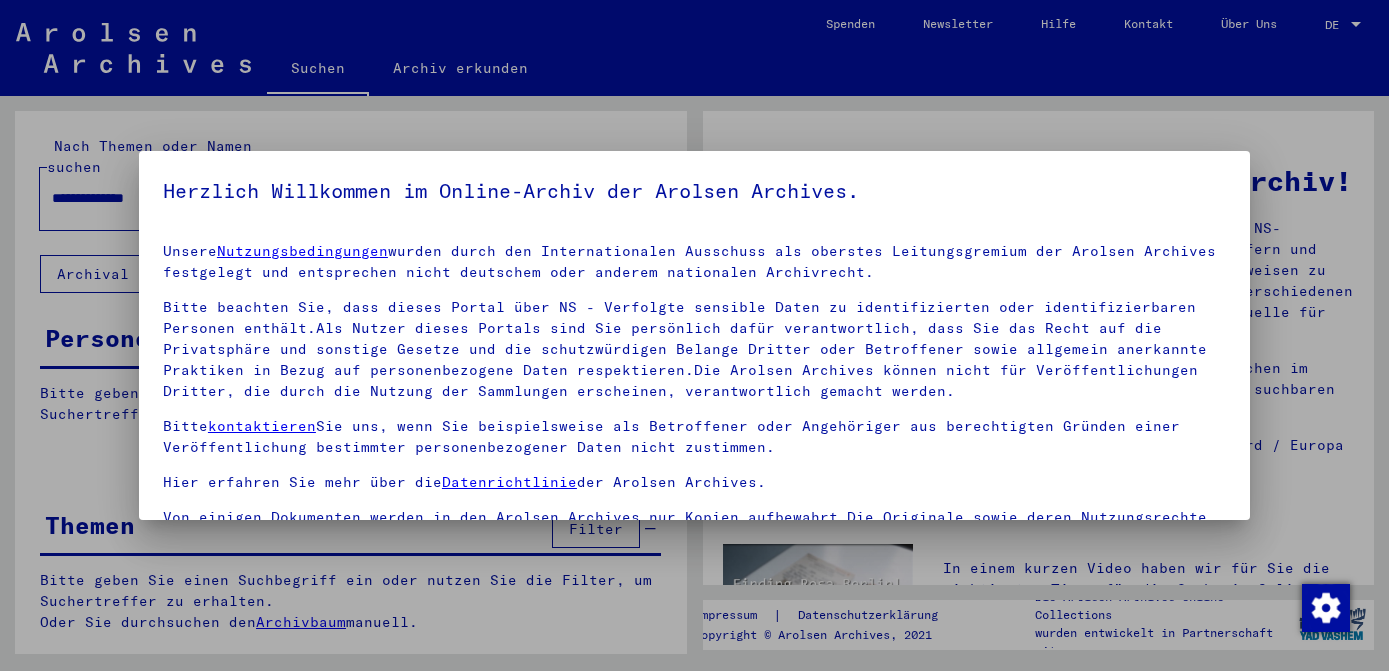 scroll, scrollTop: 0, scrollLeft: 0, axis: both 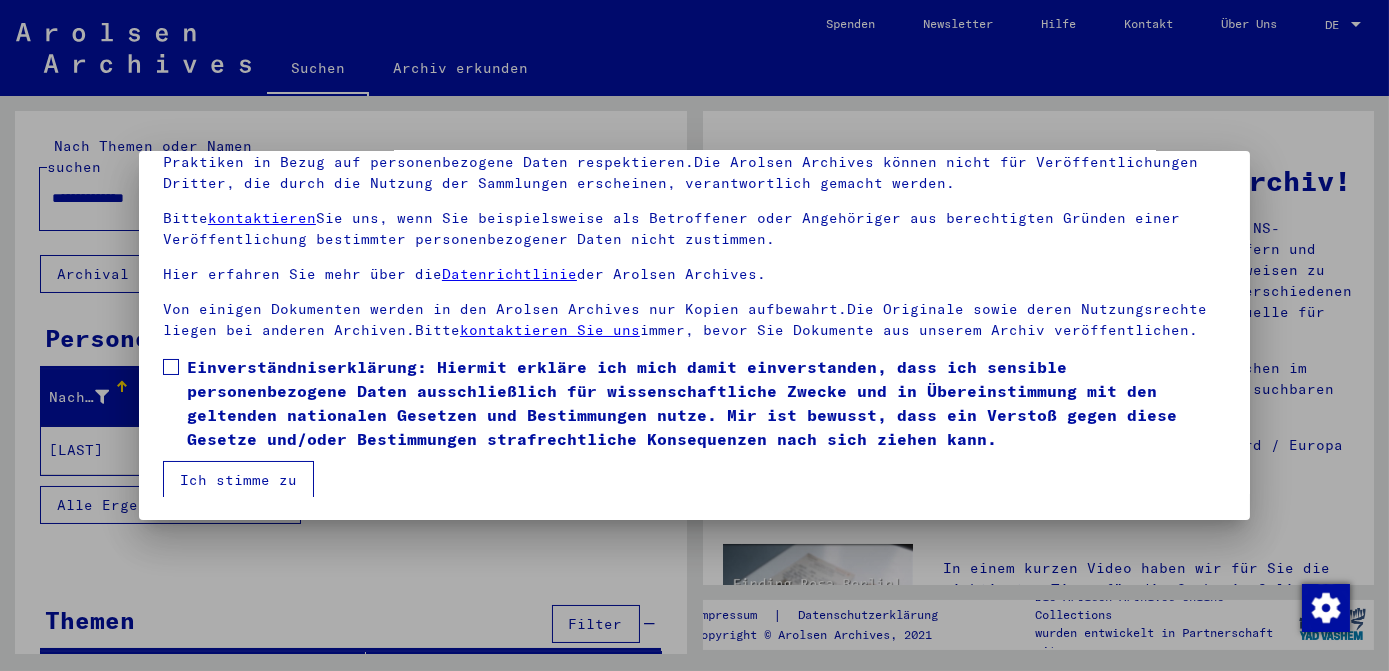 click at bounding box center [171, 367] 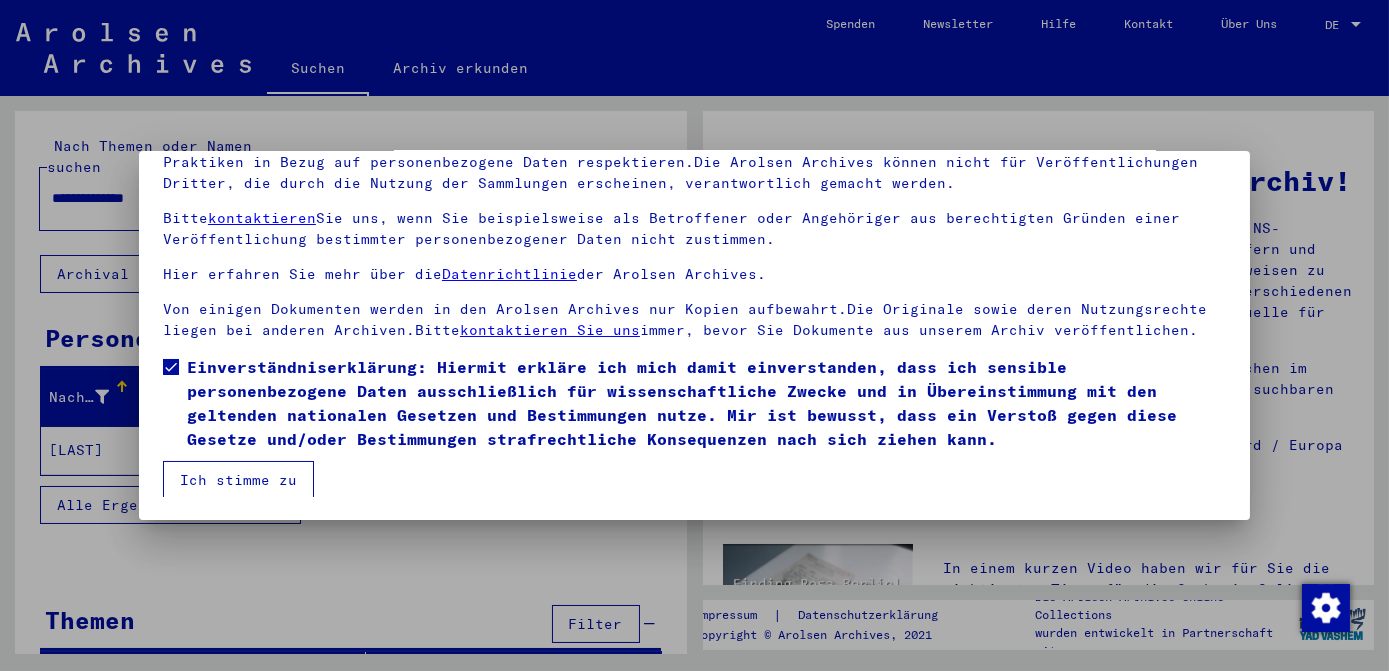 click on "Ich stimme zu" at bounding box center [238, 480] 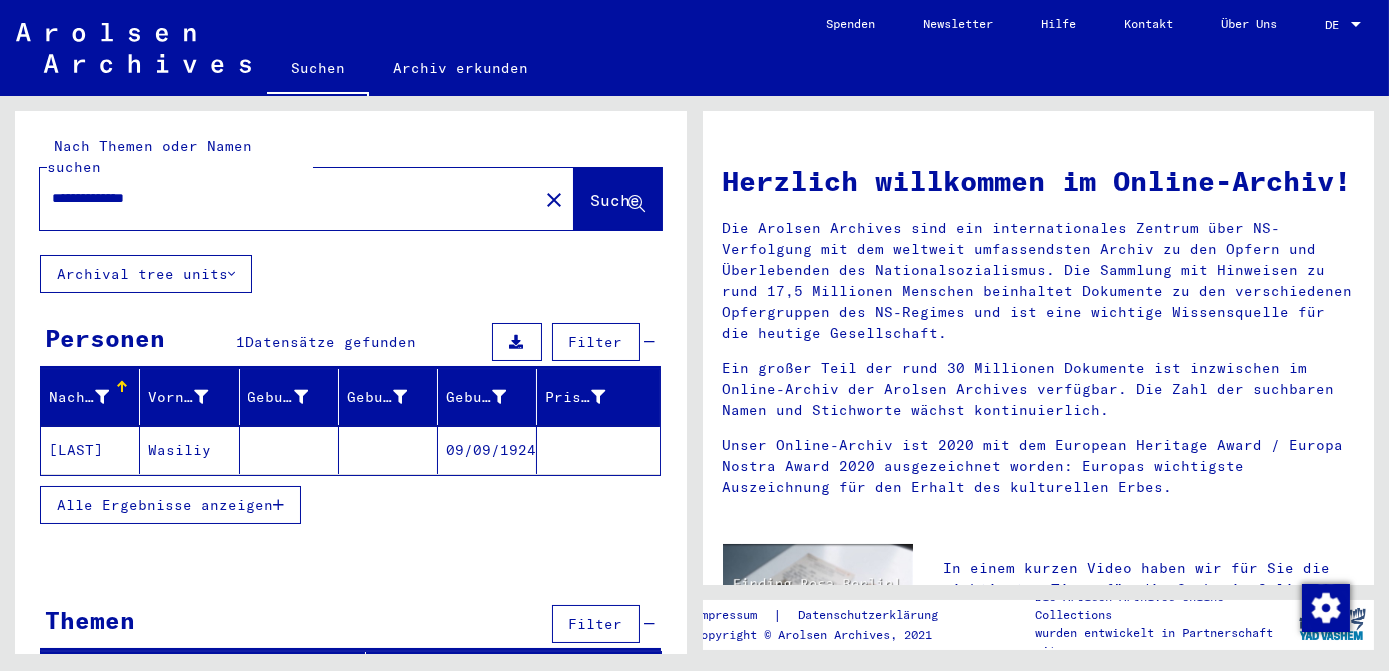 click on "09/09/1924" 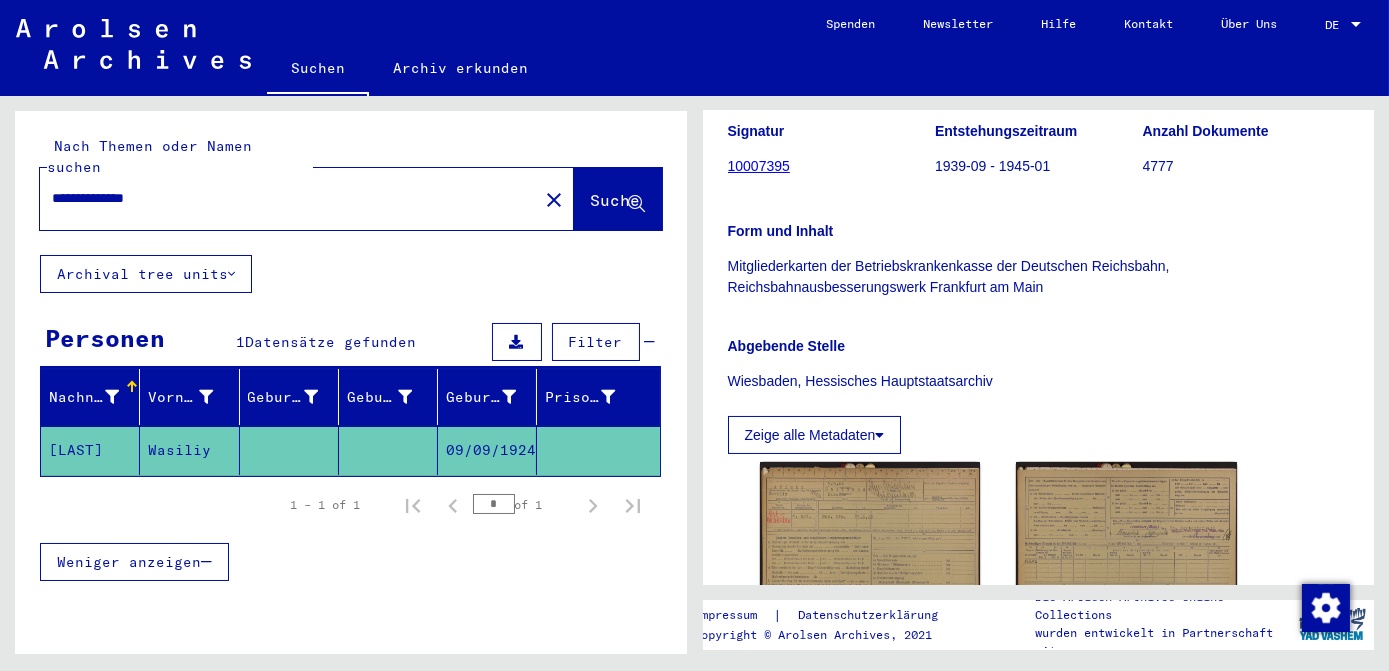 scroll, scrollTop: 454, scrollLeft: 0, axis: vertical 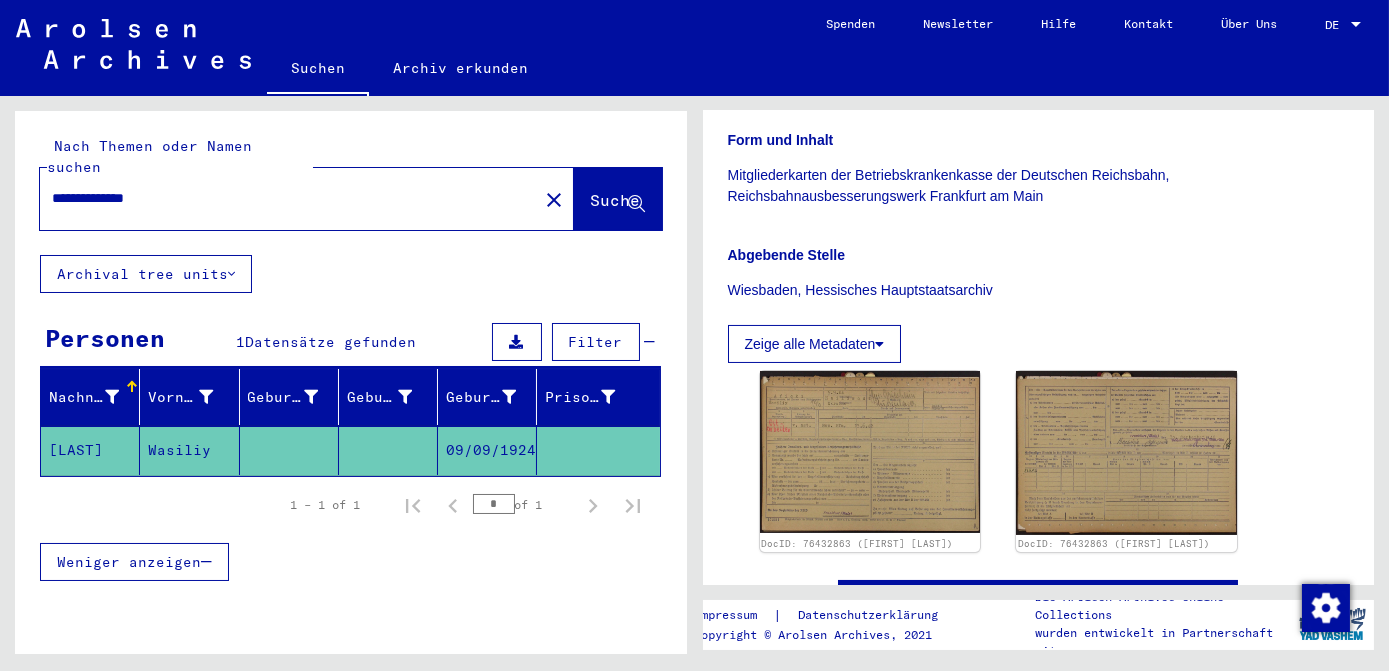 click 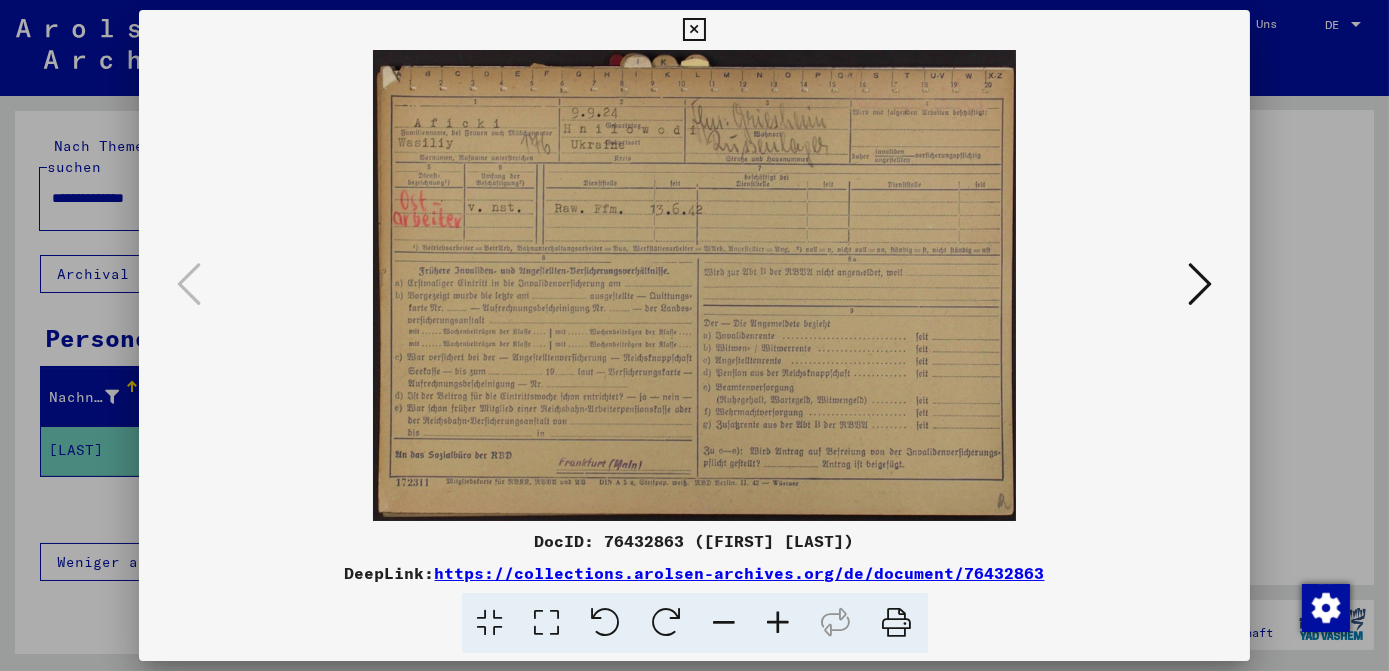 click at bounding box center (1200, 284) 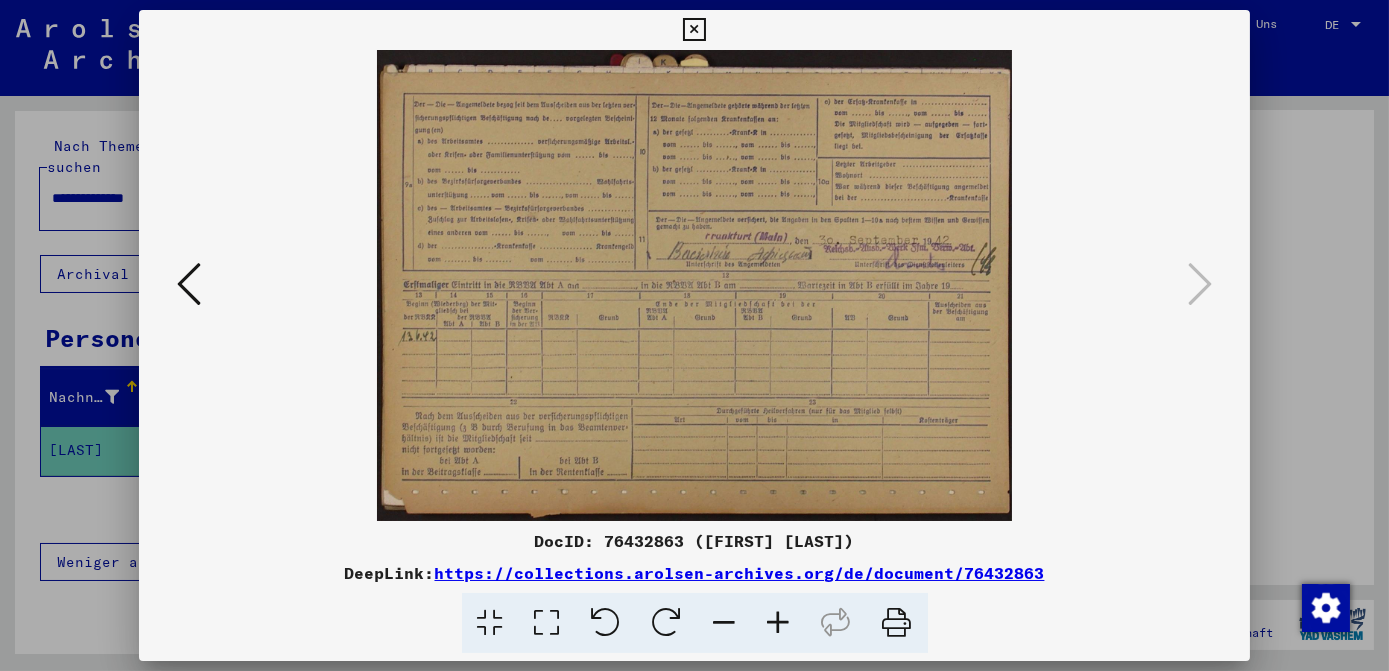 click at bounding box center [694, 30] 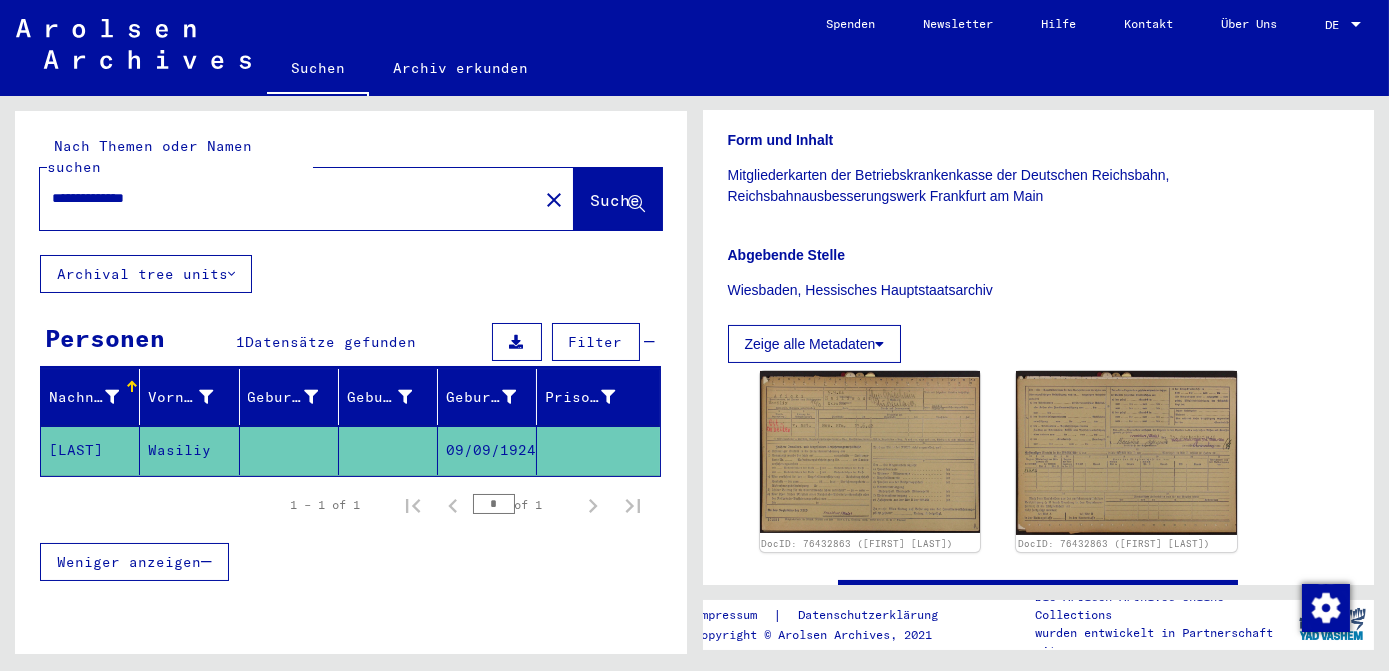 click on "close" 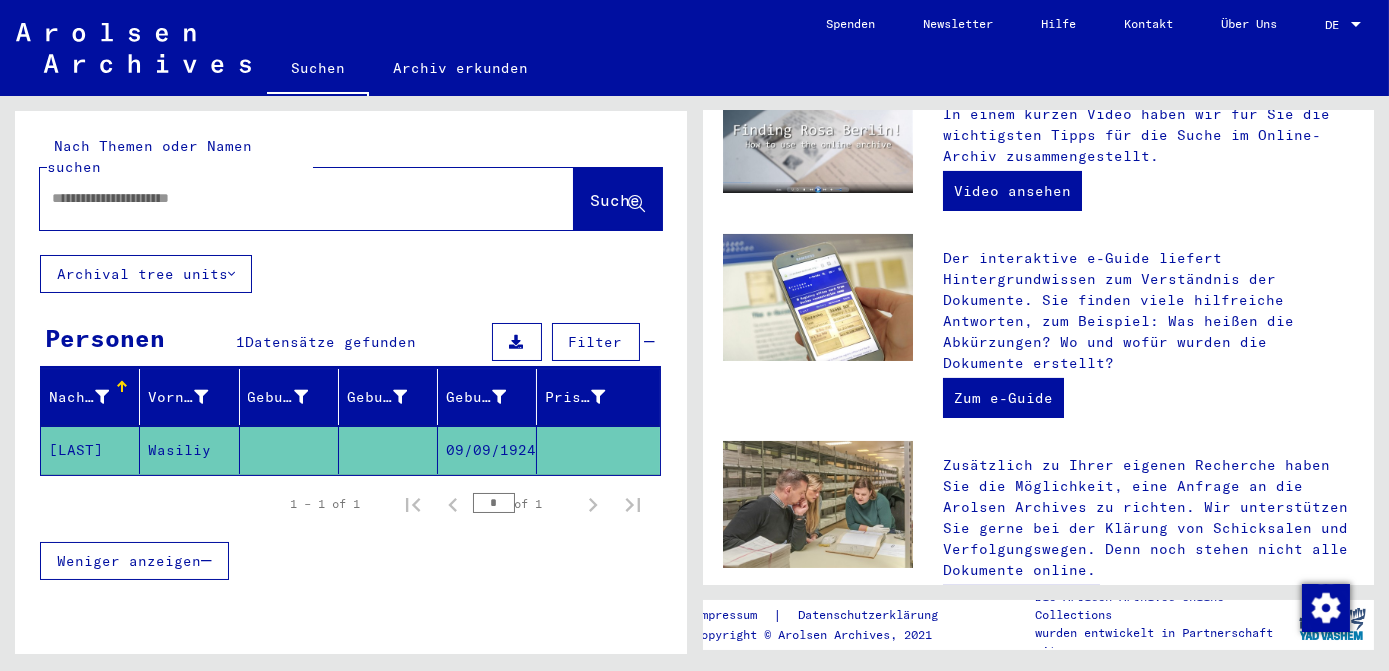 scroll, scrollTop: 0, scrollLeft: 0, axis: both 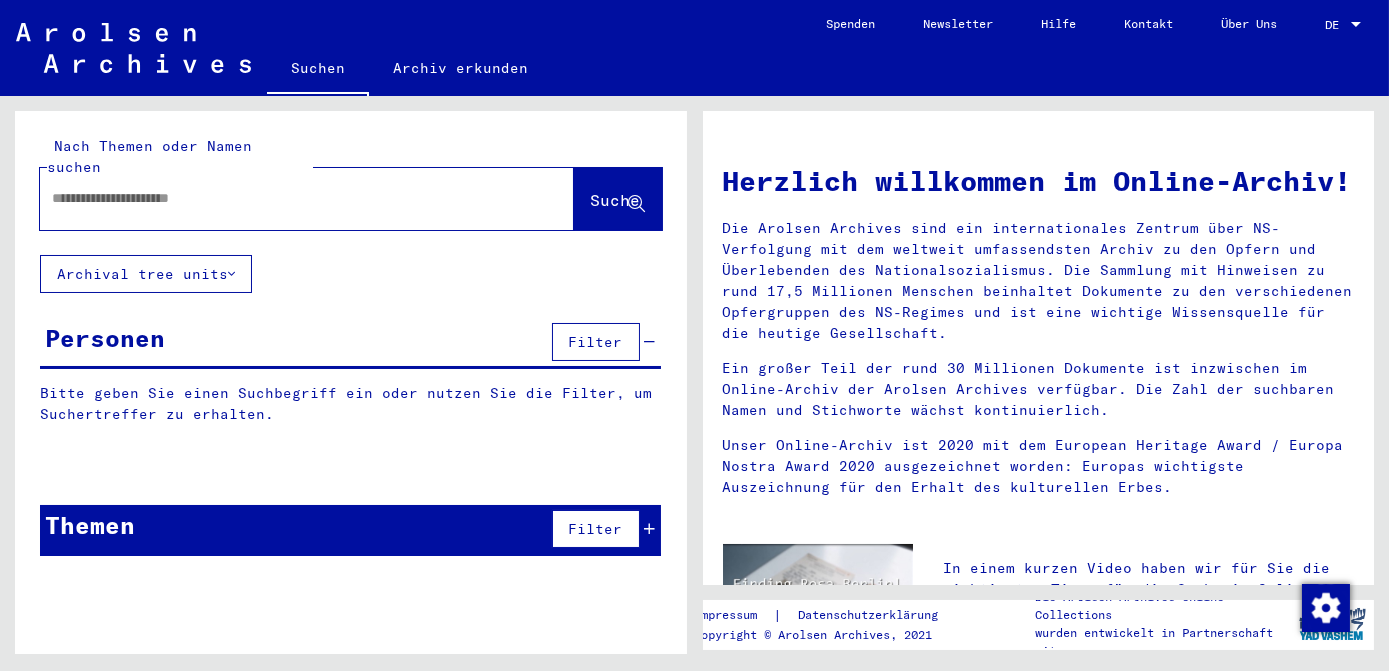 click at bounding box center (283, 198) 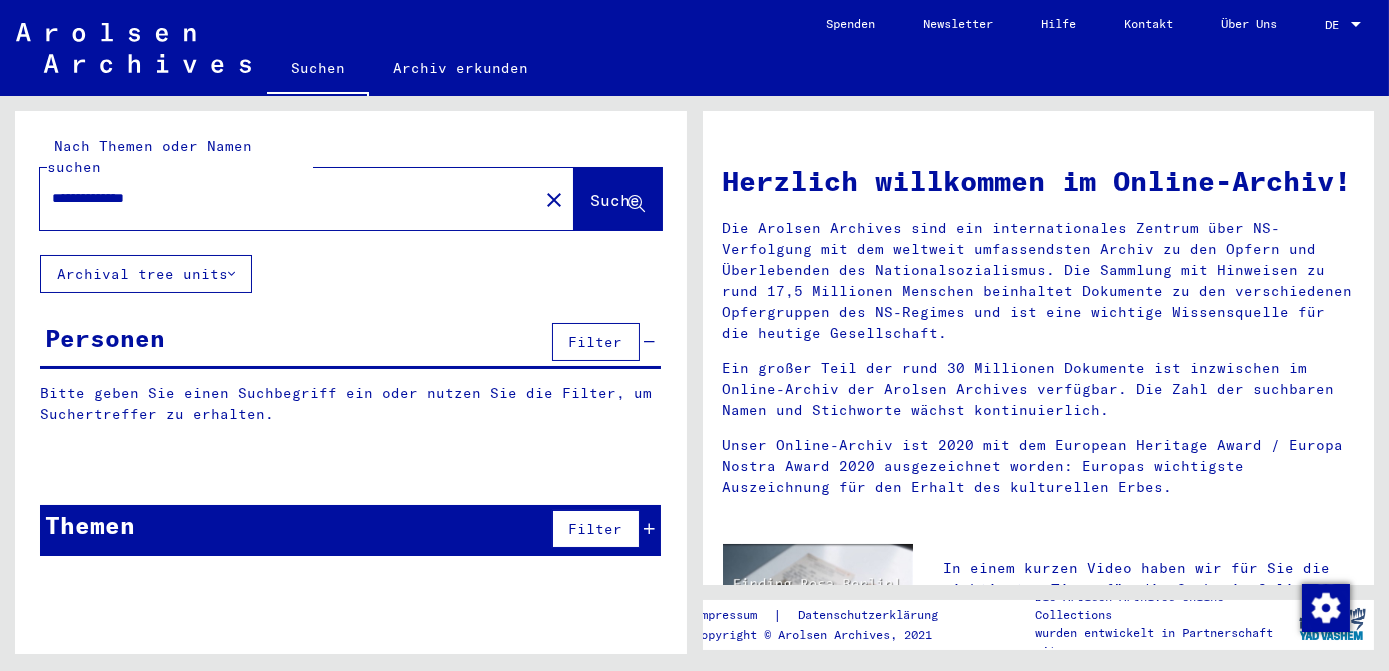 click on "**********" at bounding box center (283, 198) 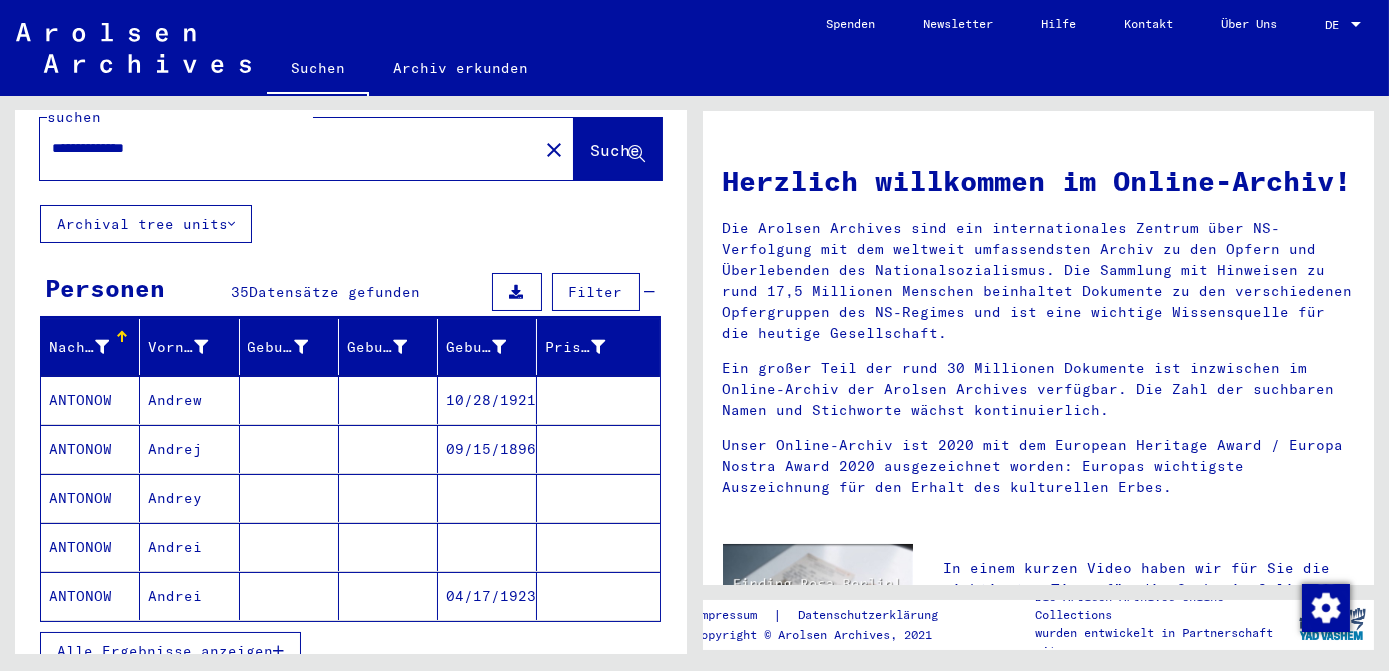 scroll, scrollTop: 90, scrollLeft: 0, axis: vertical 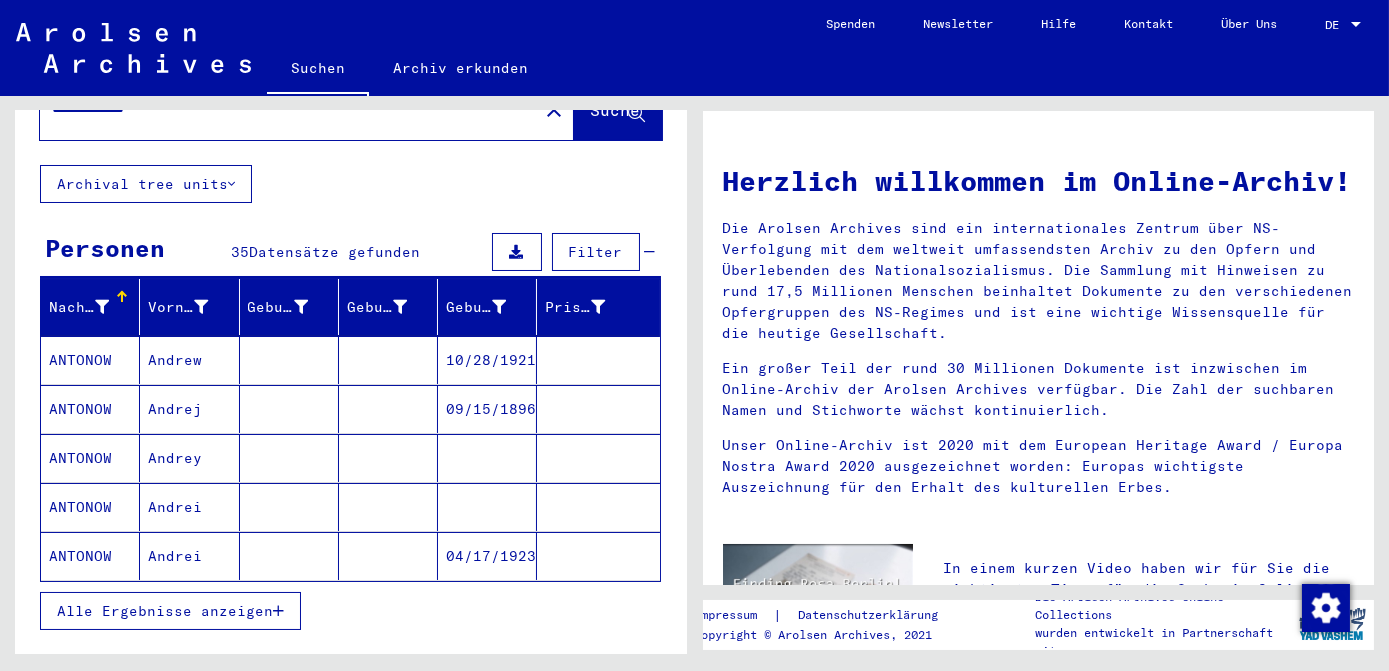 click on "Alle Ergebnisse anzeigen" at bounding box center [165, 611] 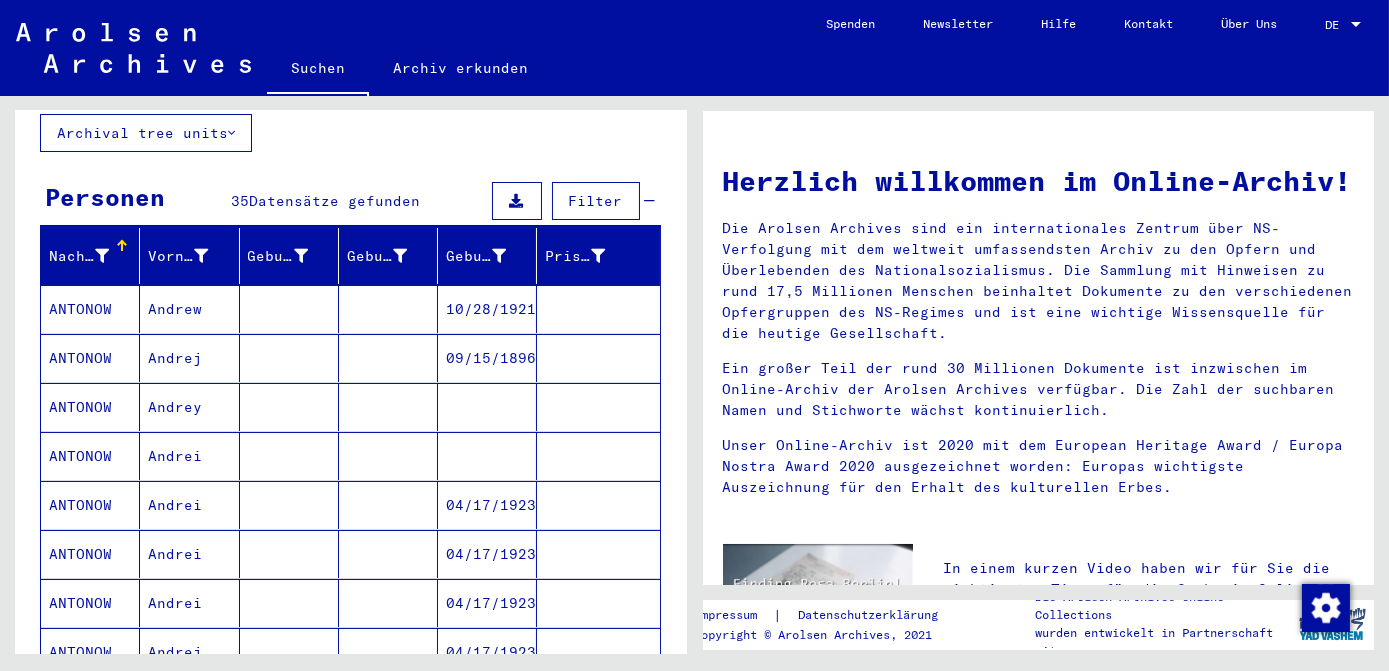 scroll, scrollTop: 90, scrollLeft: 0, axis: vertical 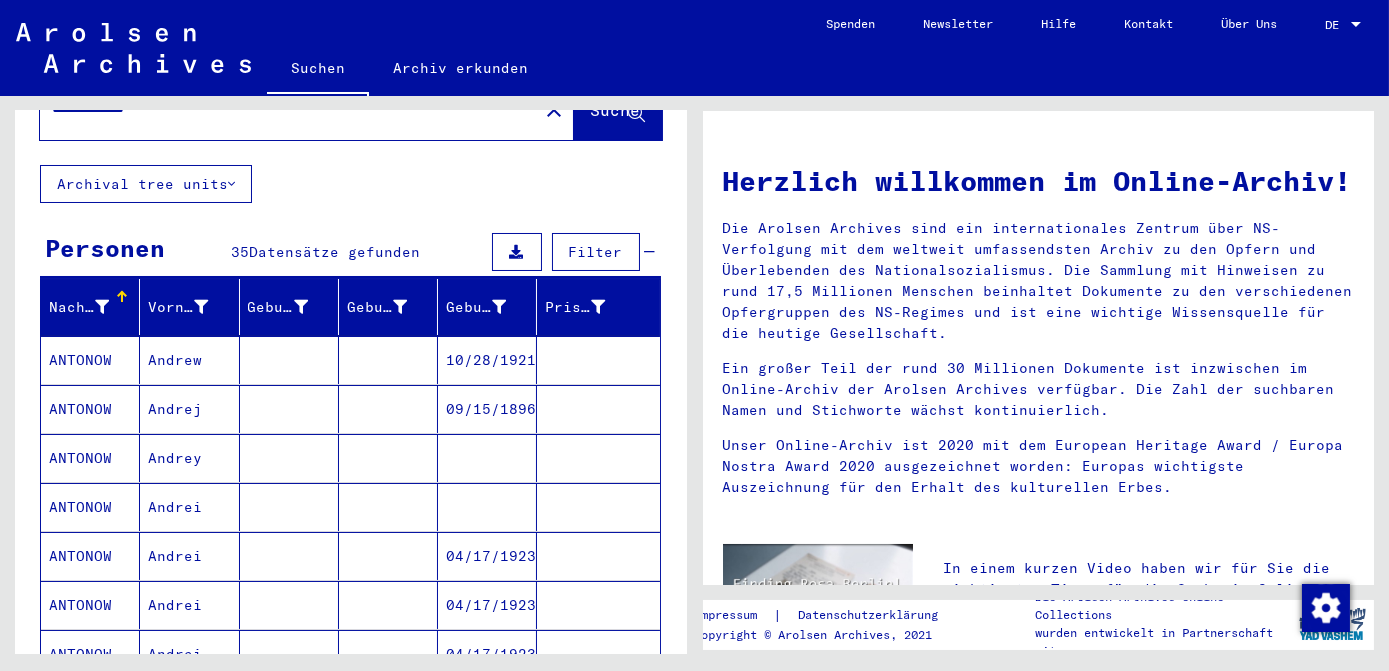 click at bounding box center (487, 507) 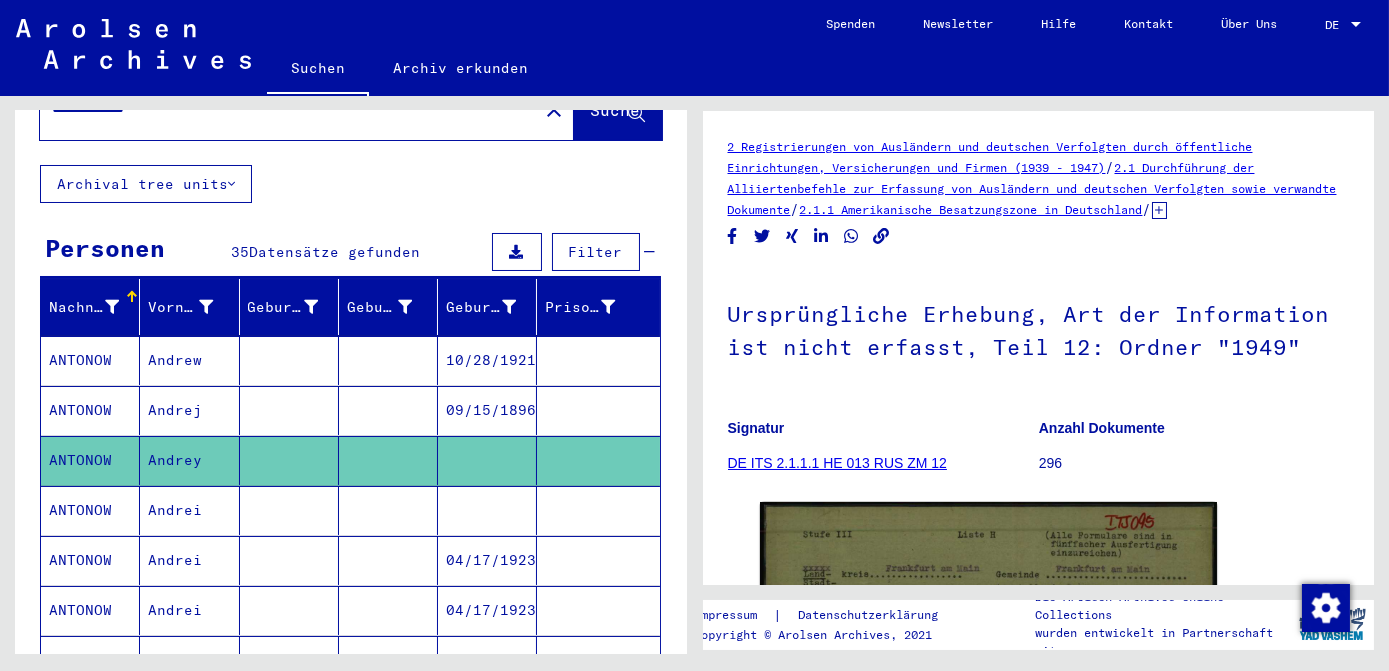 scroll, scrollTop: 0, scrollLeft: 0, axis: both 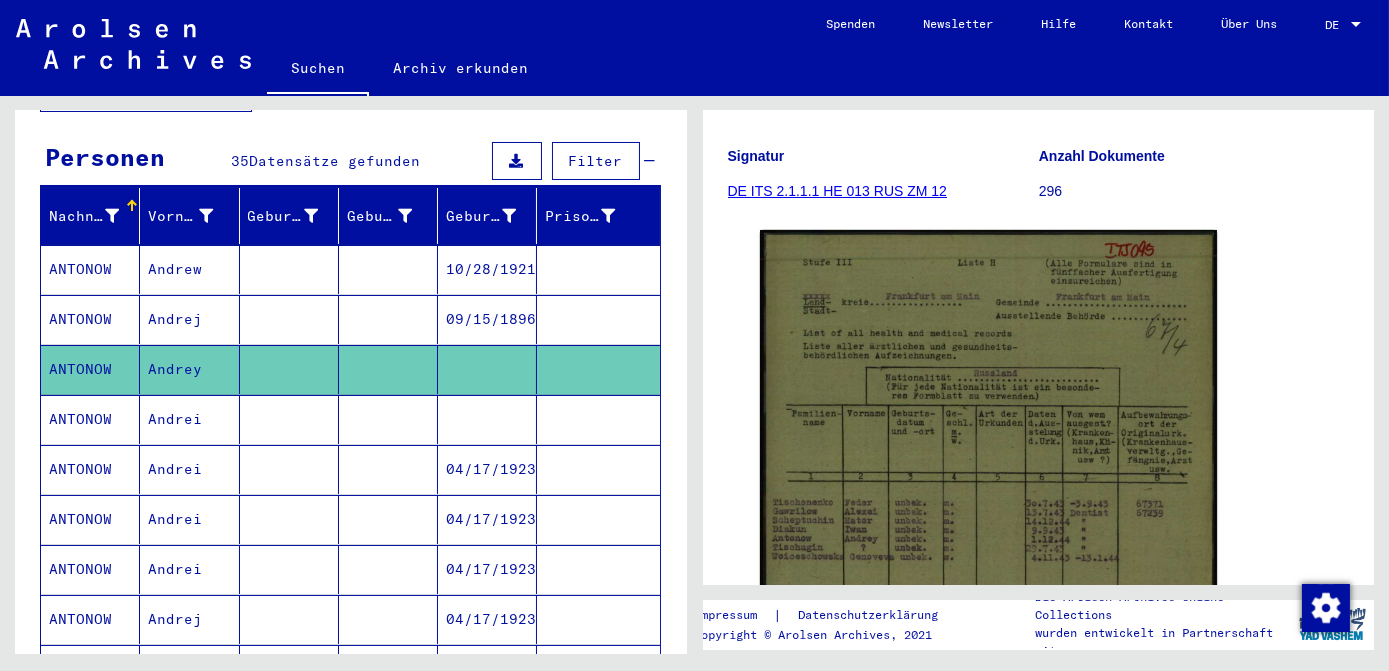 click at bounding box center [487, 469] 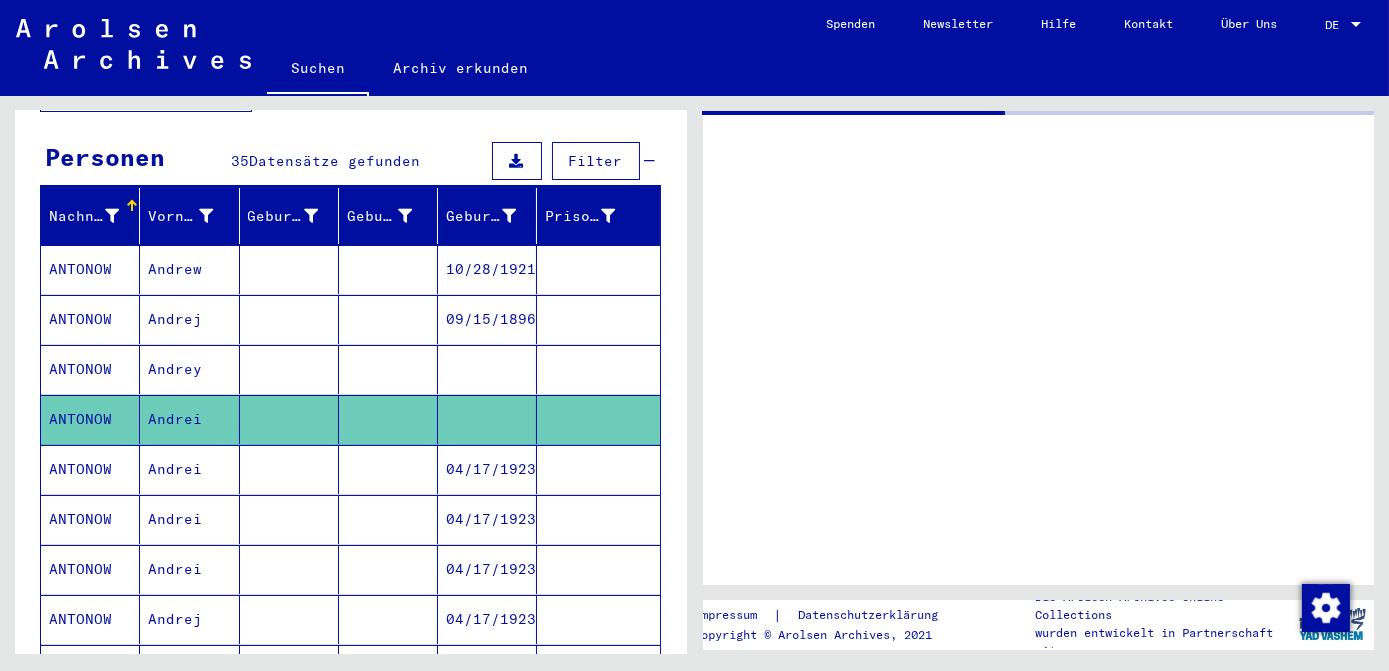 scroll, scrollTop: 0, scrollLeft: 0, axis: both 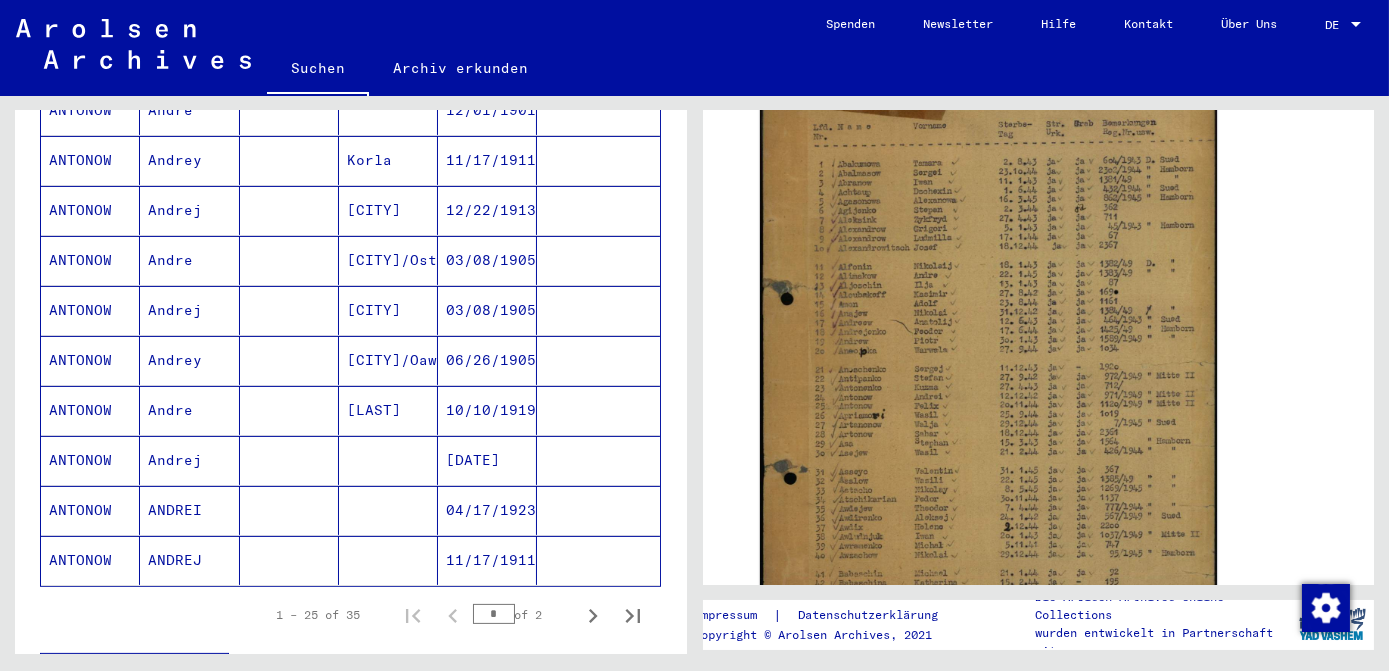 click on "[DATE]" at bounding box center (487, 510) 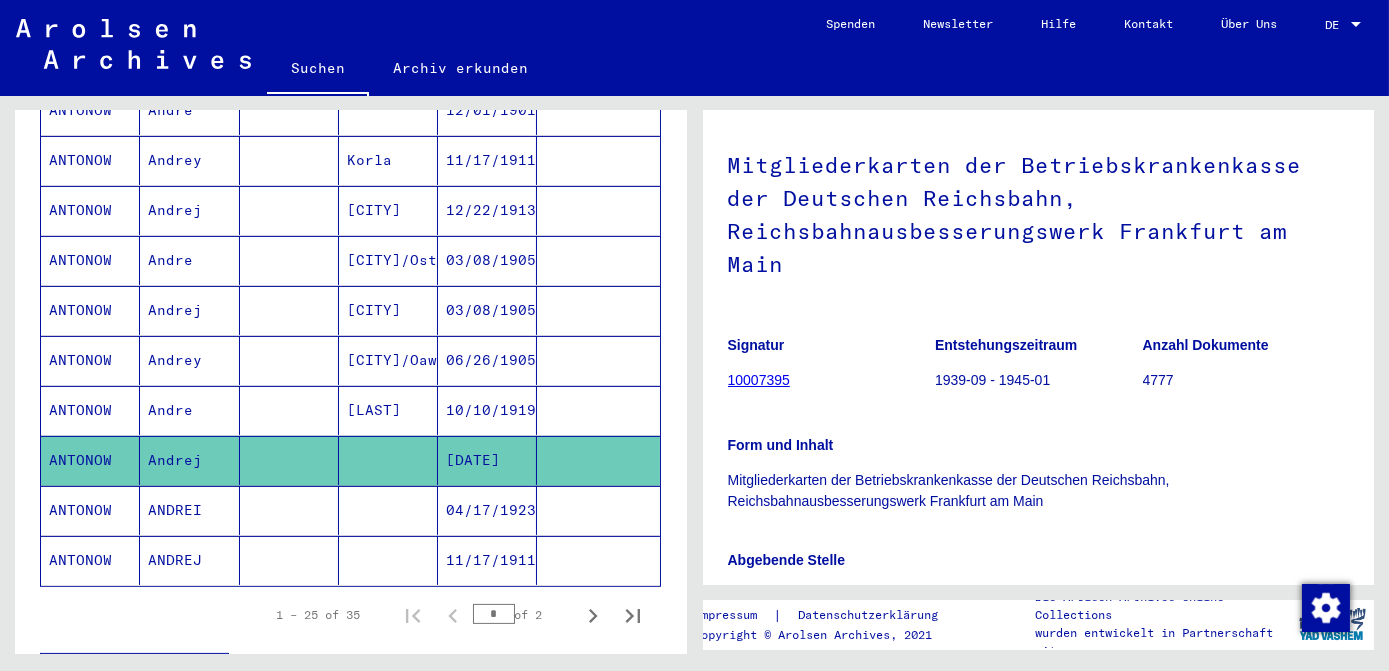scroll, scrollTop: 363, scrollLeft: 0, axis: vertical 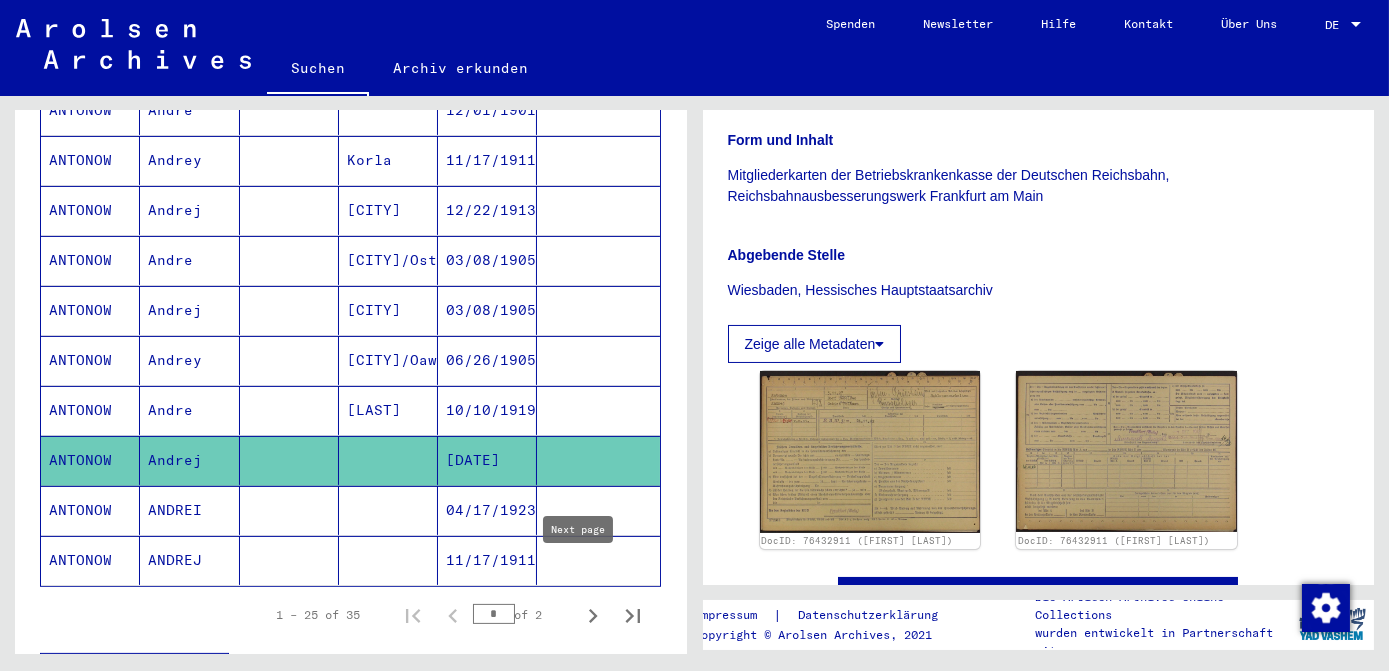 click 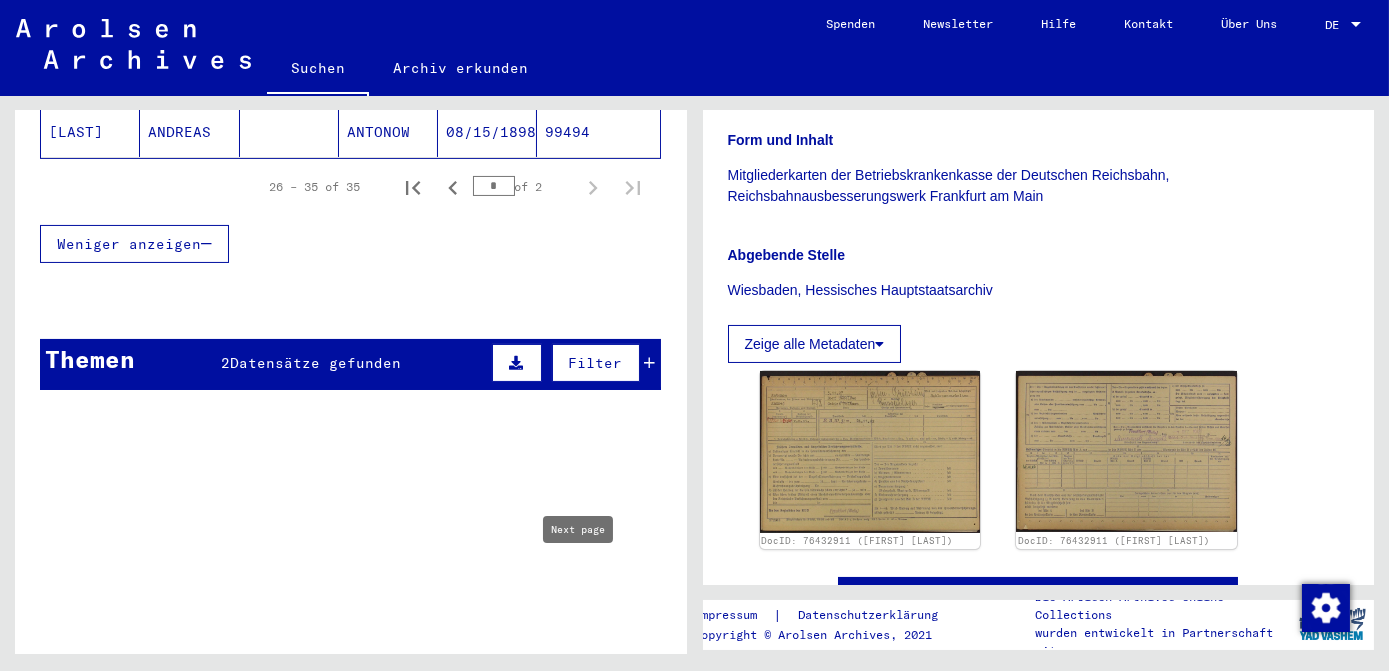 click on "Schriftgut des ITS und seiner Vorgänger > Bearbeitung von Anfragen > Fallbezogene Akten des ITS ab 1947 > T/D-Fallablage > Such- und Bescheinigungsvorgänge mit den (T/D-) Nummern von 1.500.000 bis 1.749.999 > Such- und Bescheinigungsvorgänge mit den (T/D-) Nummern von 1.656.000 bis 1.656.499 Such- und Bescheinigungsvorgang Nr. 1.656.448 für [FIRST] geboren [DATE] 12" at bounding box center (420, 564) 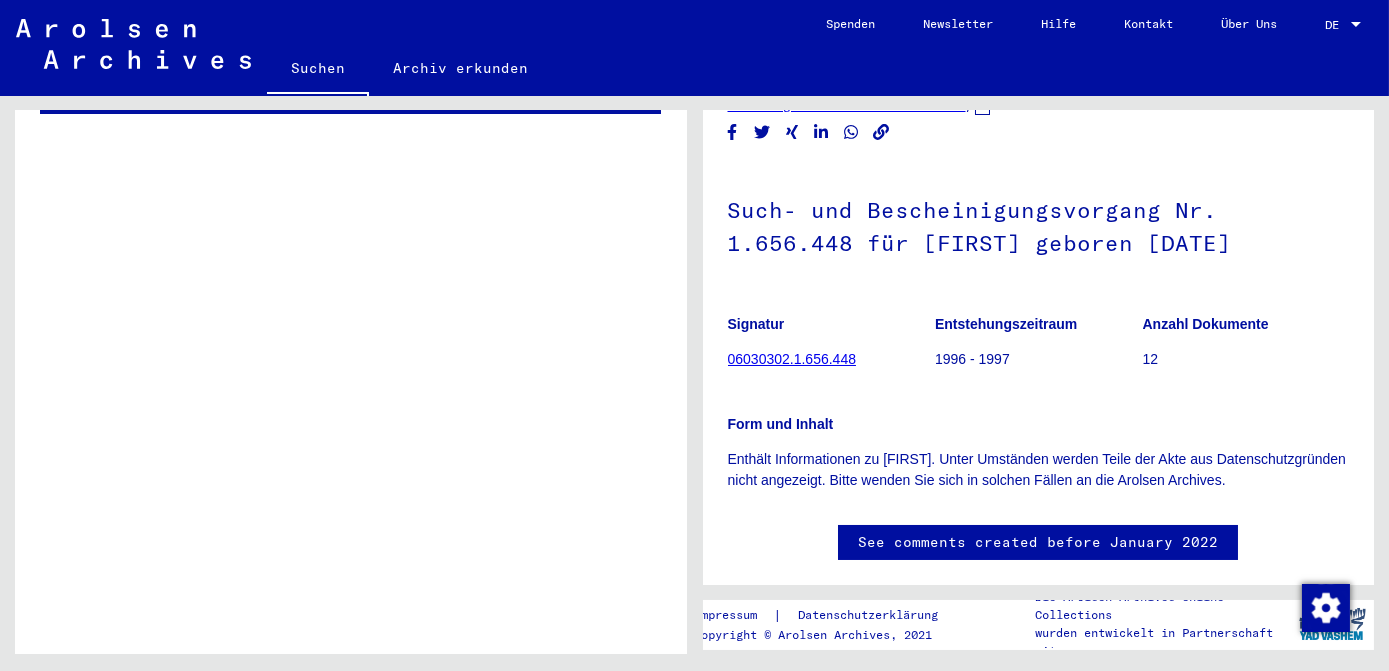 scroll, scrollTop: 0, scrollLeft: 0, axis: both 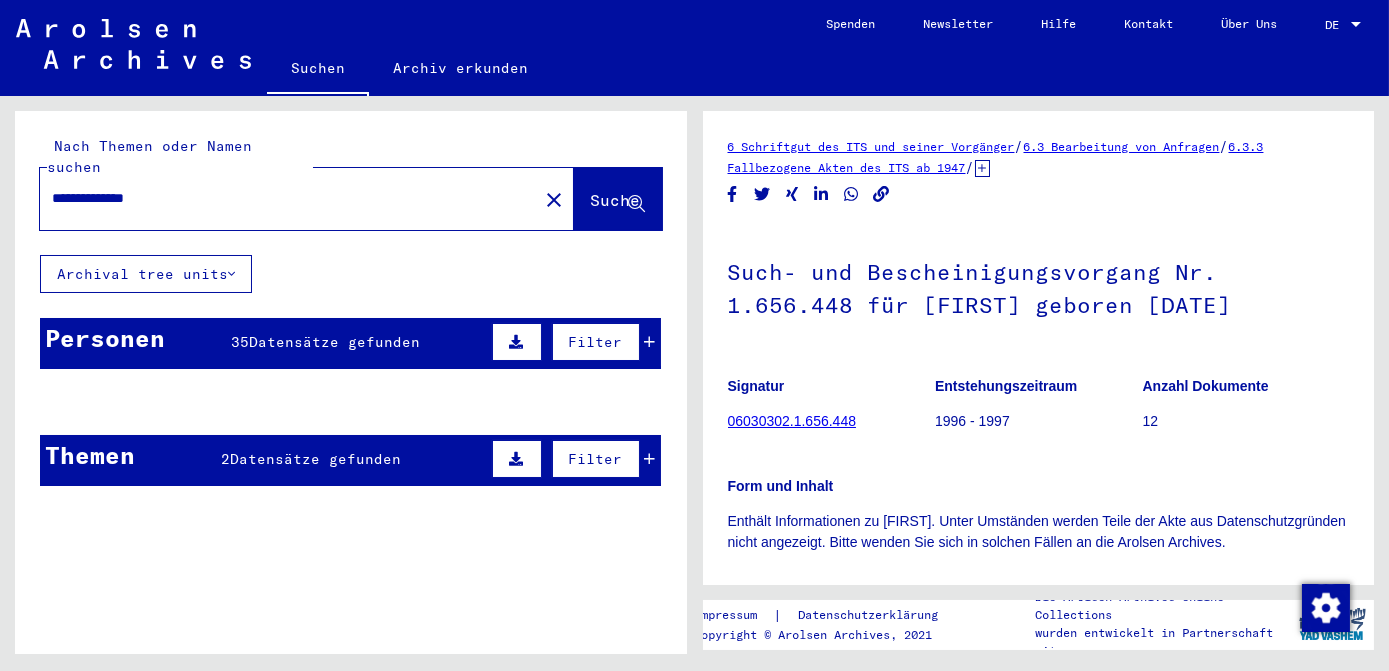 click on "close" 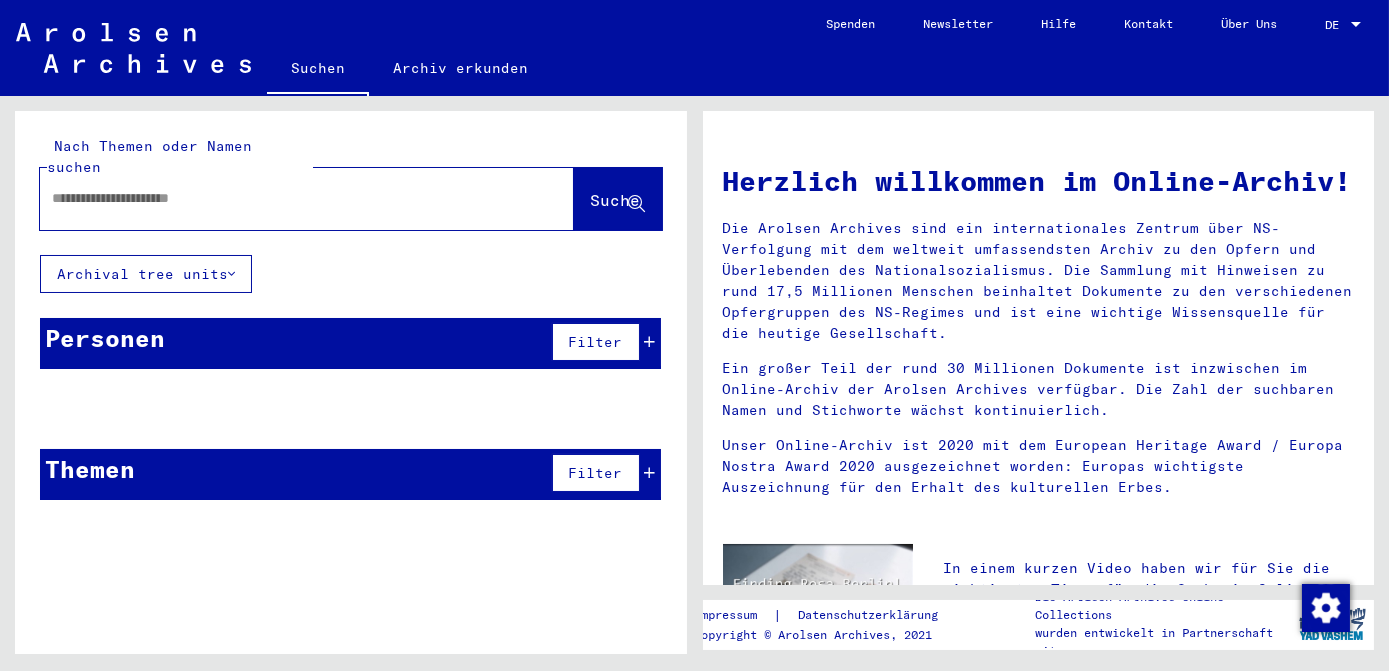 click at bounding box center [283, 198] 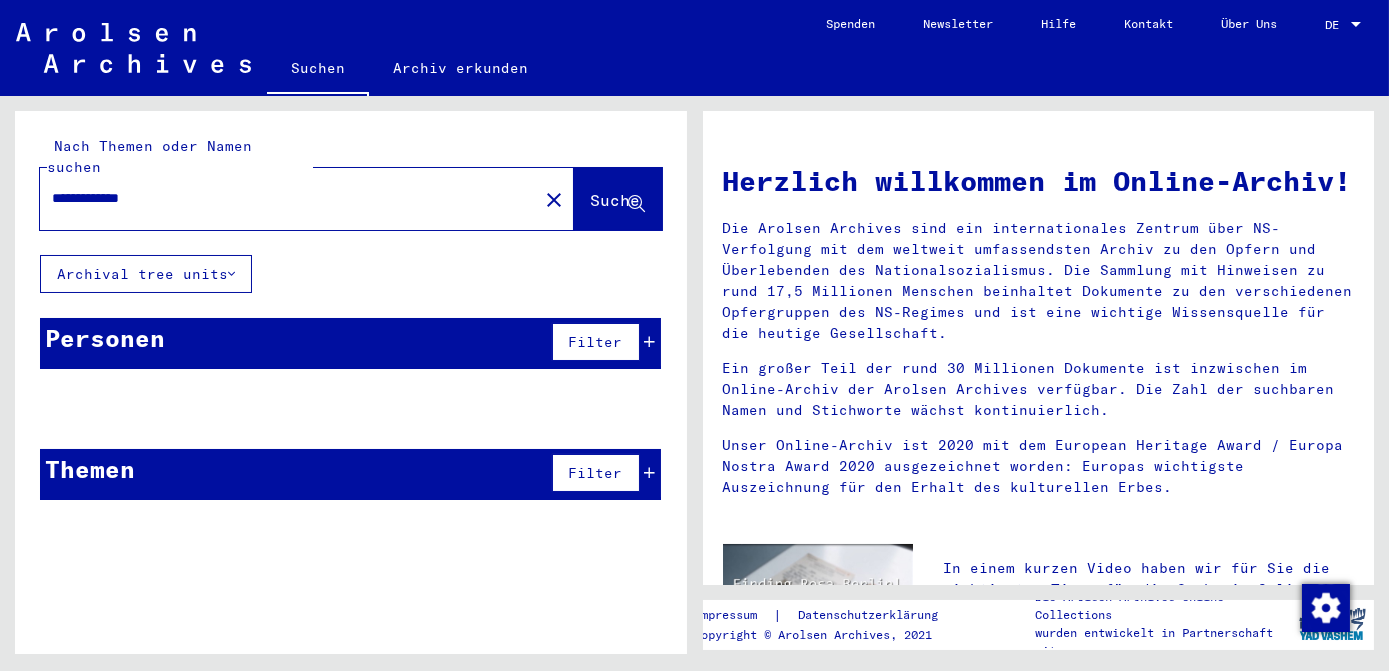 click on "**********" at bounding box center [283, 198] 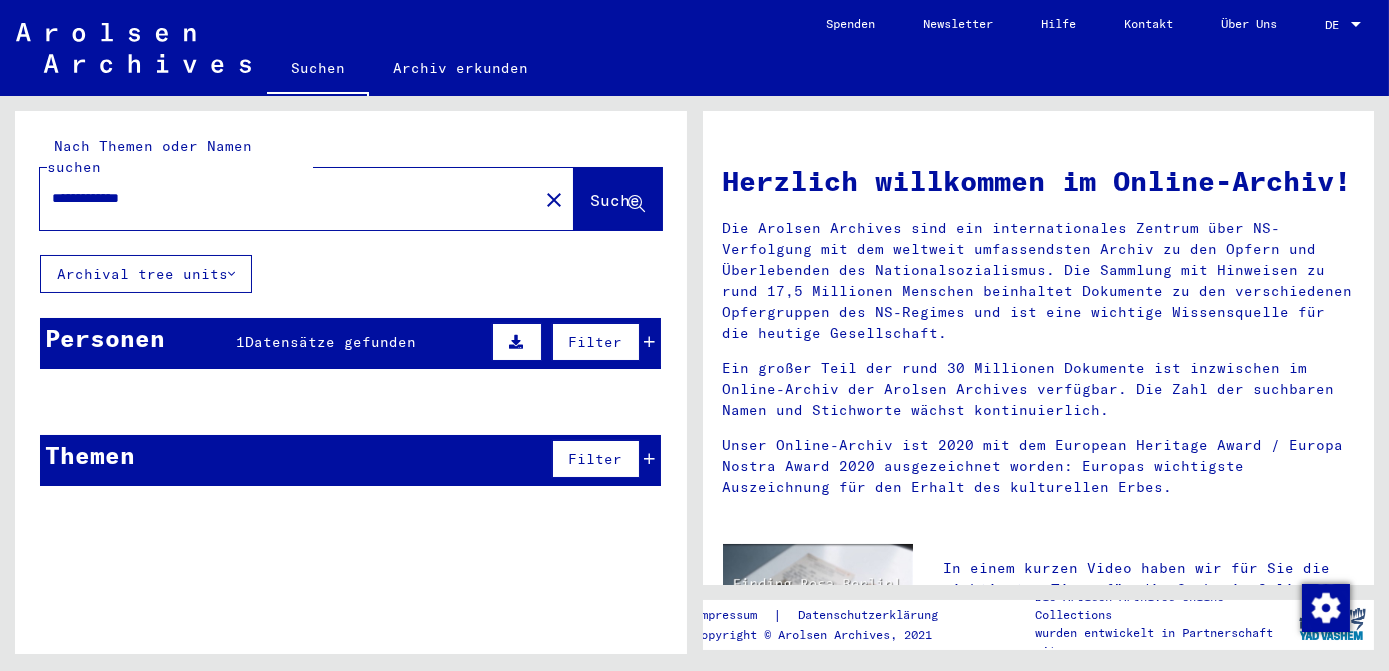 click on "Suche" 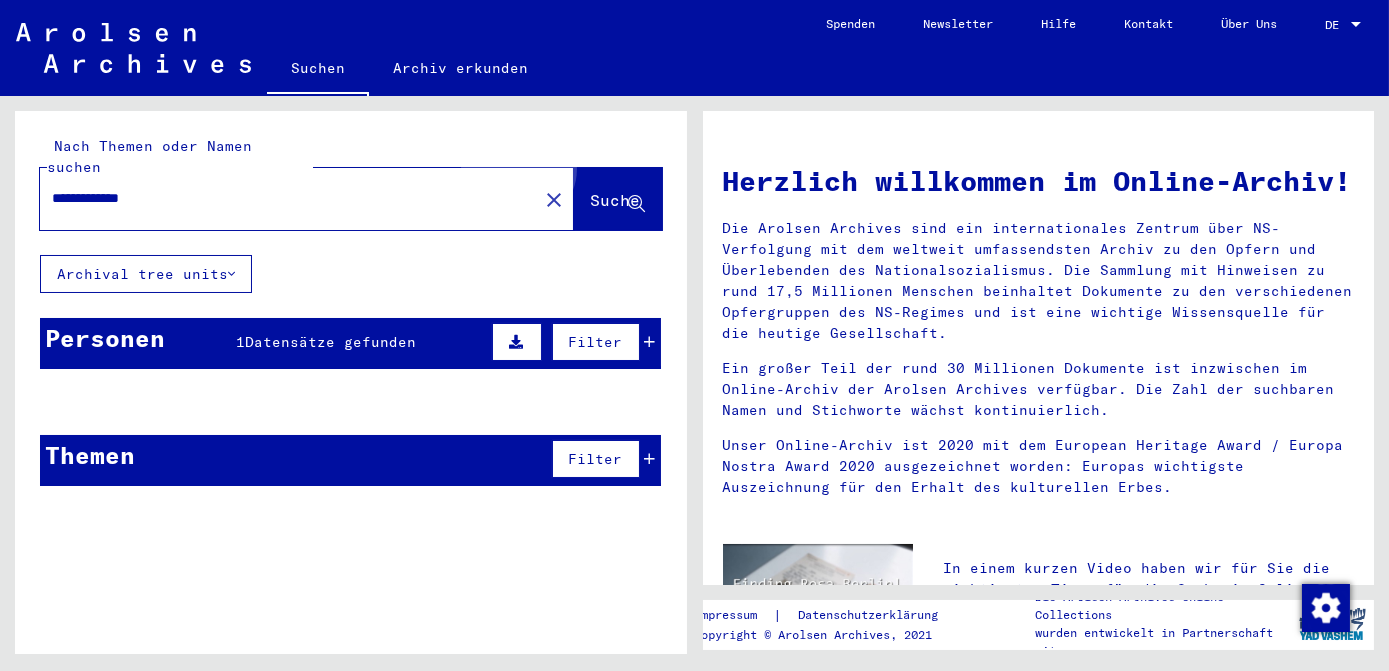 click on "Suche" 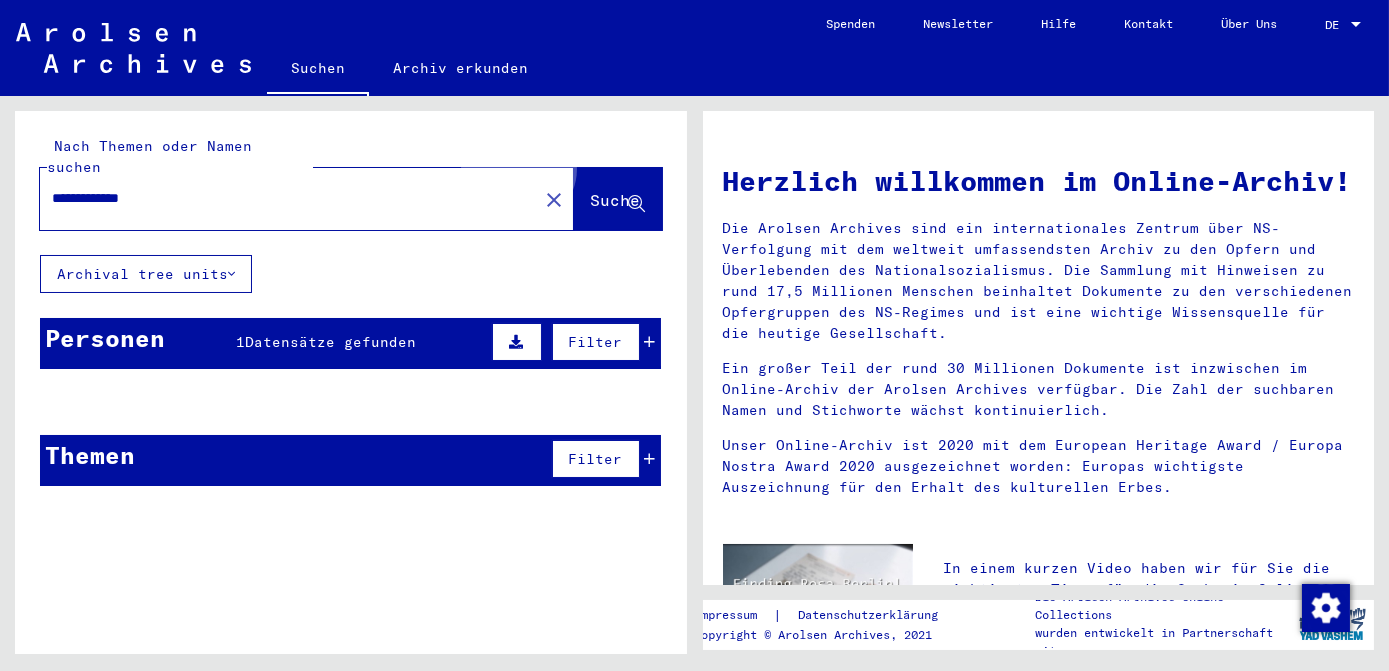 click on "Suche" 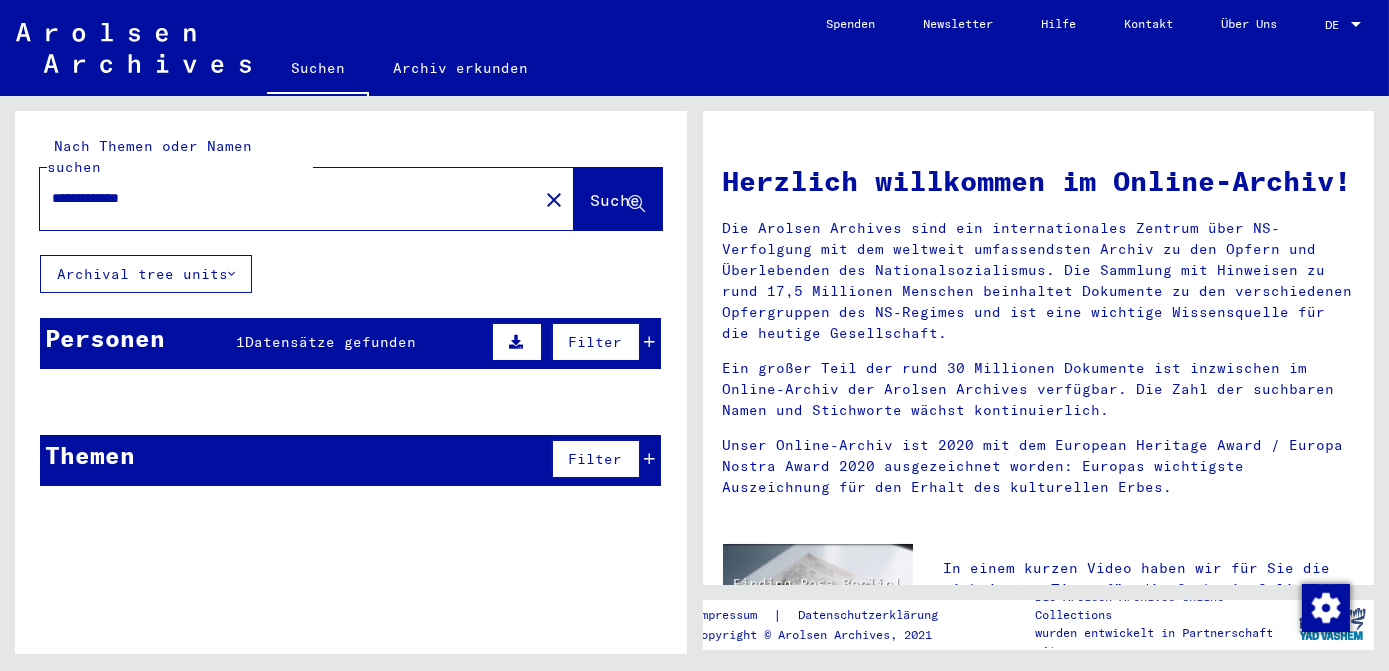 click at bounding box center (517, 342) 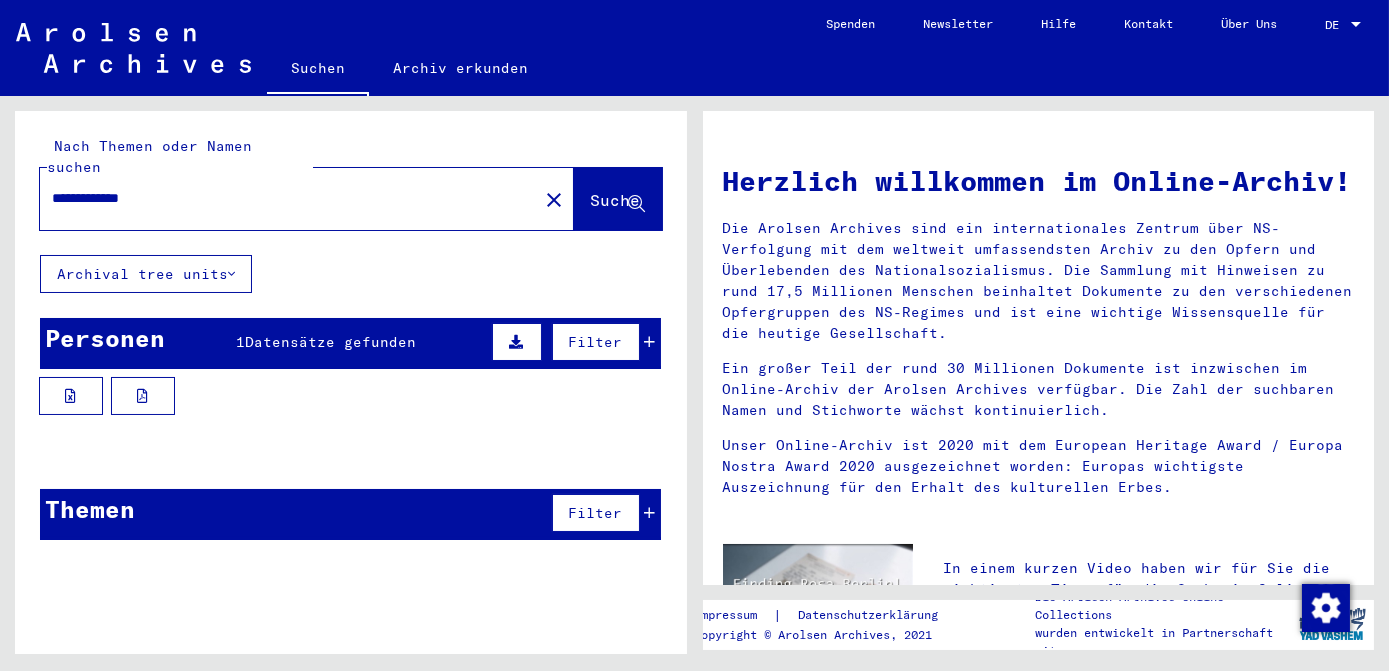 click at bounding box center [517, 342] 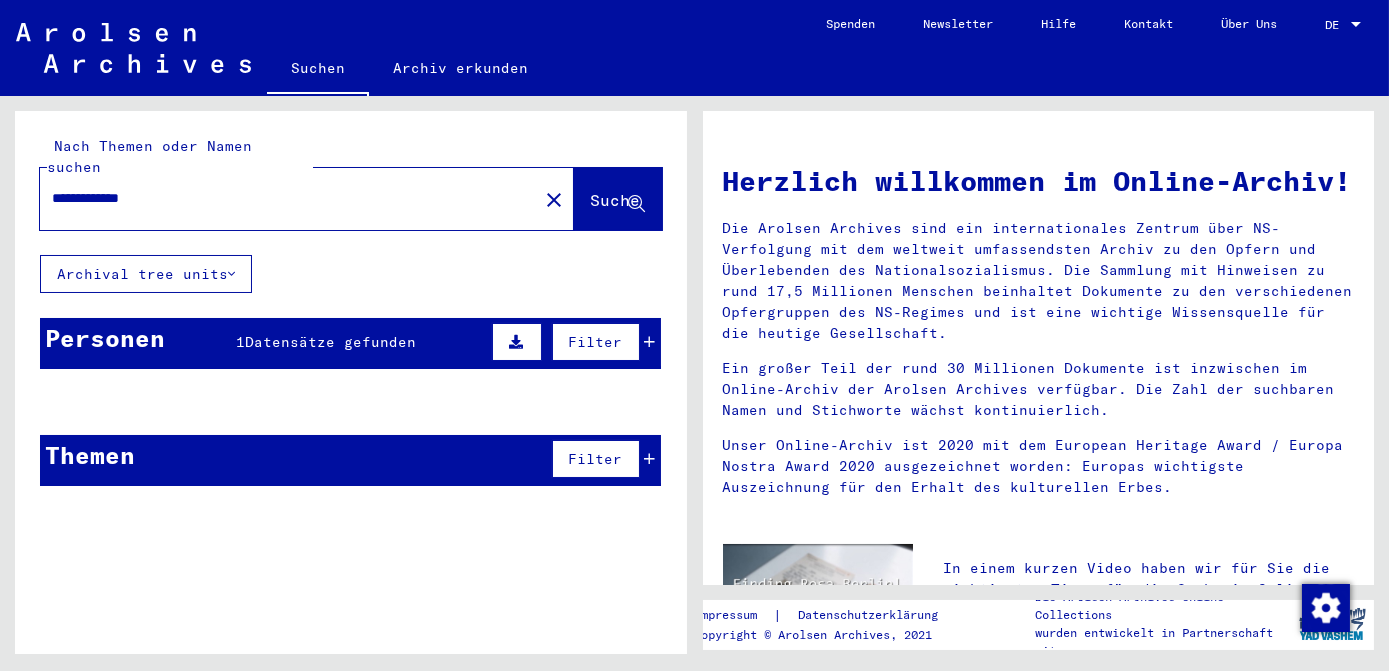 click on "Datensätze gefunden" at bounding box center [330, 342] 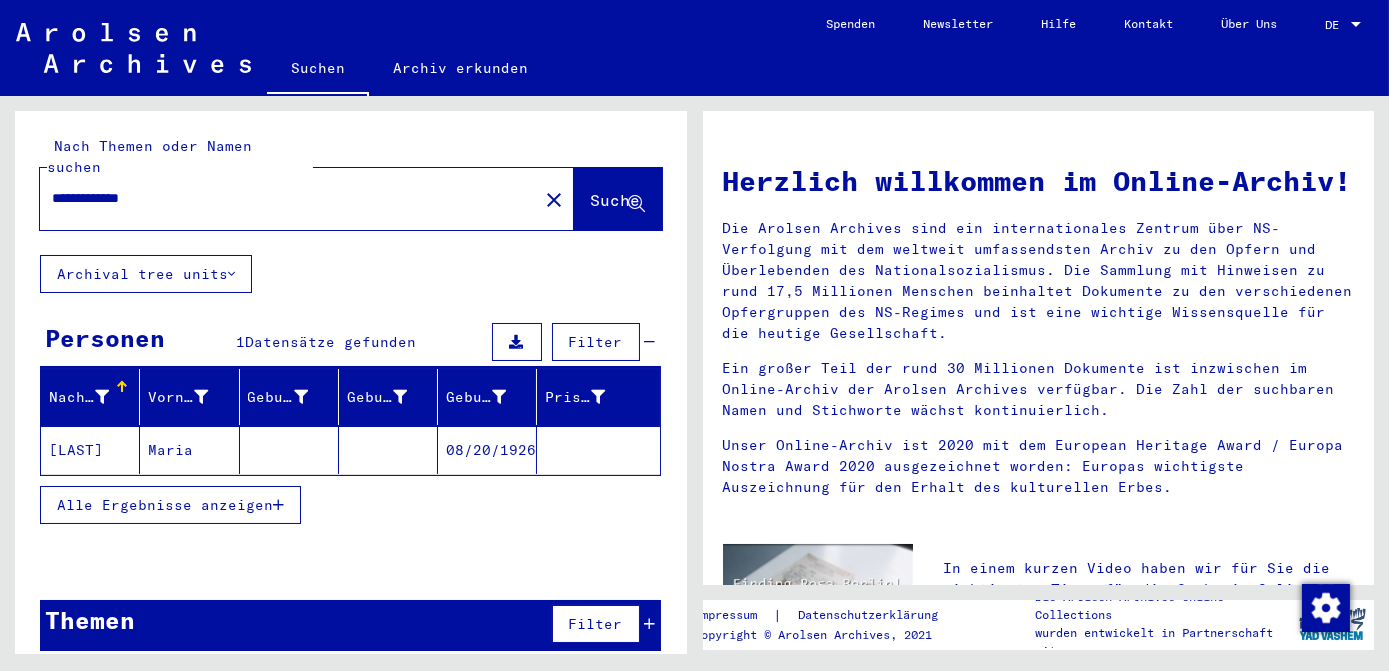 click on "Alle Ergebnisse anzeigen" at bounding box center [165, 505] 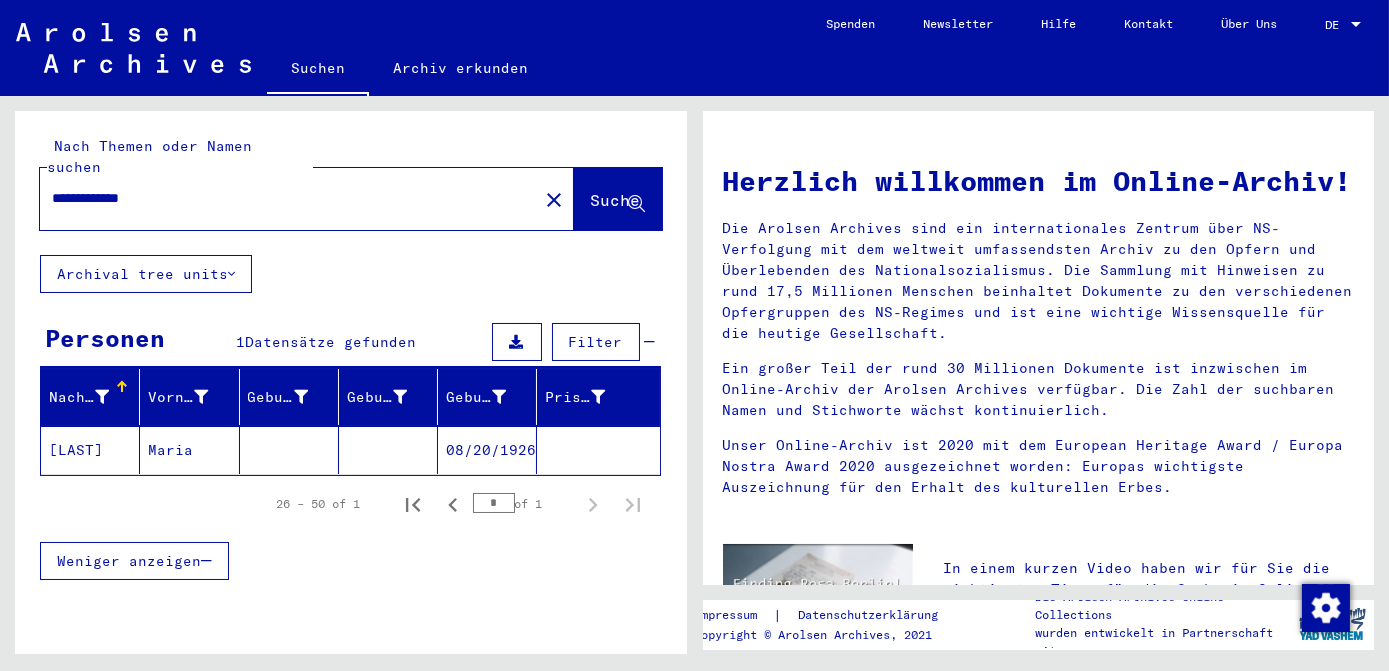 click on "close" 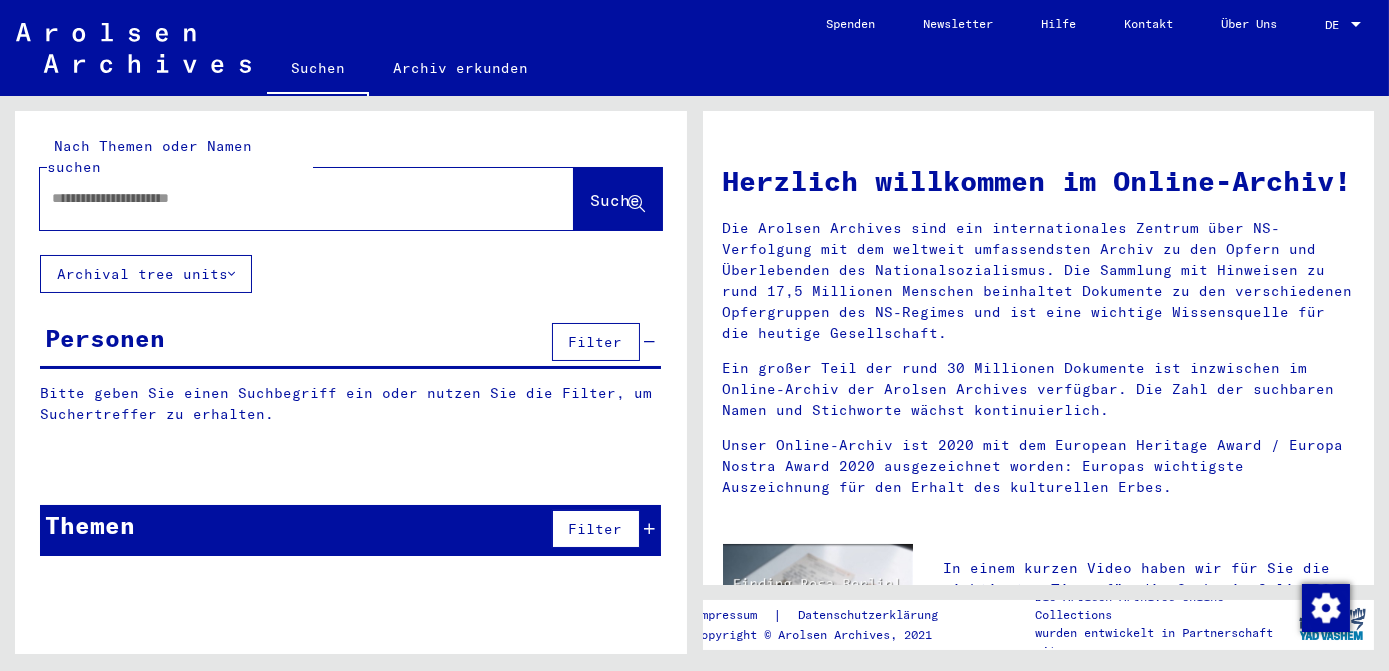 click at bounding box center (283, 198) 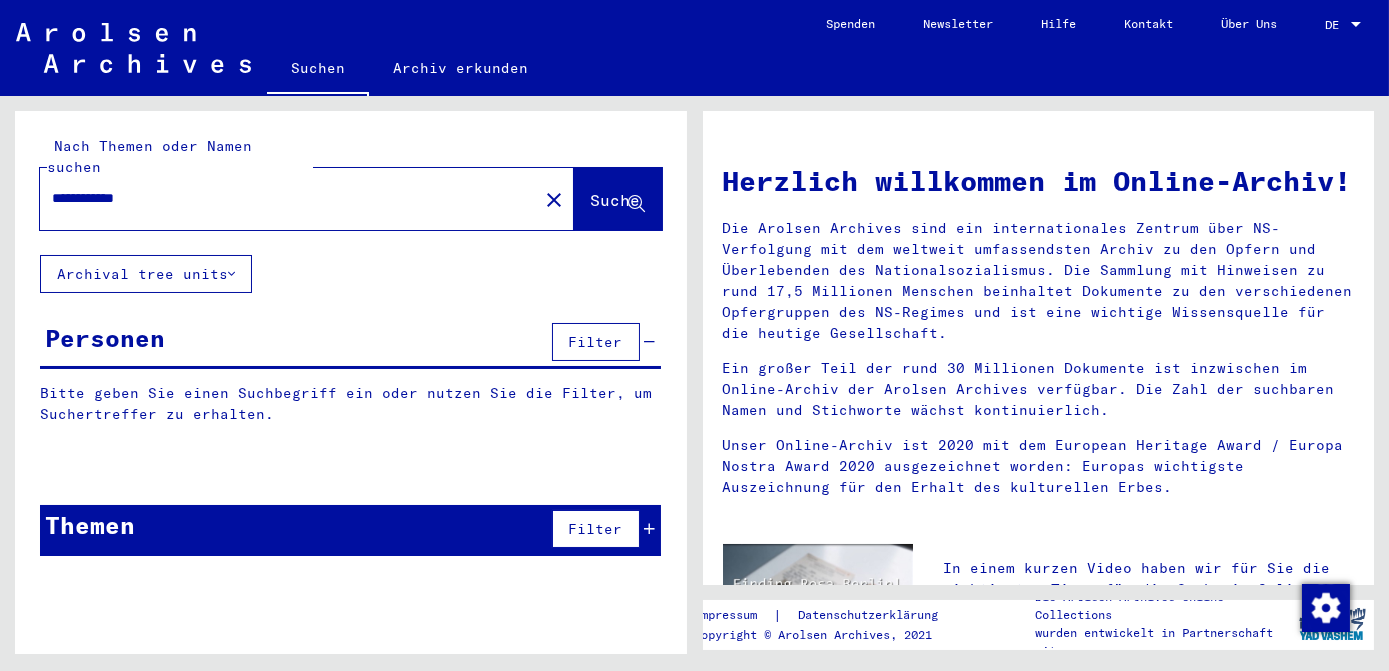 click on "**********" at bounding box center [283, 198] 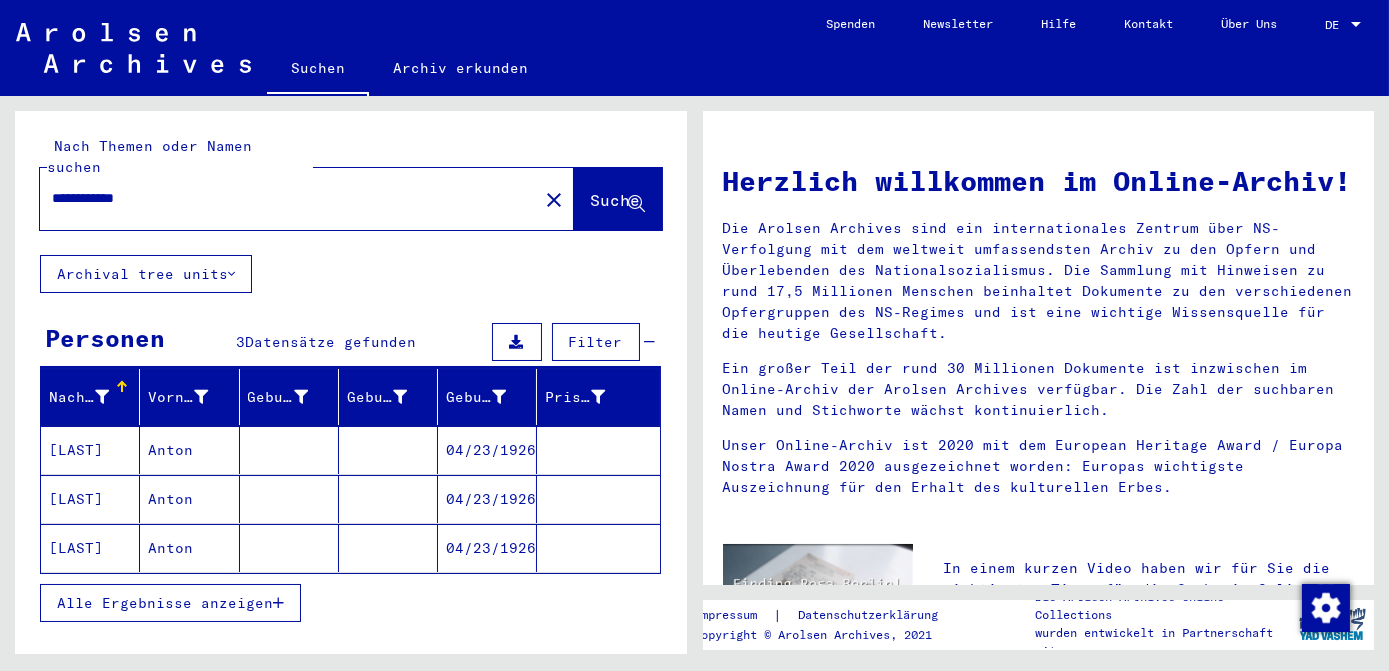 click on "04/23/1926" at bounding box center (487, 499) 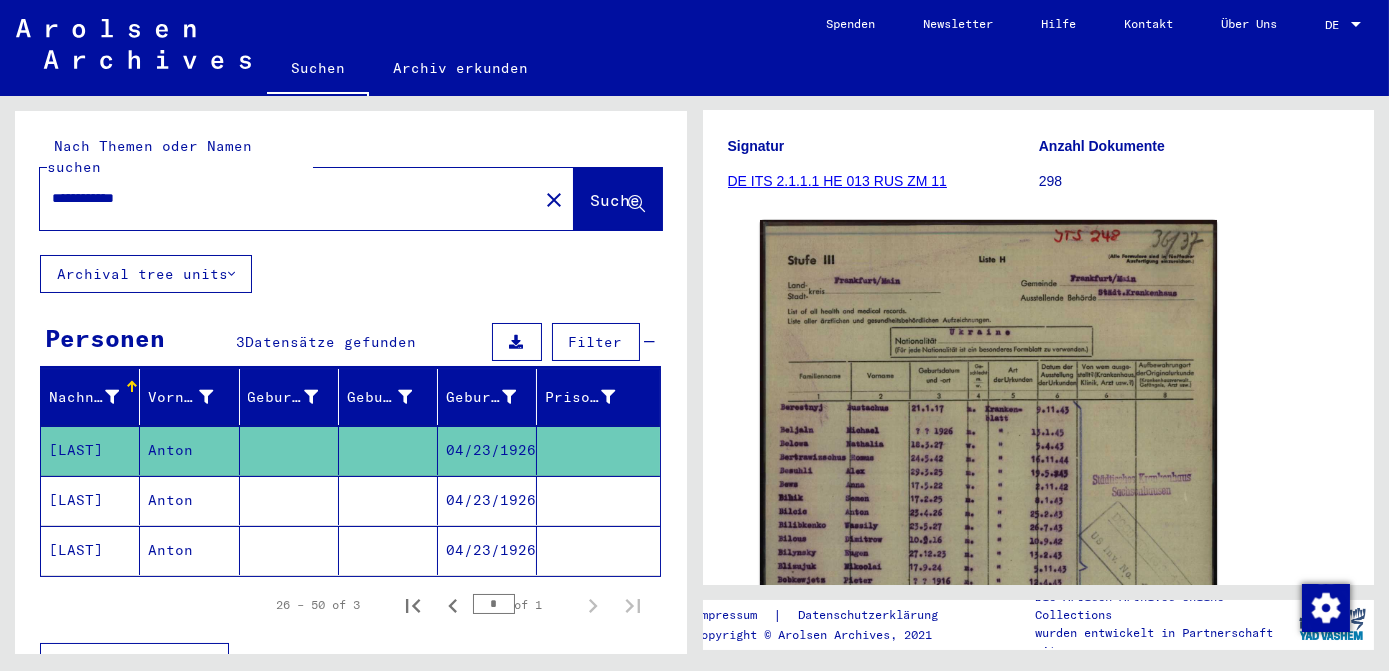 scroll, scrollTop: 363, scrollLeft: 0, axis: vertical 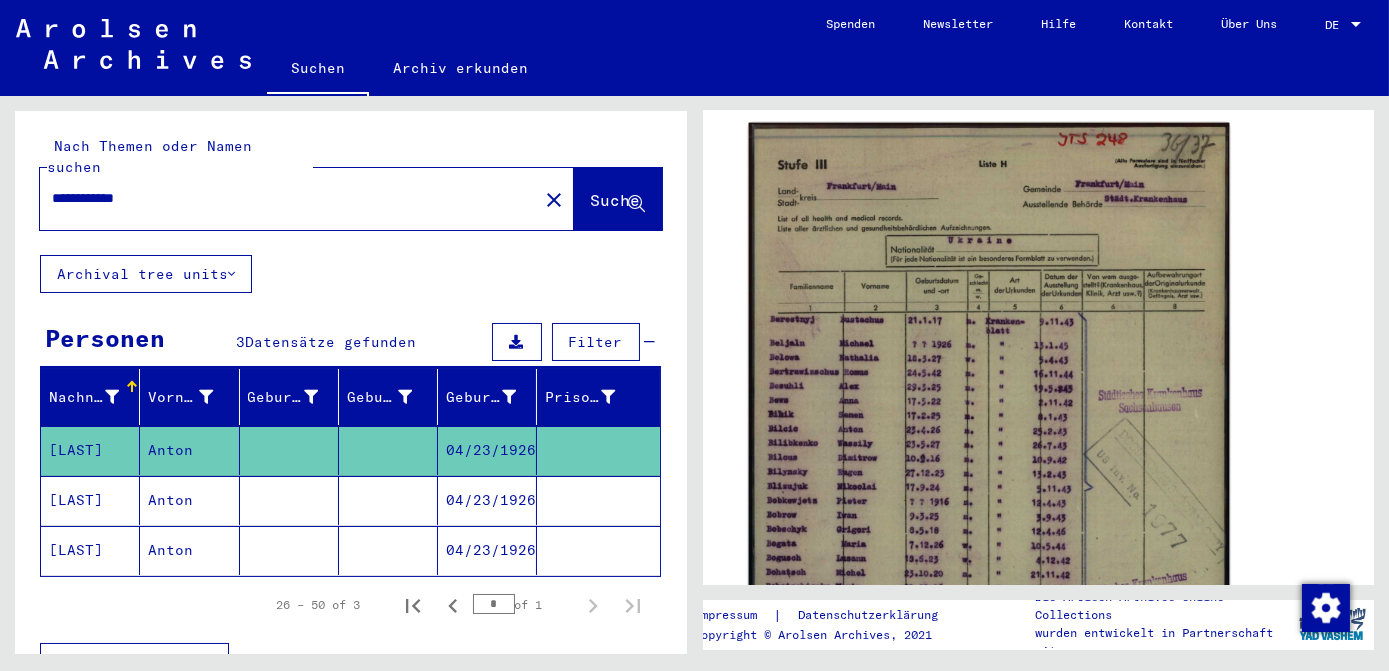 click 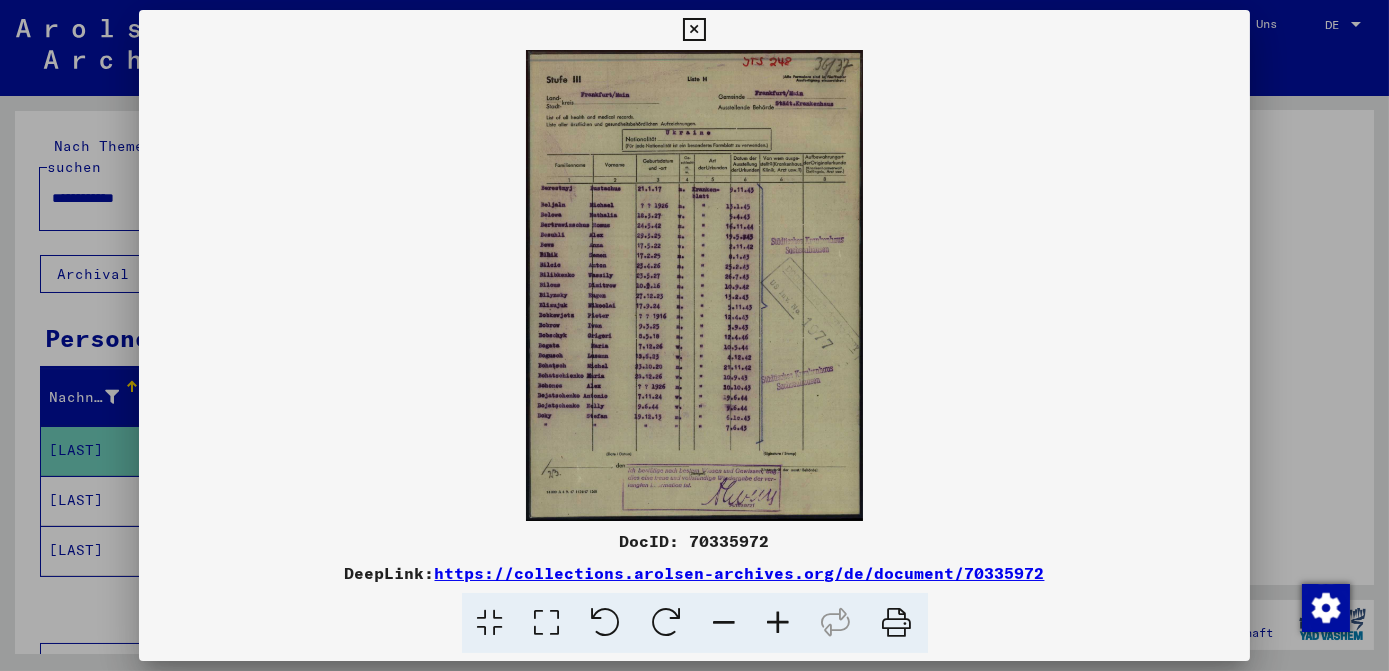 click at bounding box center (694, 285) 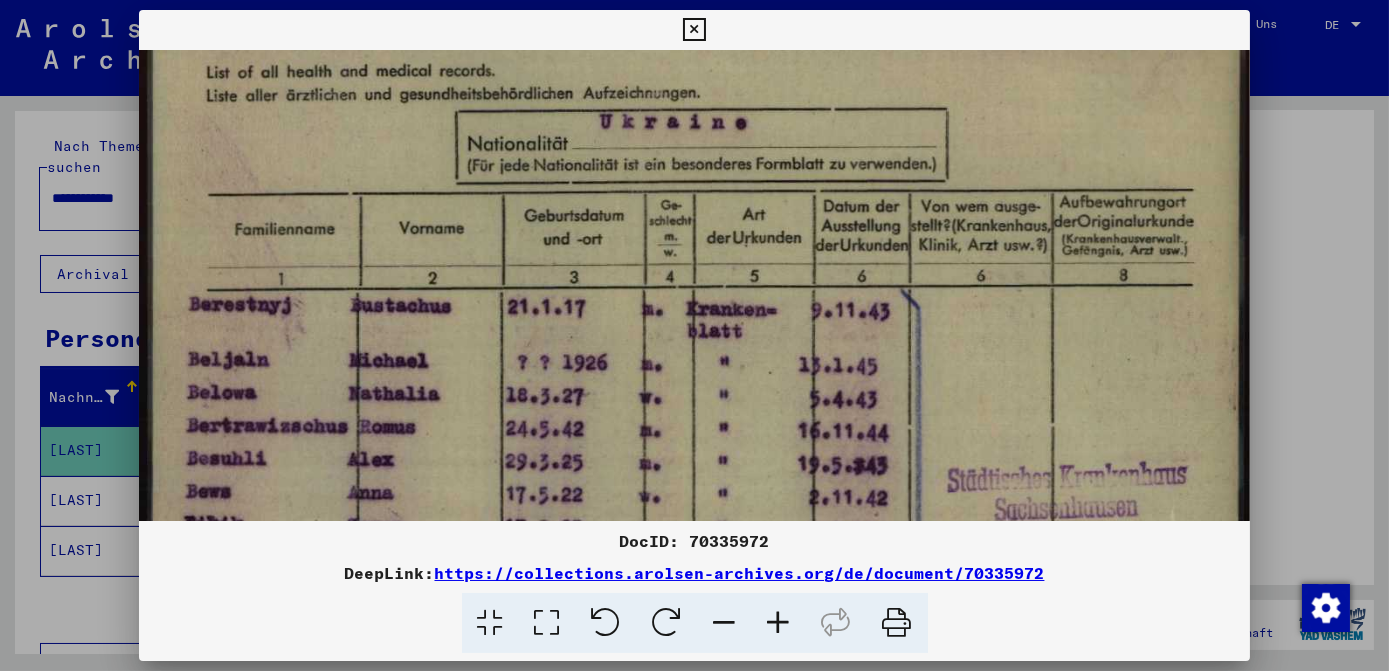 drag, startPoint x: 723, startPoint y: 452, endPoint x: 757, endPoint y: 252, distance: 202.86942 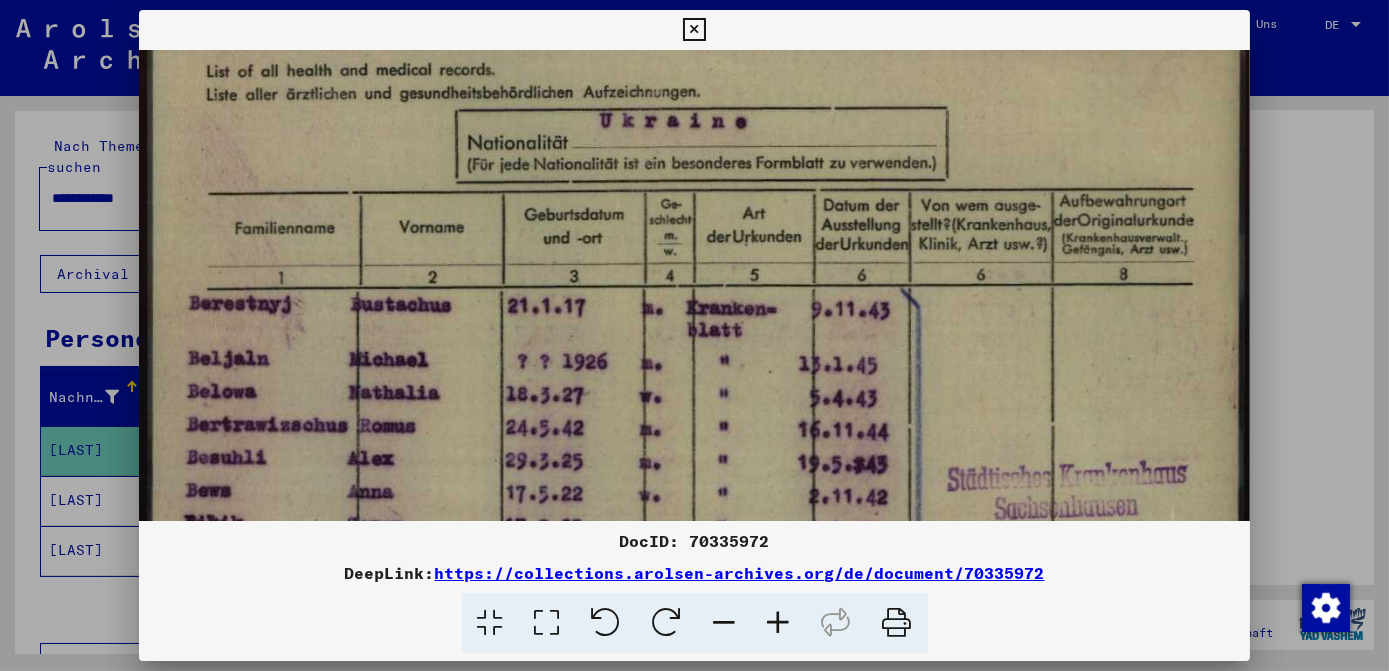 click at bounding box center (694, 624) 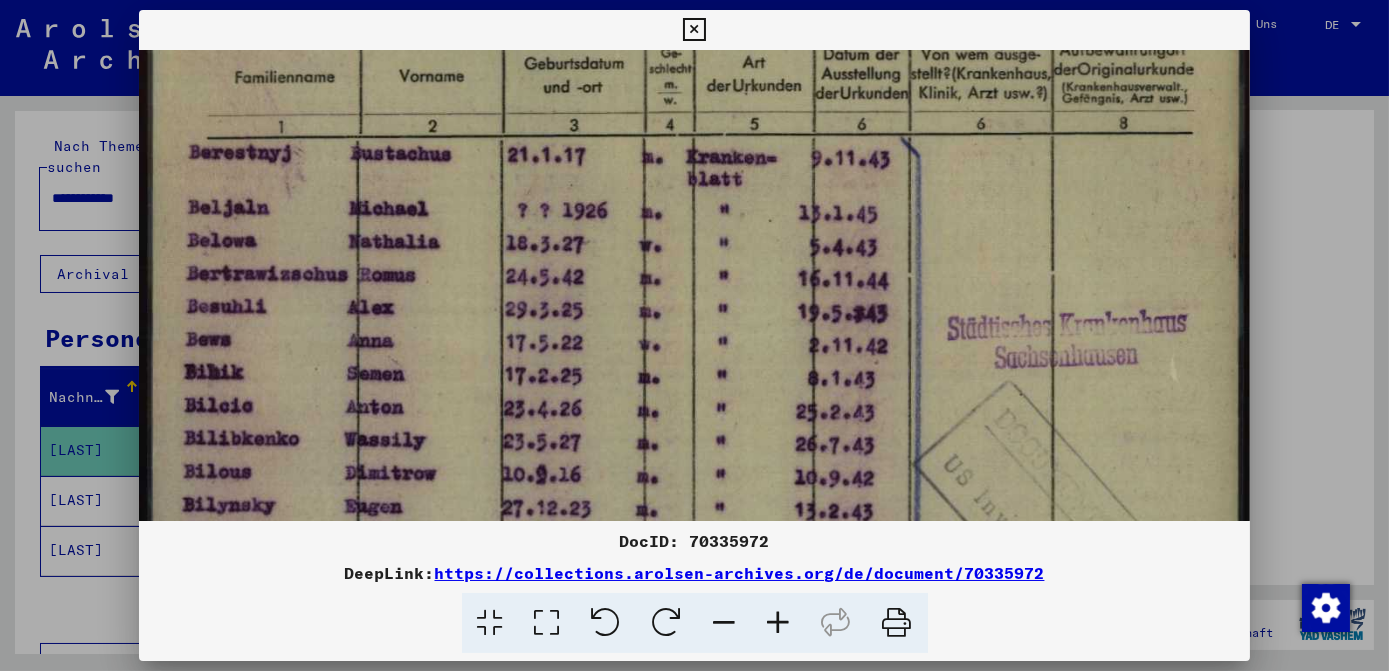 scroll, scrollTop: 353, scrollLeft: 0, axis: vertical 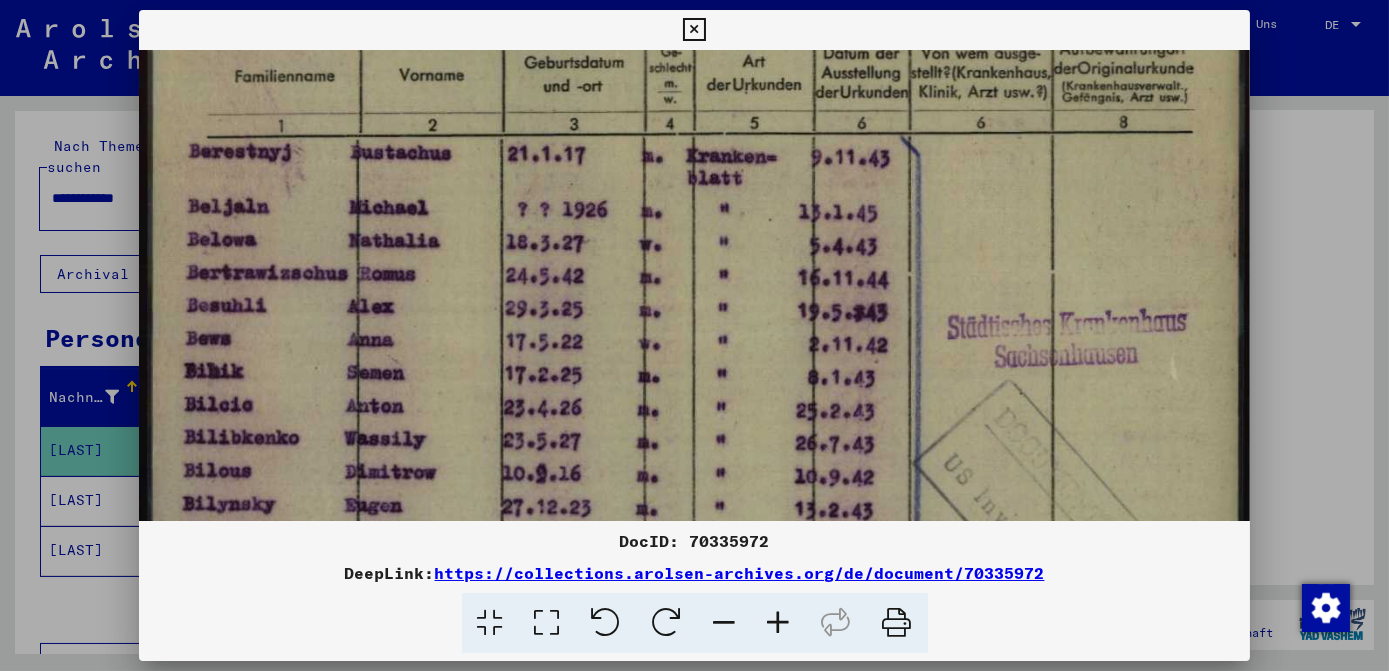 drag, startPoint x: 721, startPoint y: 434, endPoint x: 744, endPoint y: 284, distance: 151.75308 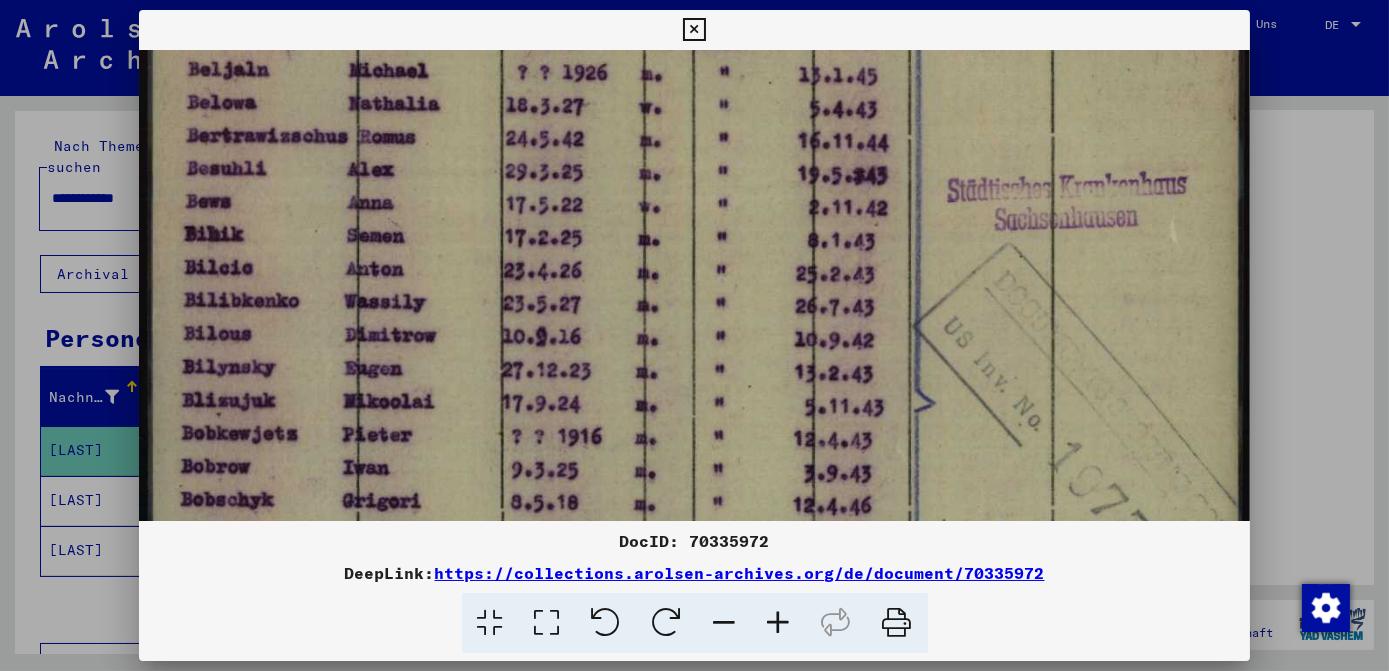 scroll, scrollTop: 564, scrollLeft: 0, axis: vertical 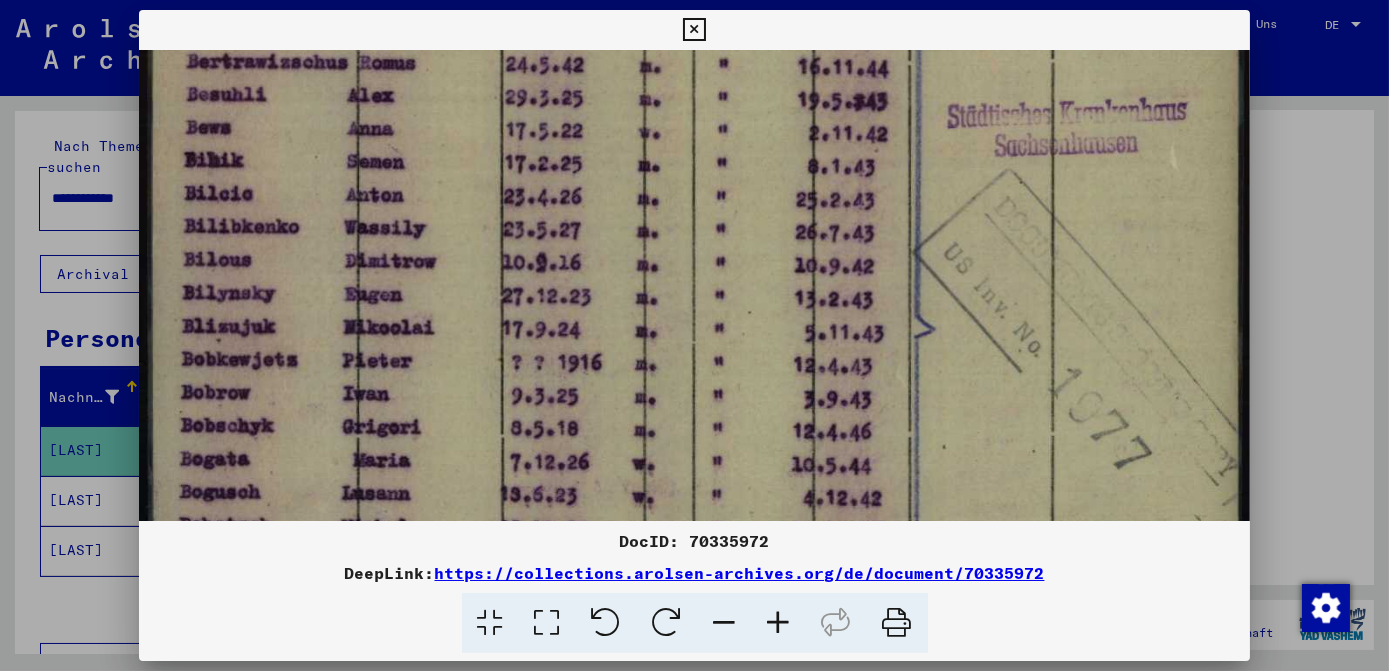 drag, startPoint x: 656, startPoint y: 446, endPoint x: 688, endPoint y: 237, distance: 211.43556 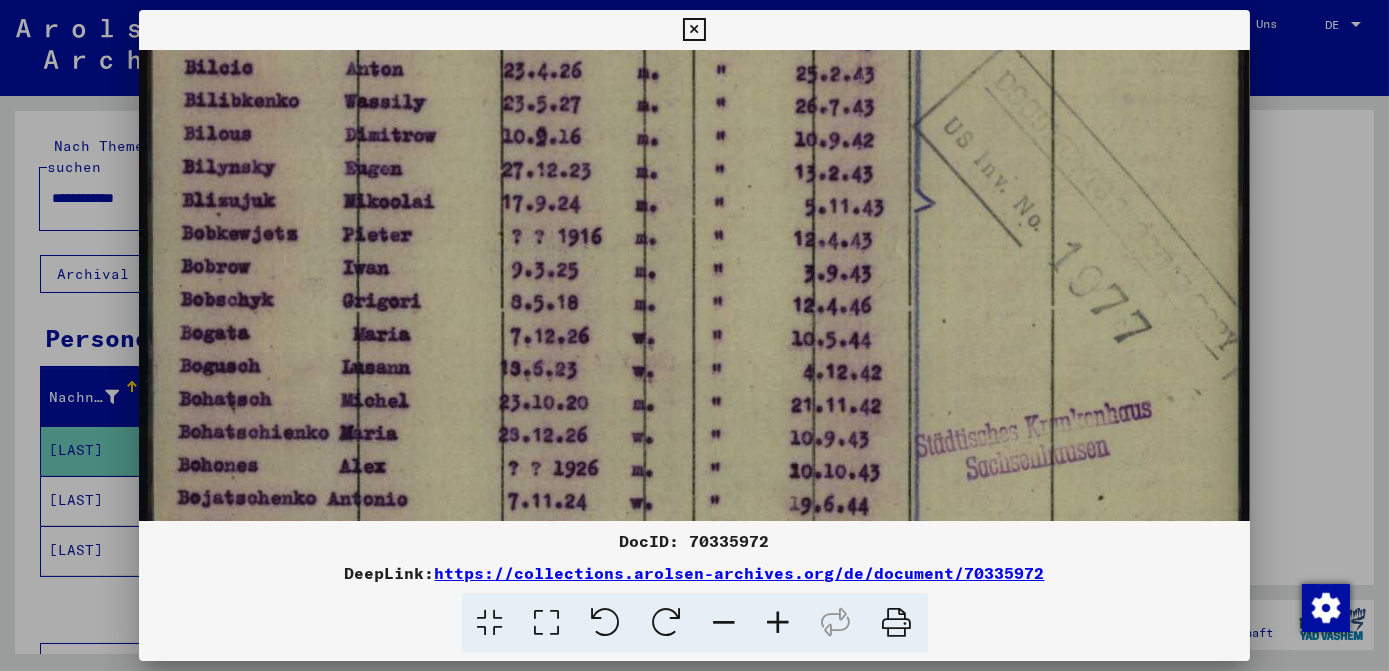 drag, startPoint x: 714, startPoint y: 340, endPoint x: 722, endPoint y: 298, distance: 42.755116 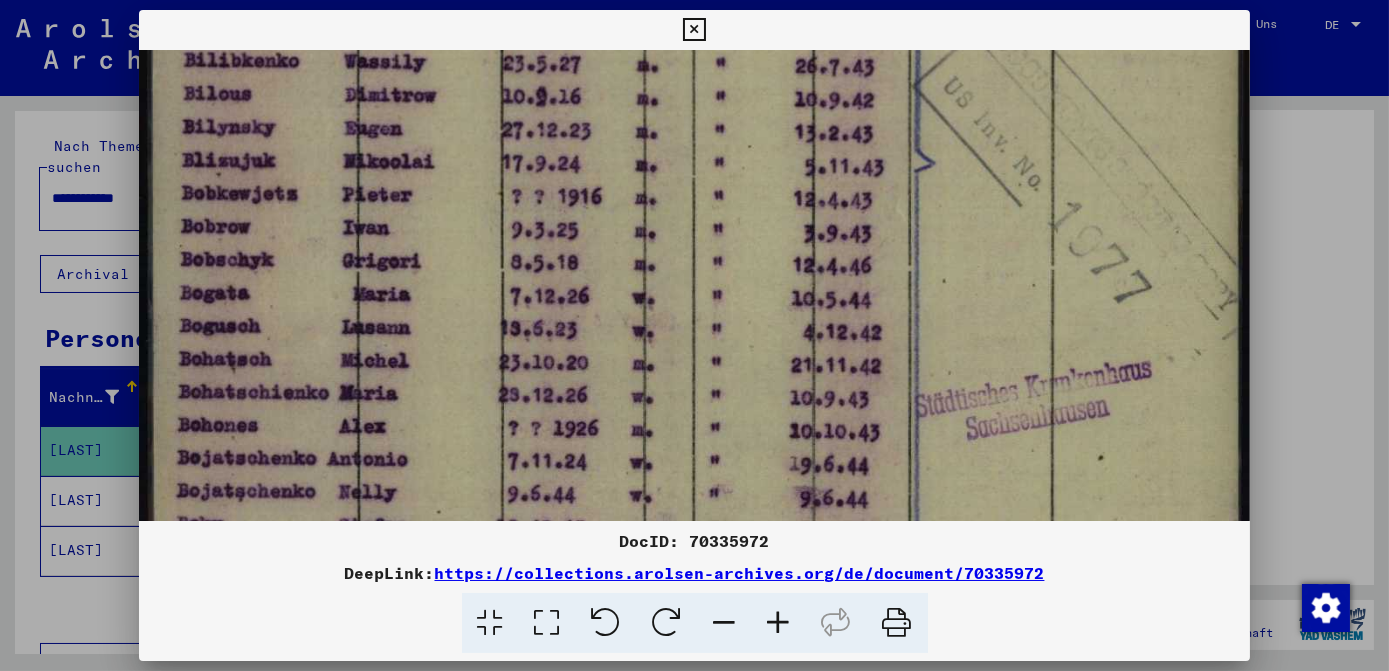 scroll, scrollTop: 708, scrollLeft: 0, axis: vertical 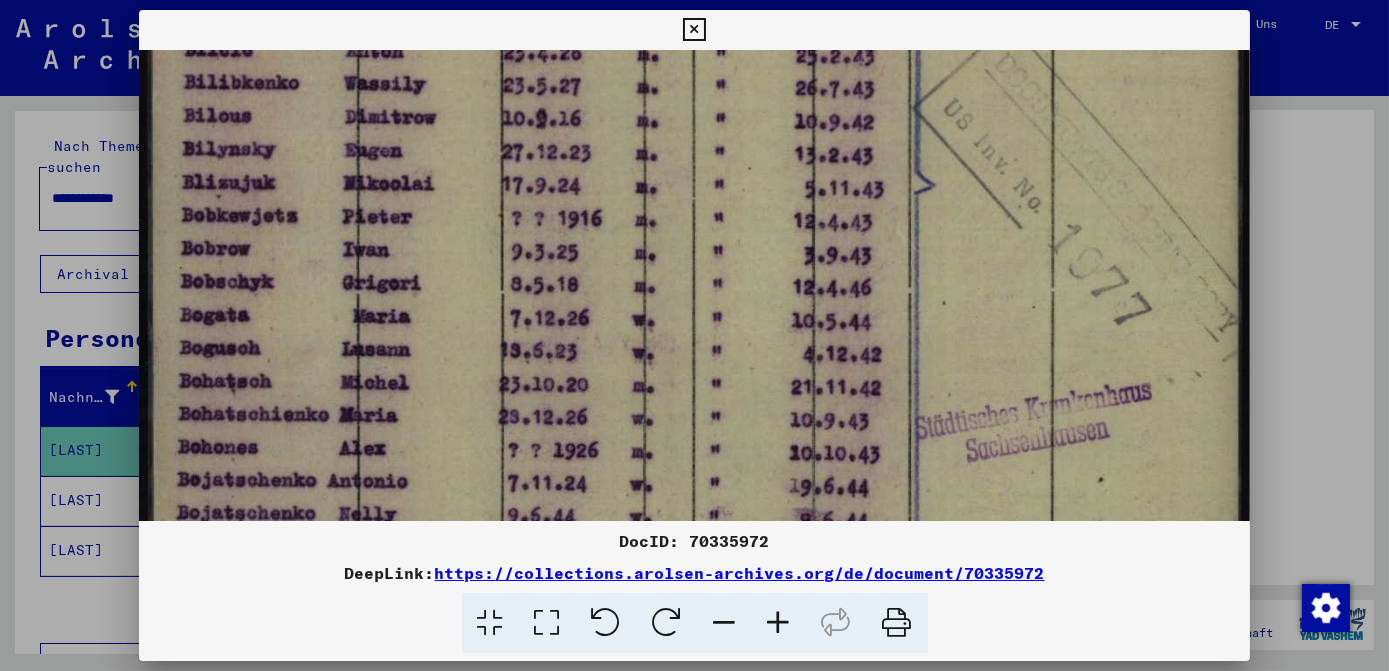 drag, startPoint x: 722, startPoint y: 298, endPoint x: 726, endPoint y: 336, distance: 38.209946 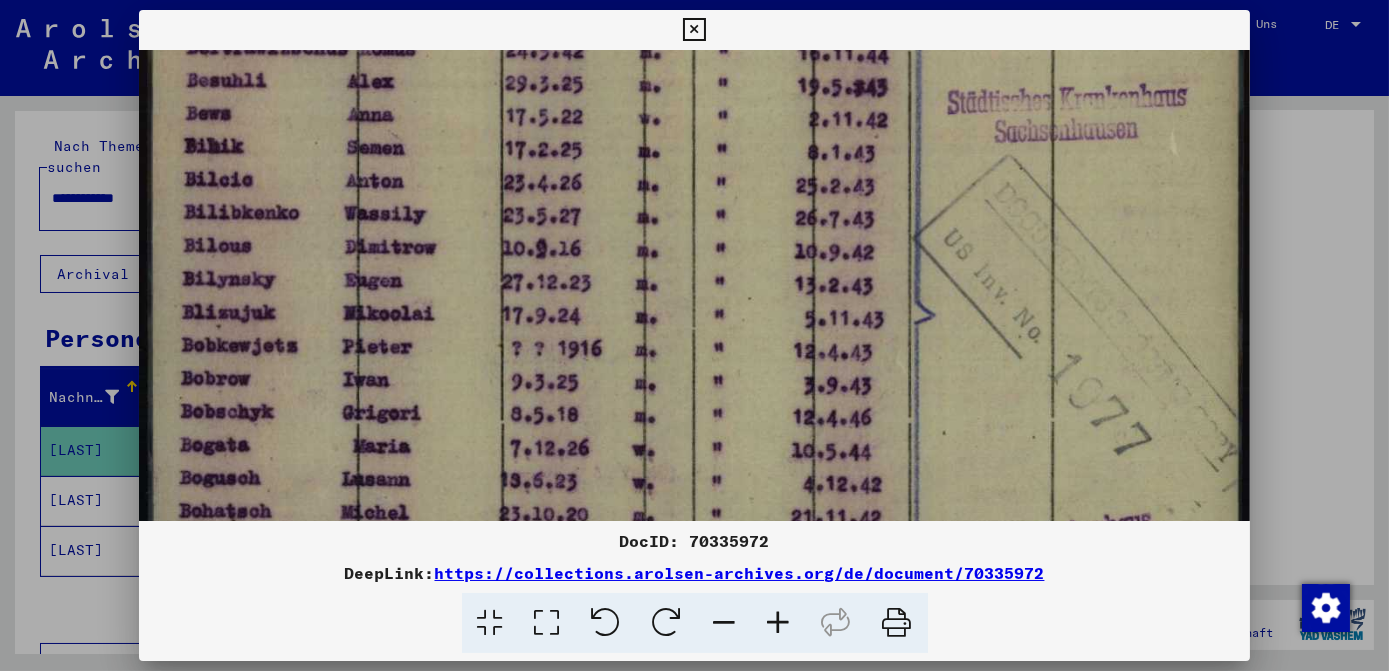 drag, startPoint x: 702, startPoint y: 214, endPoint x: 701, endPoint y: 348, distance: 134.00374 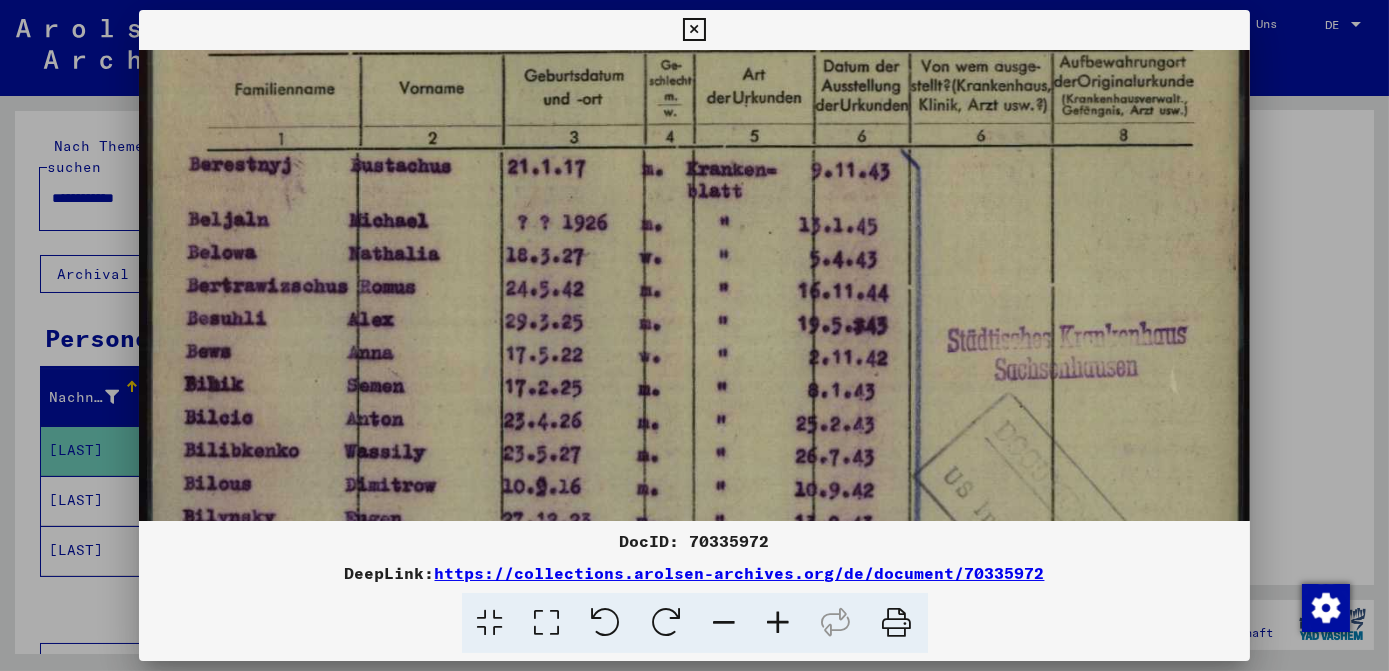 drag, startPoint x: 646, startPoint y: 184, endPoint x: 648, endPoint y: 425, distance: 241.0083 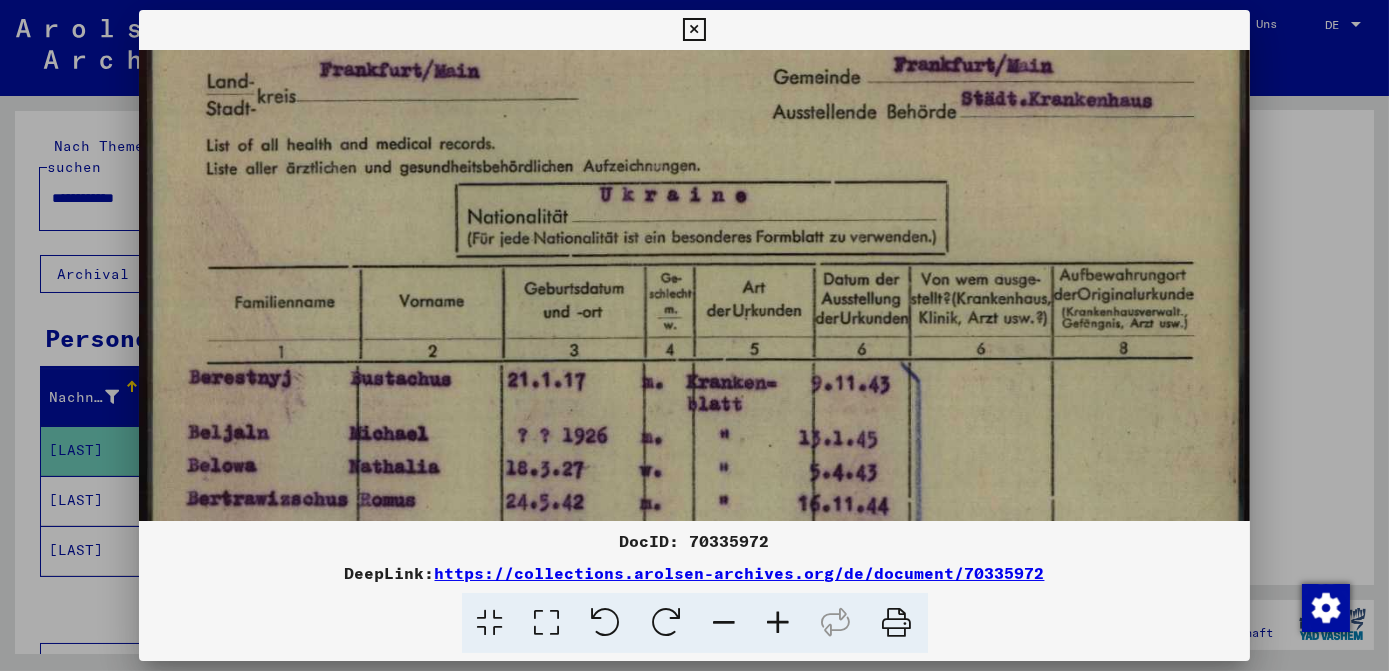 scroll, scrollTop: 120, scrollLeft: 0, axis: vertical 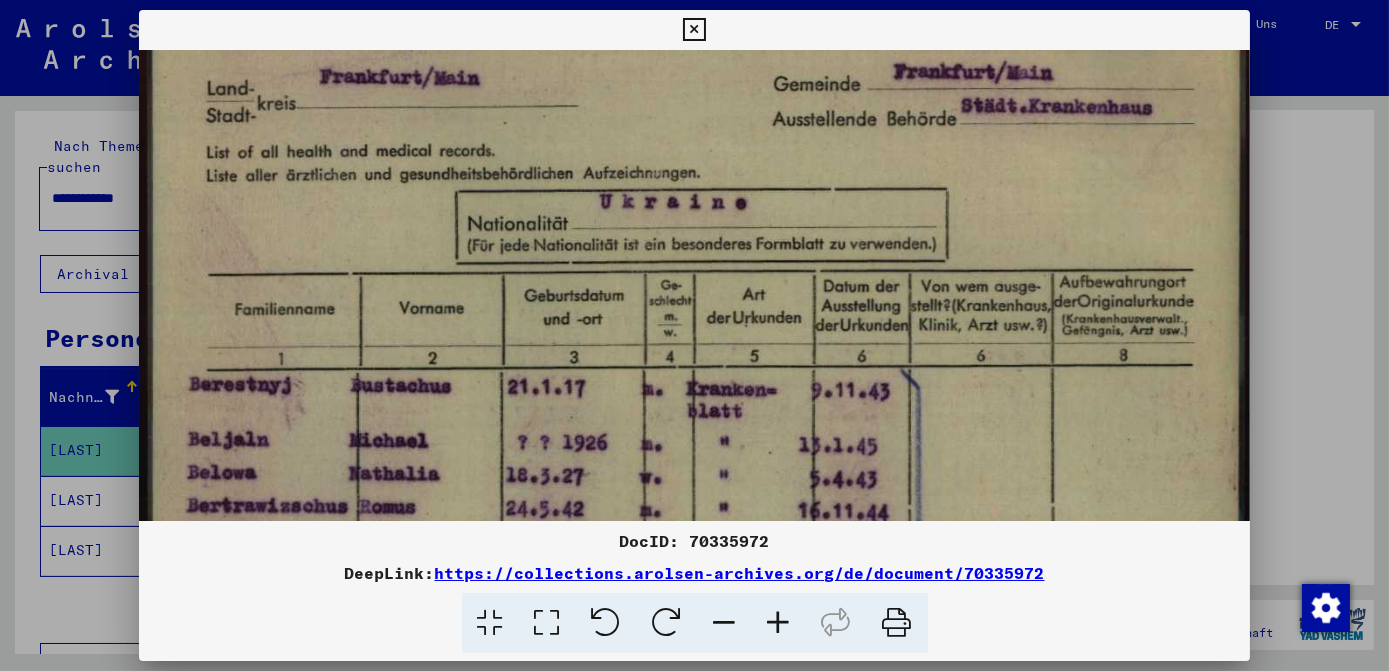 drag, startPoint x: 637, startPoint y: 236, endPoint x: 630, endPoint y: 456, distance: 220.11133 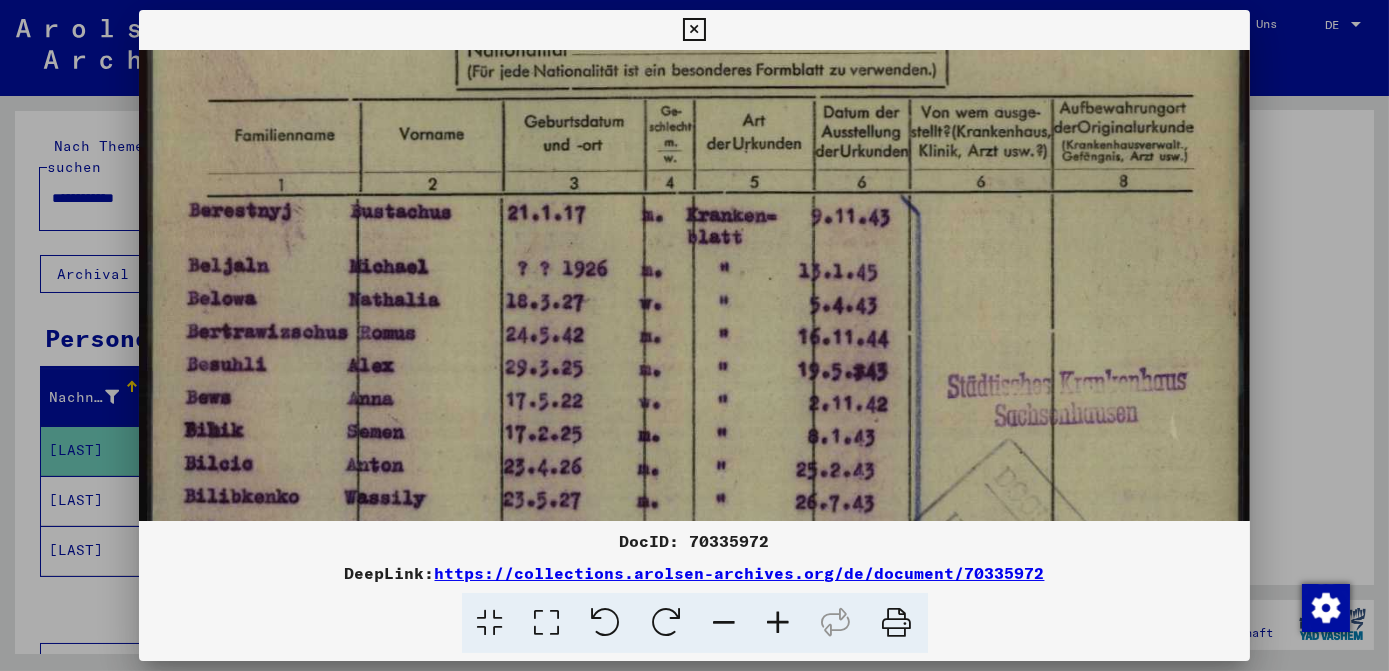 scroll, scrollTop: 296, scrollLeft: 0, axis: vertical 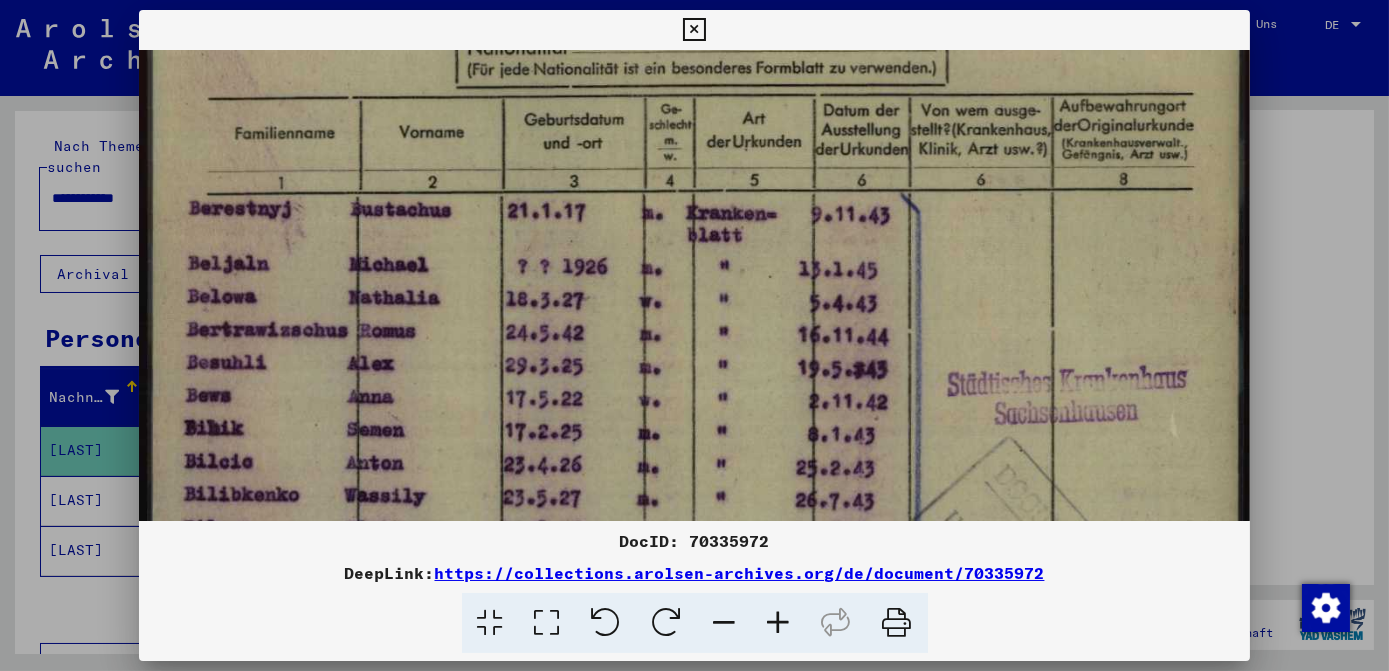 drag, startPoint x: 645, startPoint y: 232, endPoint x: 652, endPoint y: 89, distance: 143.17122 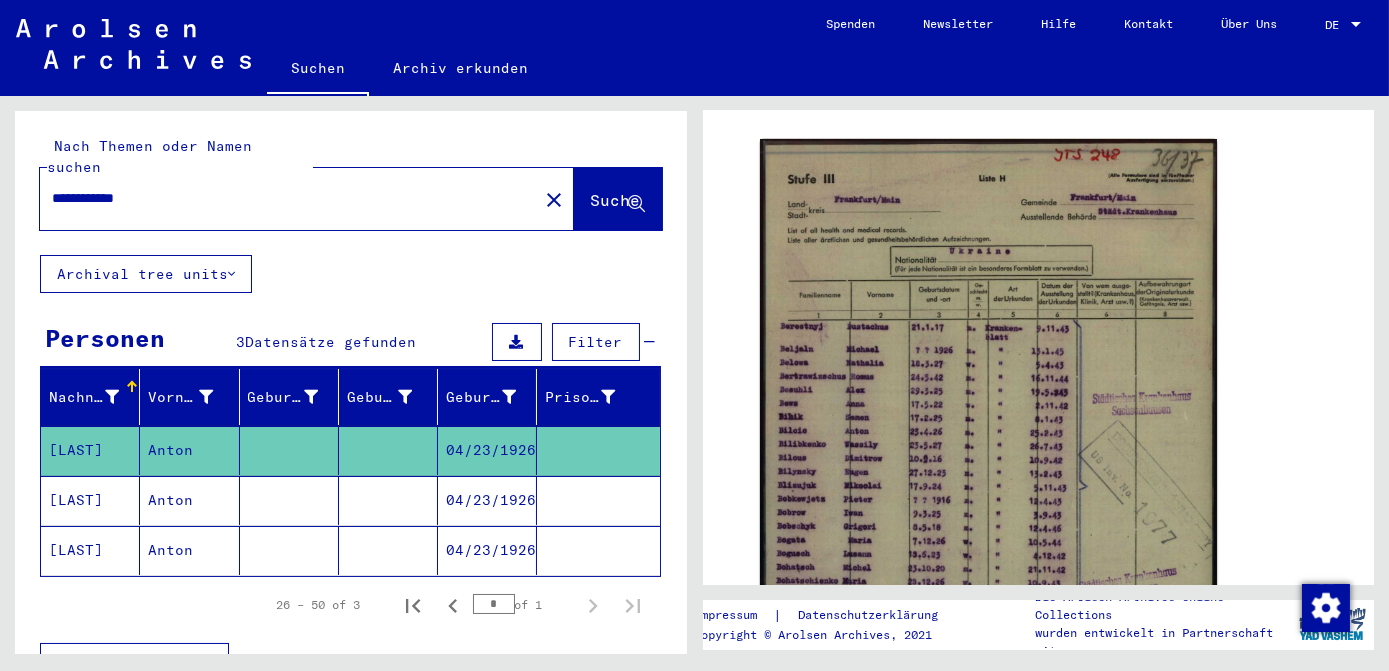click on "04/23/1926" at bounding box center [487, 550] 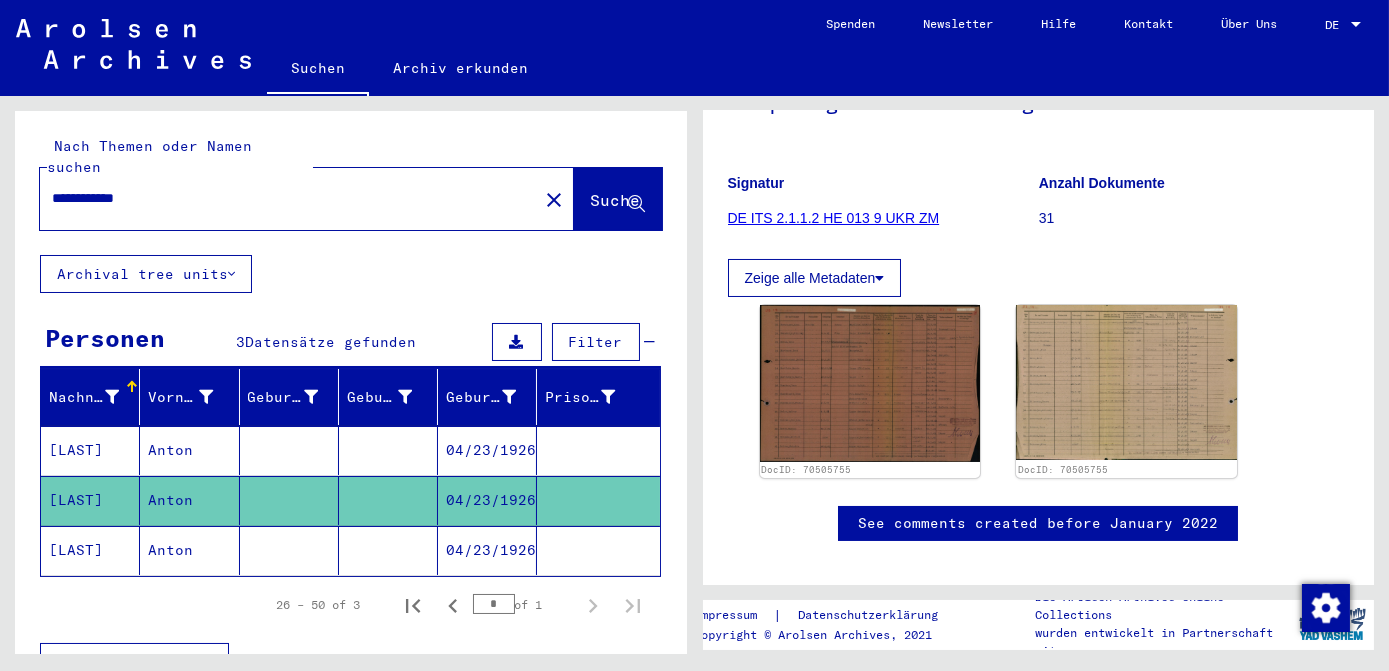 scroll, scrollTop: 261, scrollLeft: 0, axis: vertical 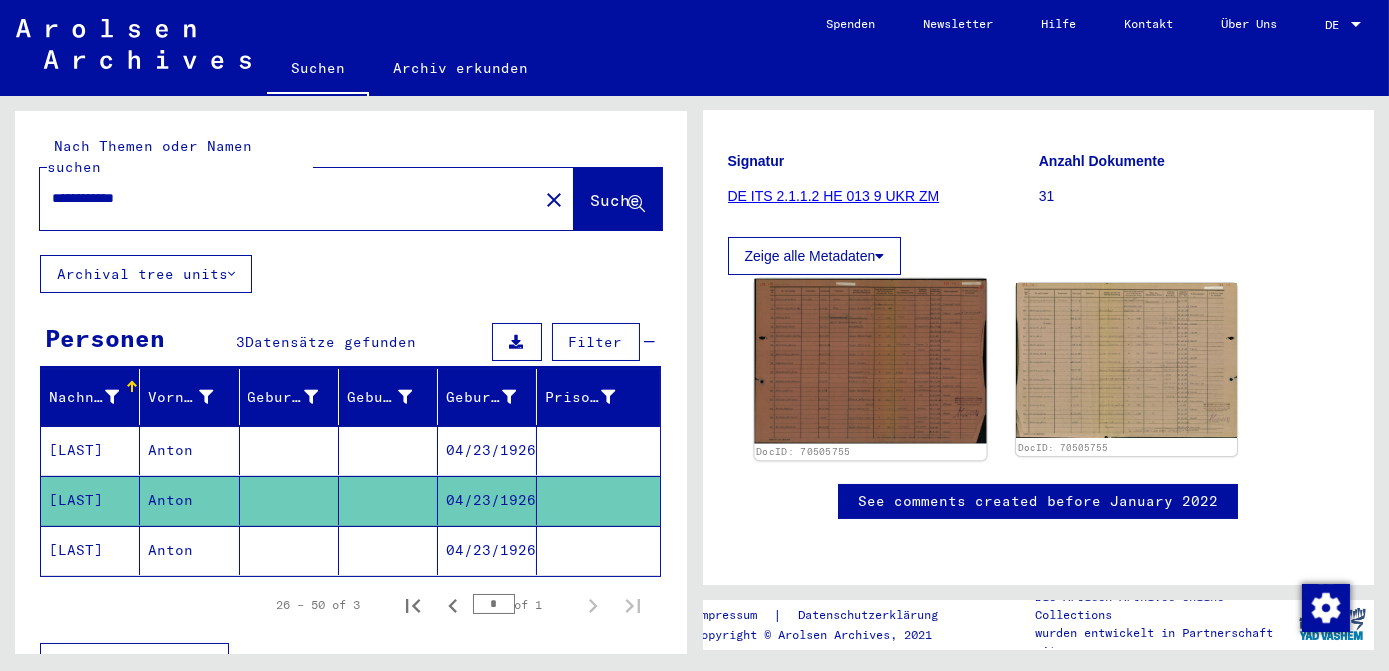 click 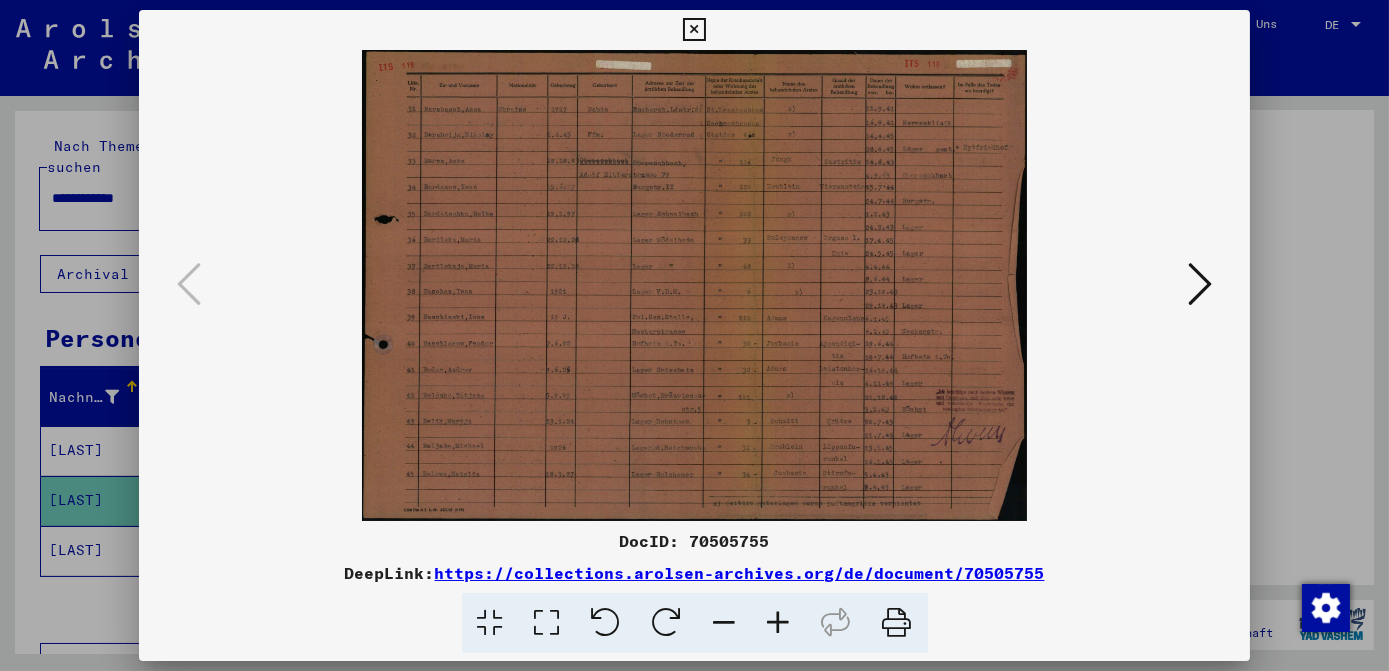 click at bounding box center (547, 623) 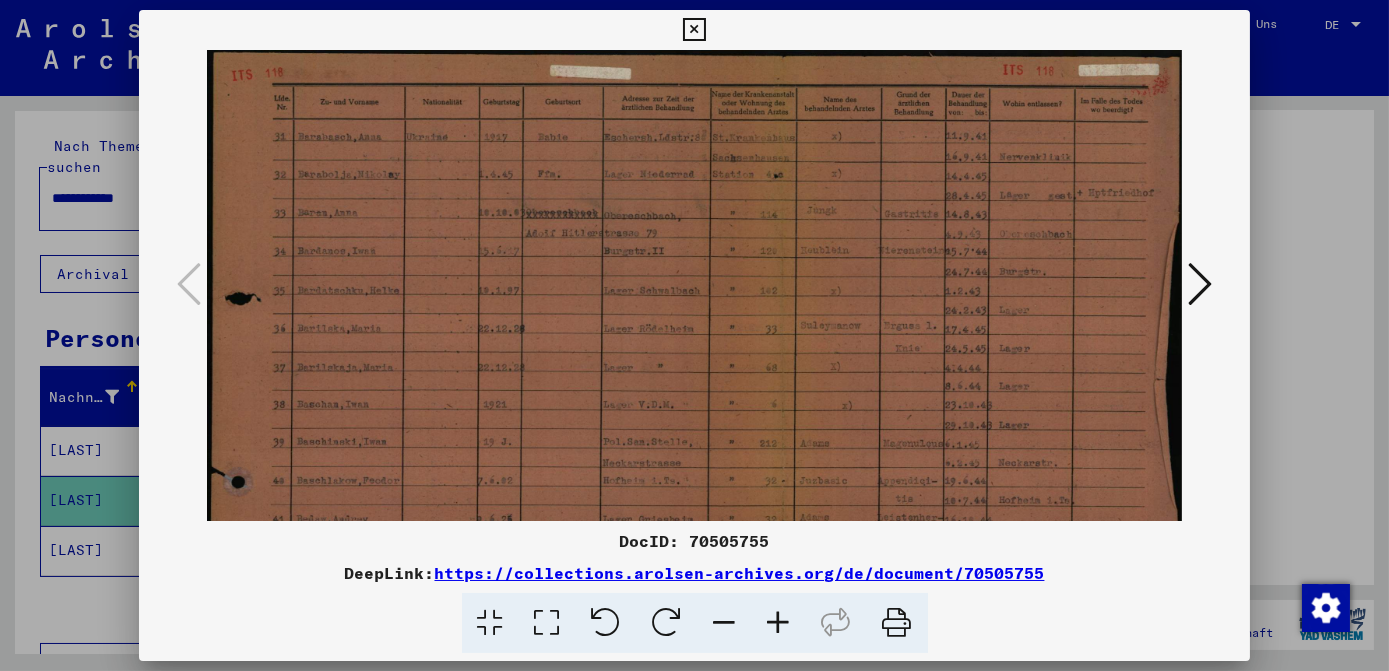 click at bounding box center [779, 623] 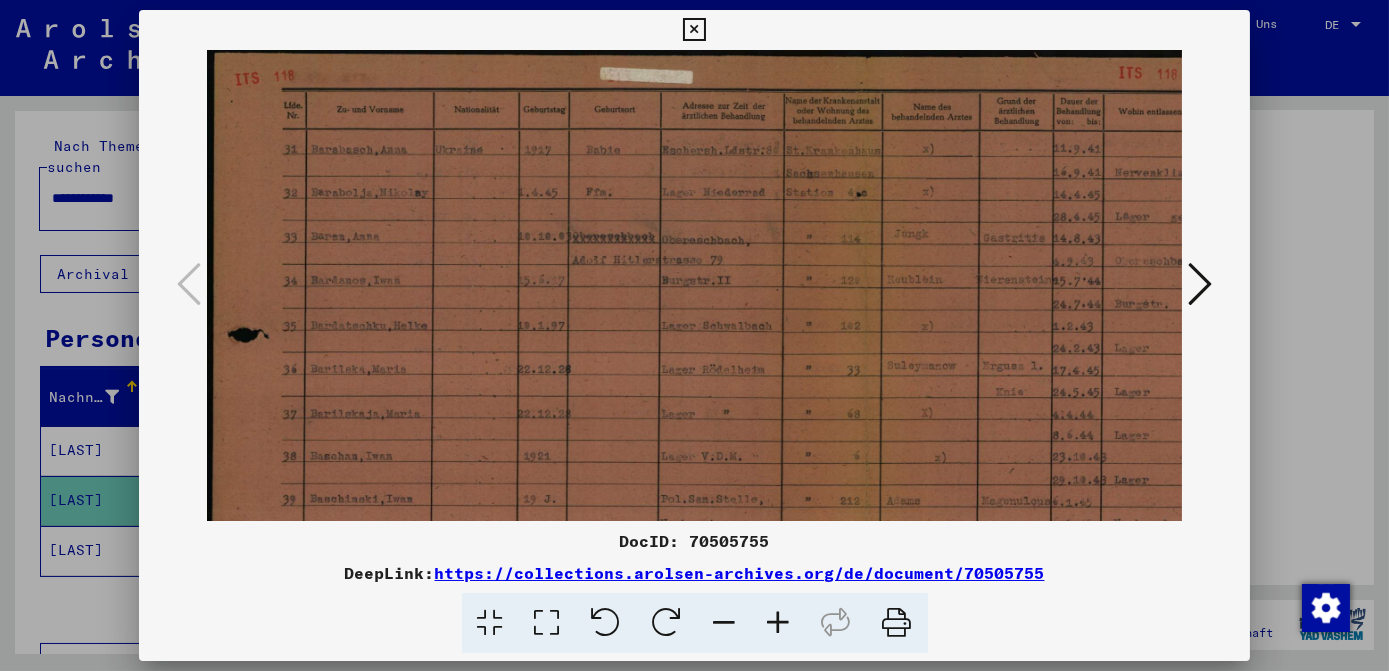 click at bounding box center [779, 623] 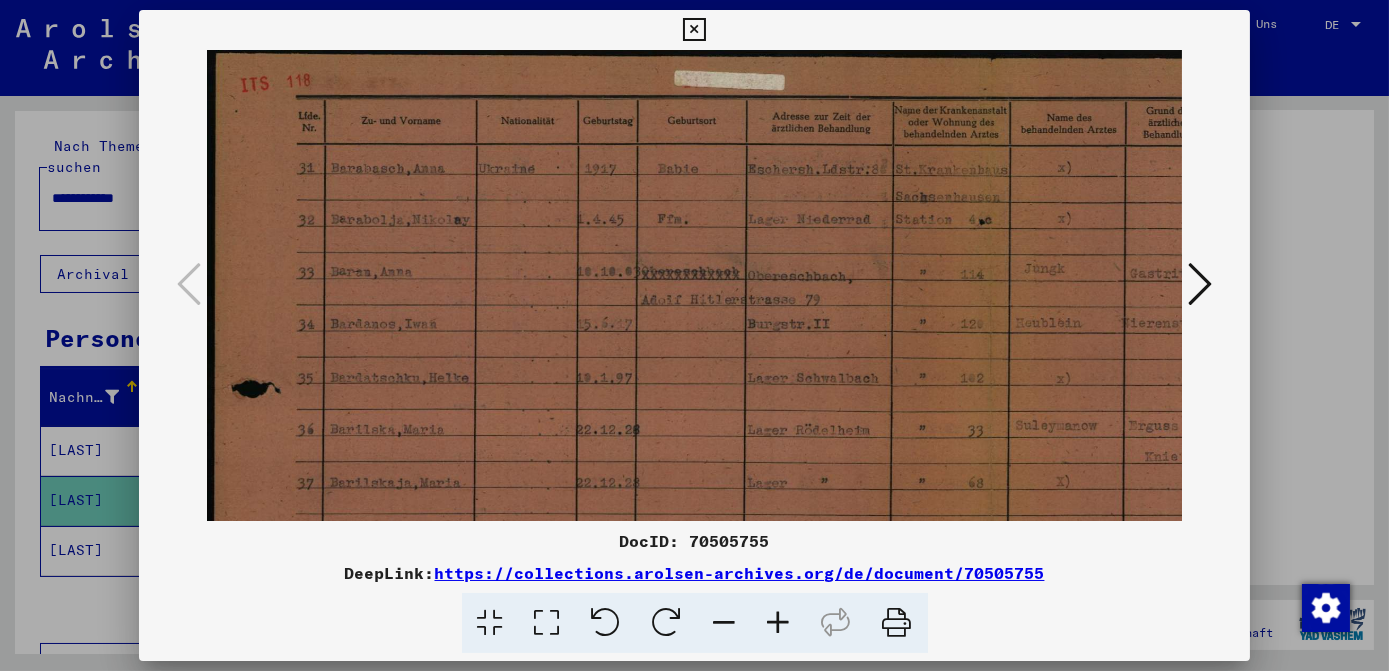 click at bounding box center (779, 623) 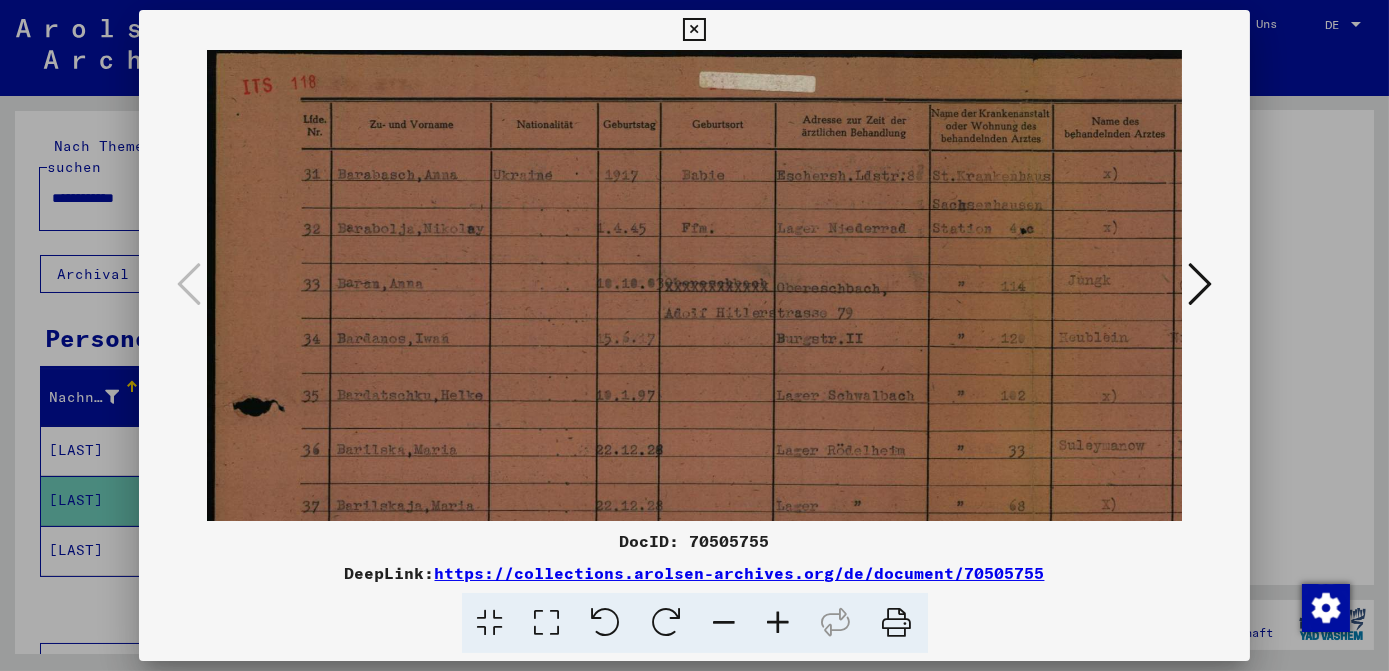 click at bounding box center (779, 623) 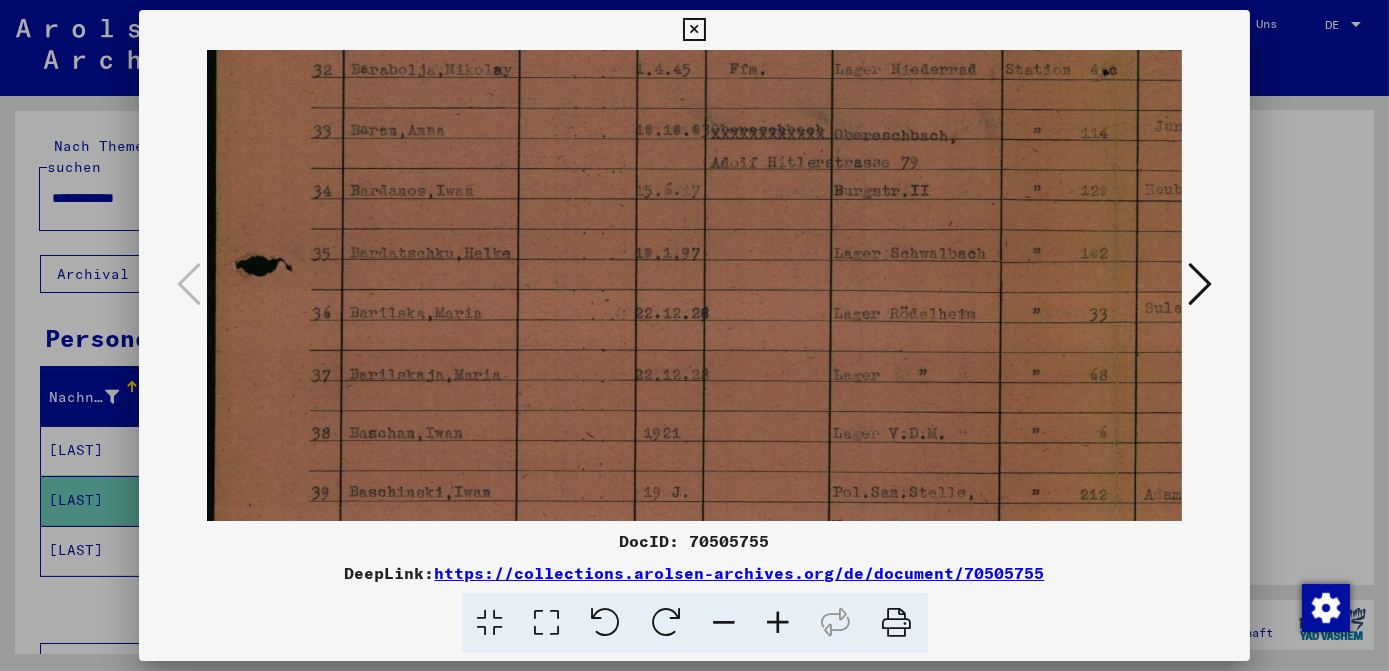 drag, startPoint x: 706, startPoint y: 450, endPoint x: 714, endPoint y: 273, distance: 177.1807 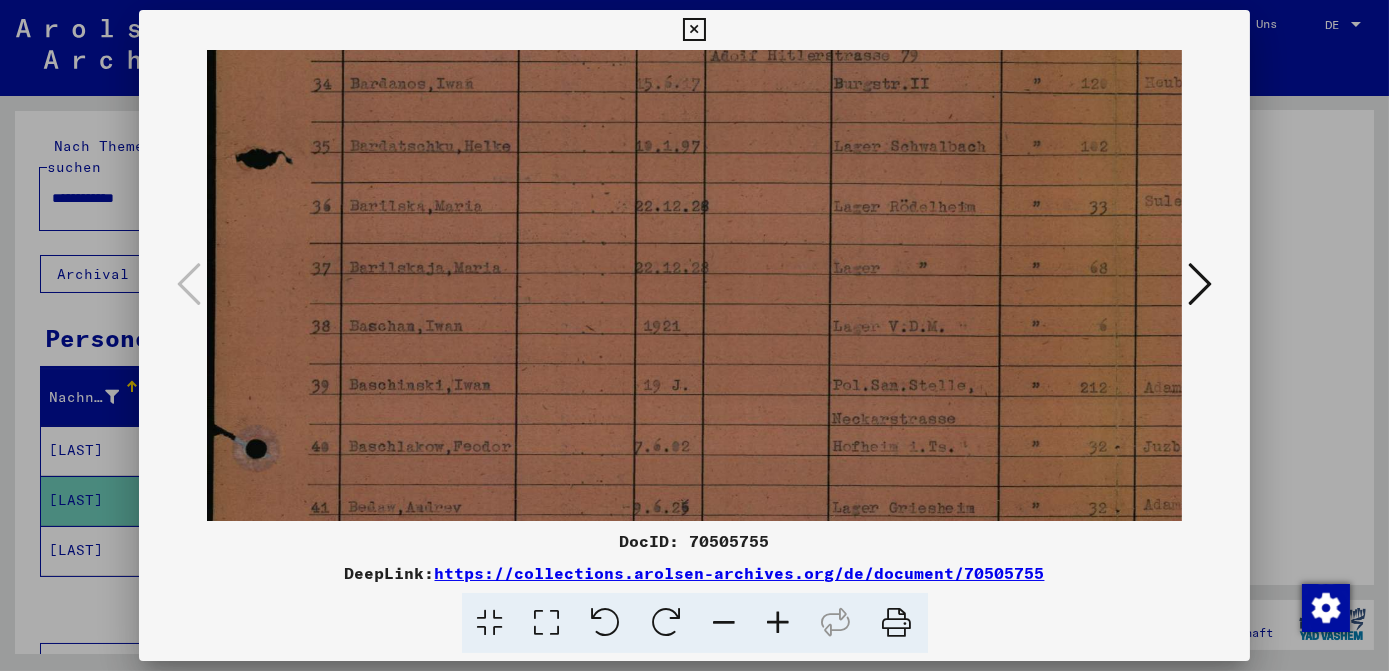 drag, startPoint x: 786, startPoint y: 251, endPoint x: 787, endPoint y: 211, distance: 40.012497 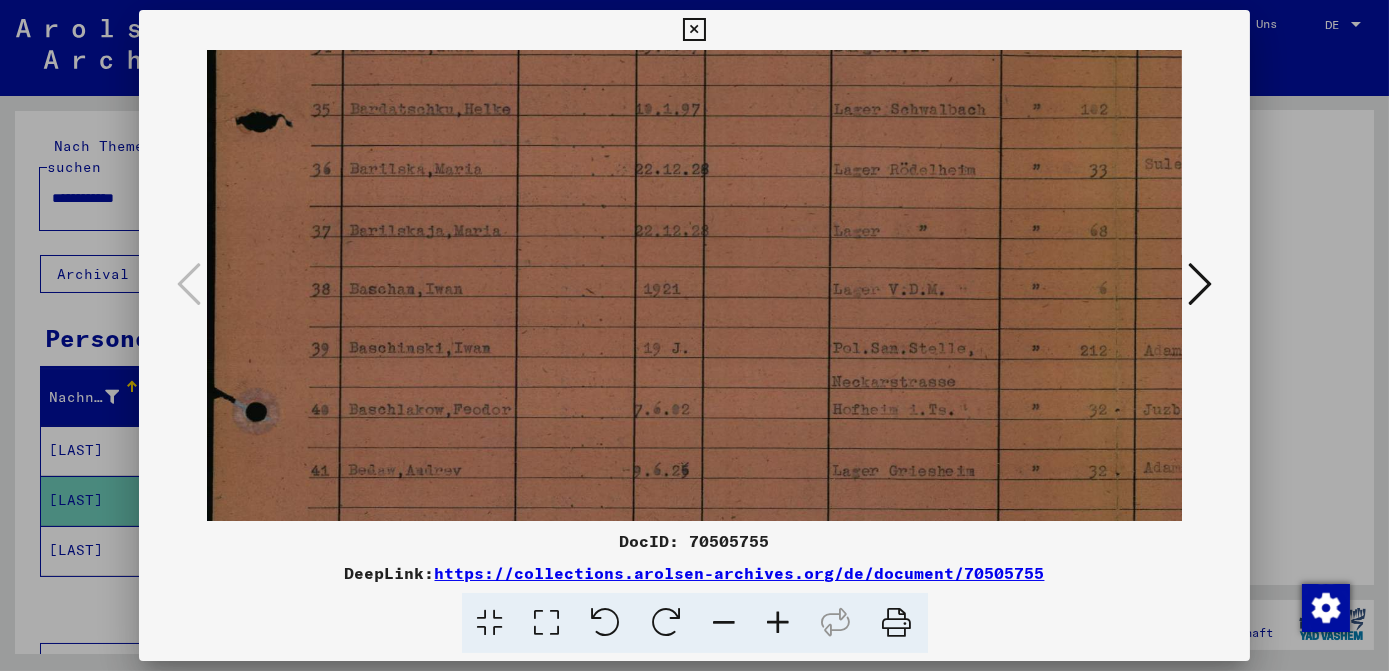 click at bounding box center (977, 275) 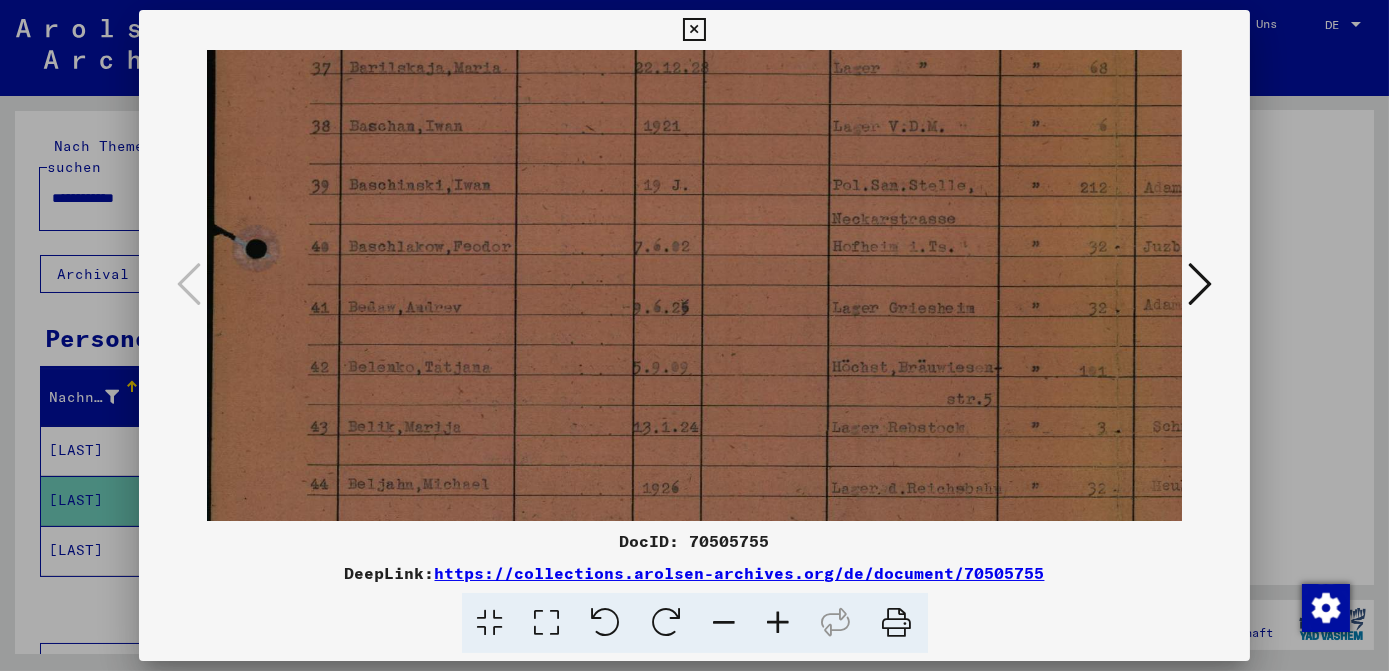 drag, startPoint x: 799, startPoint y: 396, endPoint x: 808, endPoint y: 242, distance: 154.26276 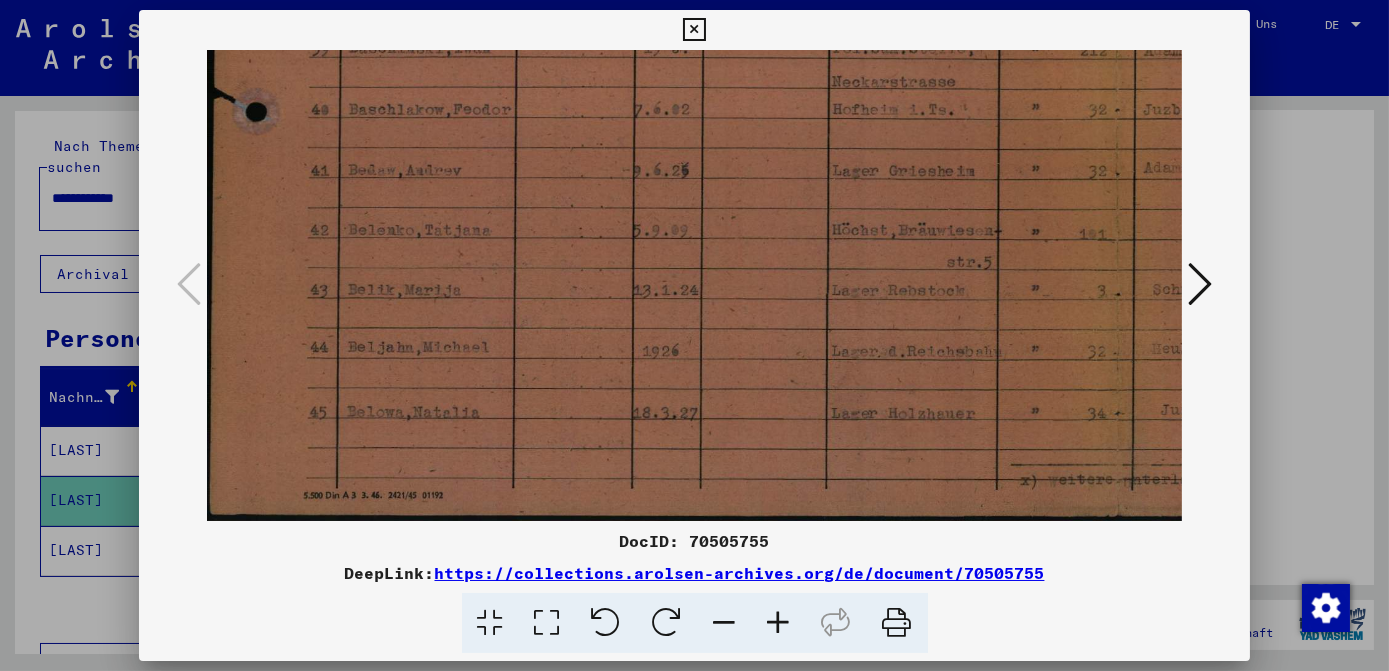 drag, startPoint x: 824, startPoint y: 349, endPoint x: 827, endPoint y: 139, distance: 210.02142 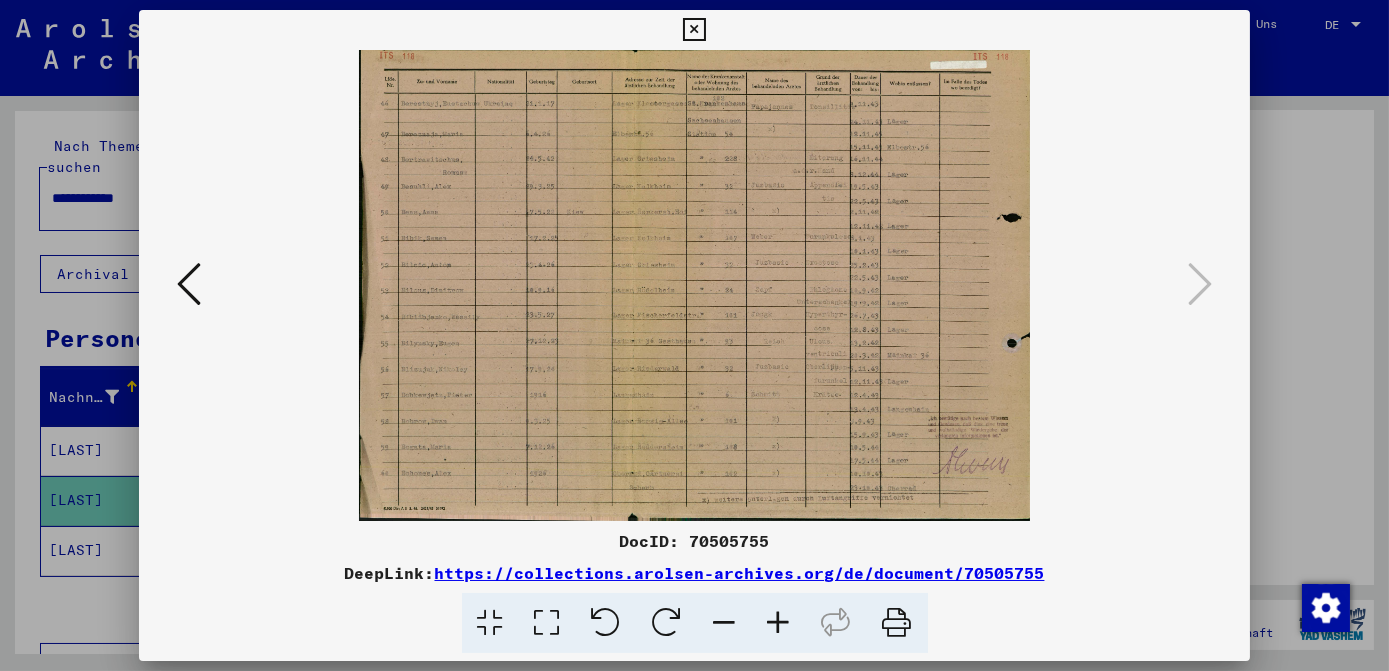 click at bounding box center [779, 623] 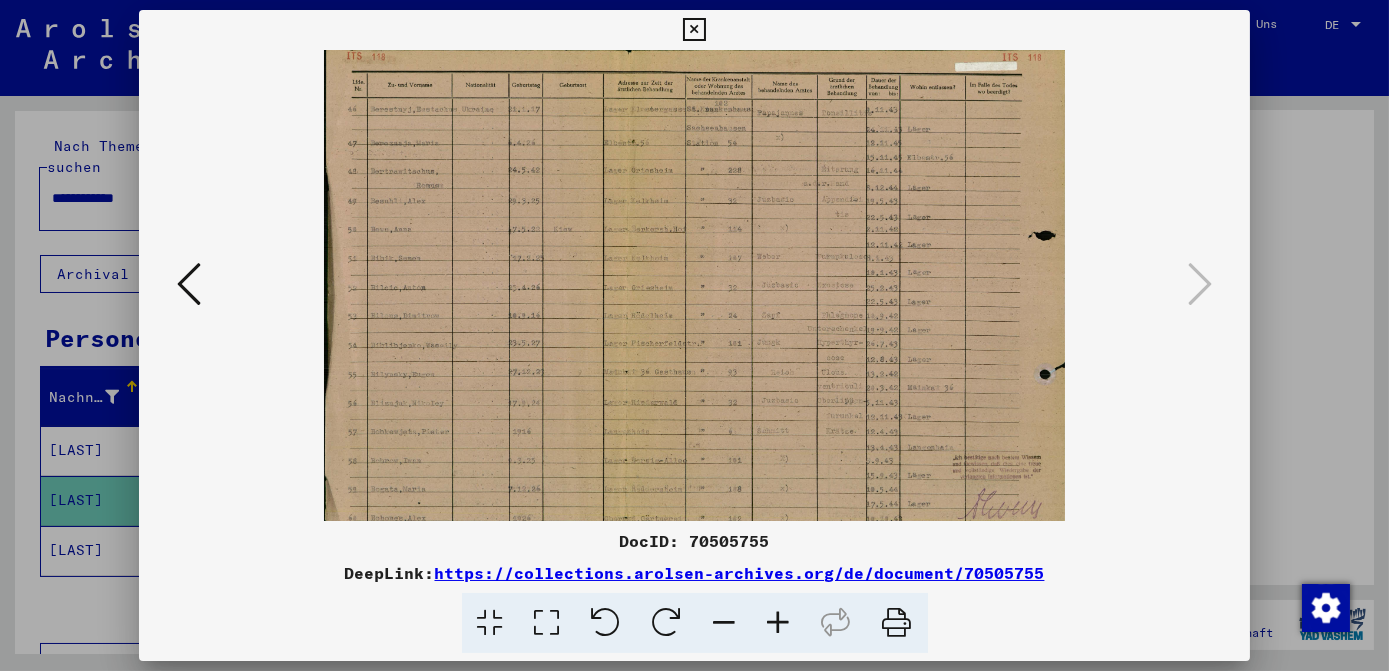 click at bounding box center (779, 623) 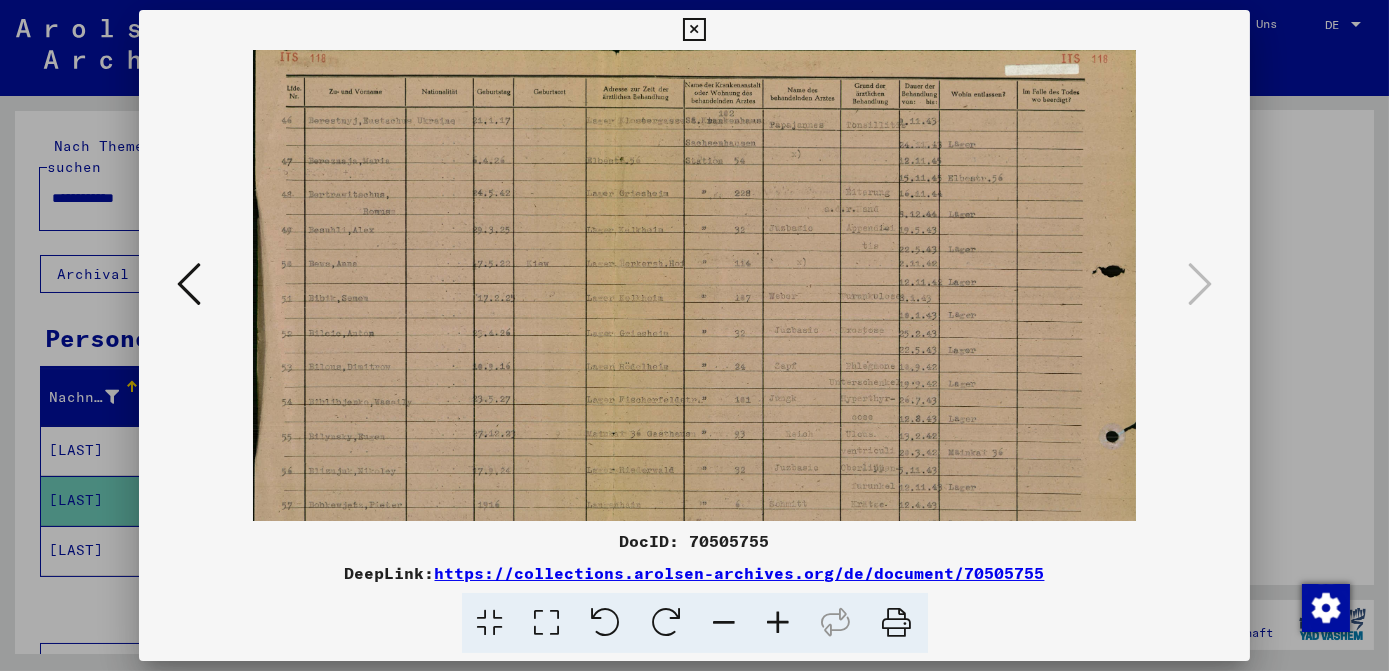 click at bounding box center [779, 623] 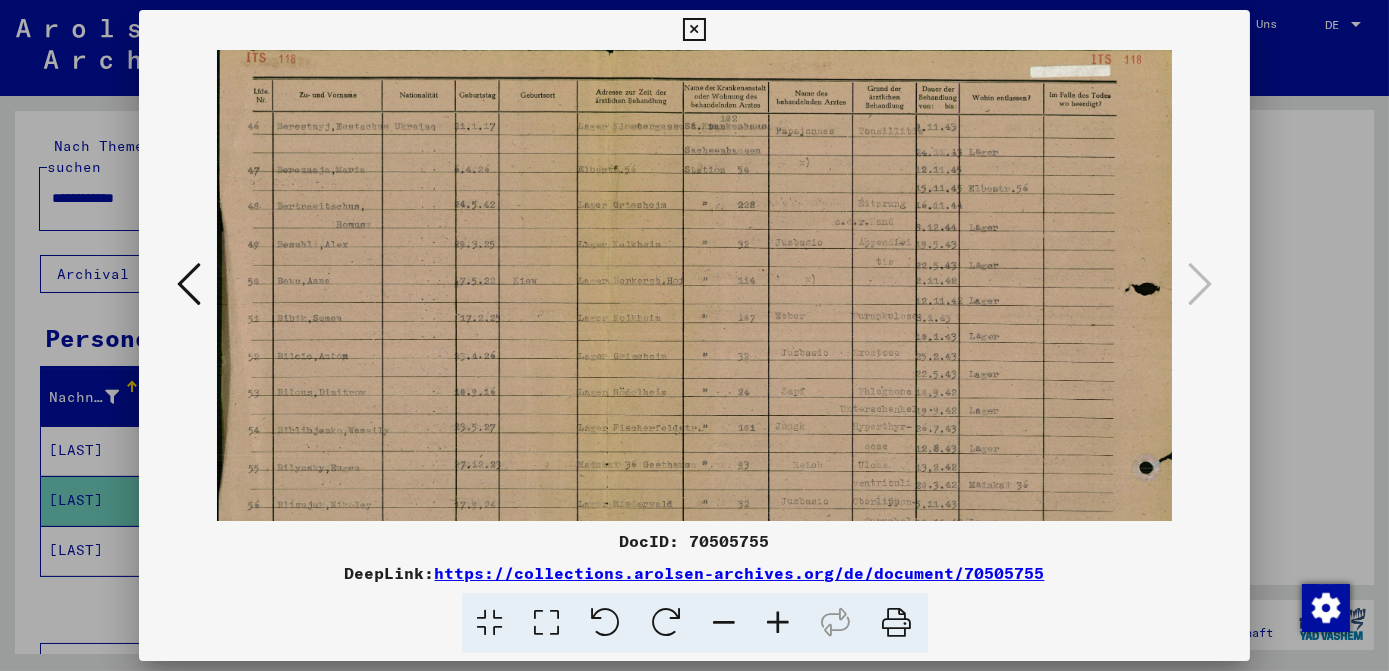 click at bounding box center [779, 623] 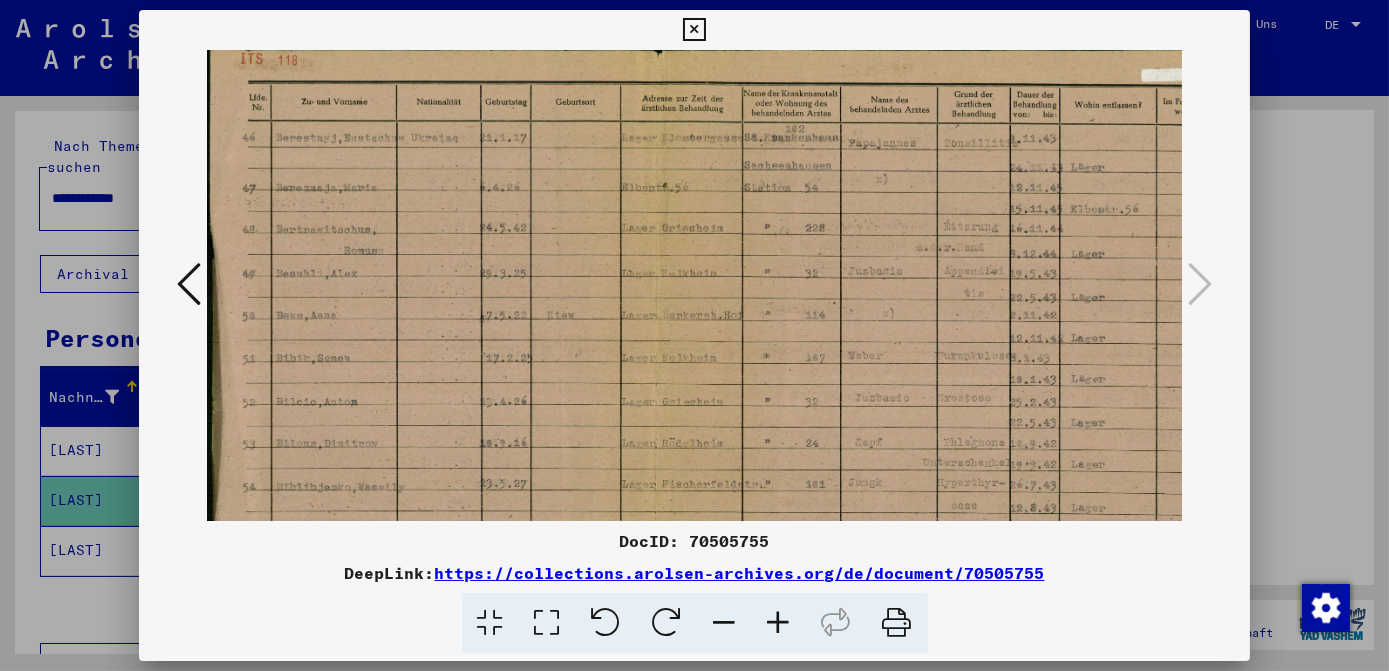 click at bounding box center [779, 623] 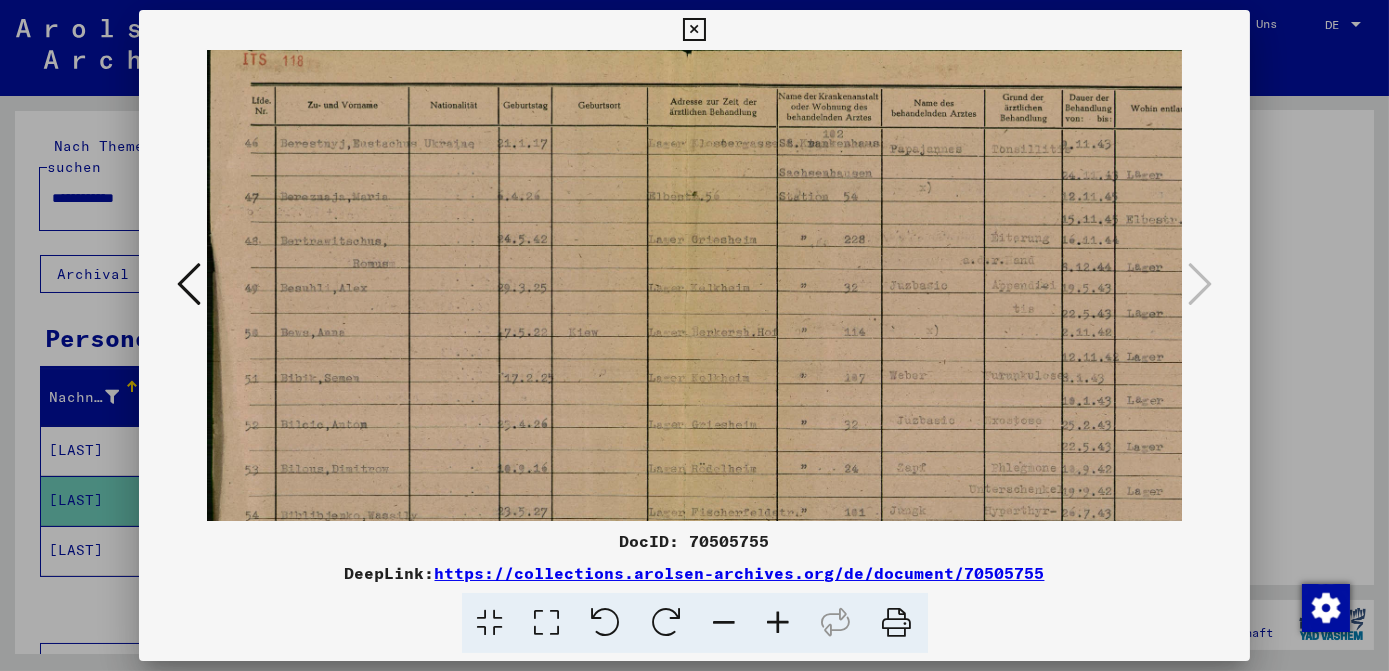 click at bounding box center [779, 623] 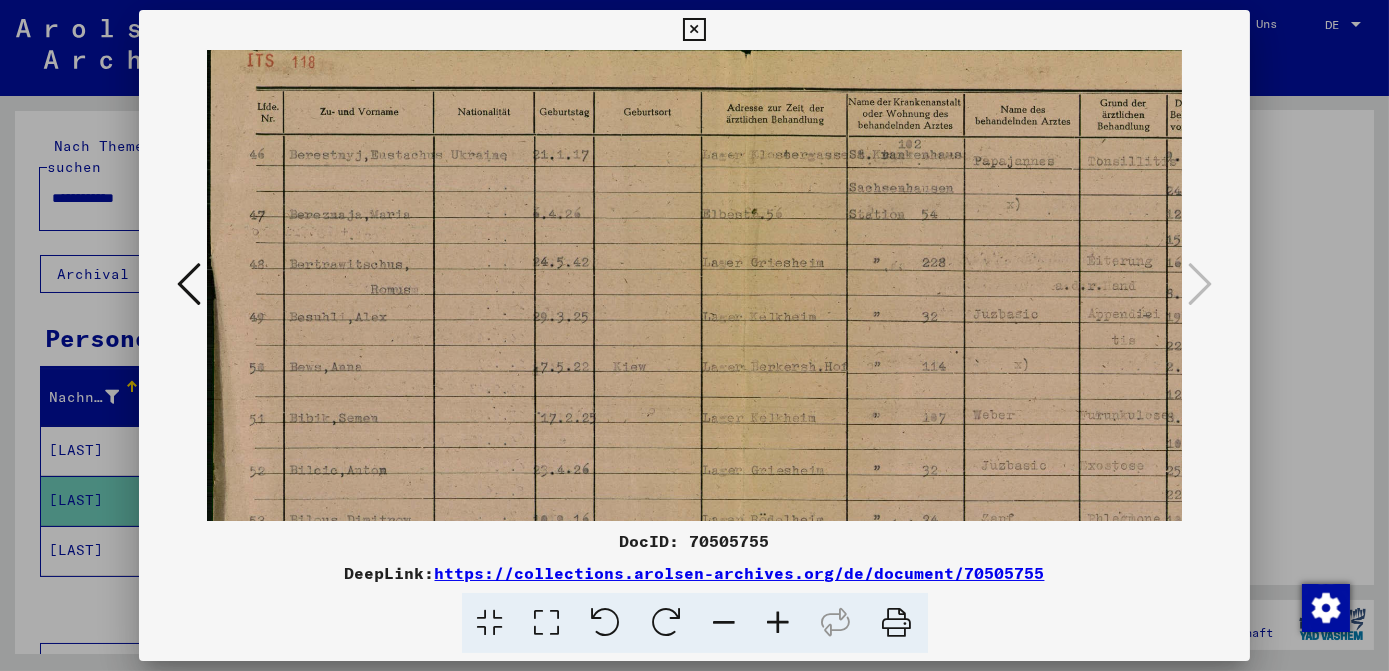 click at bounding box center [779, 623] 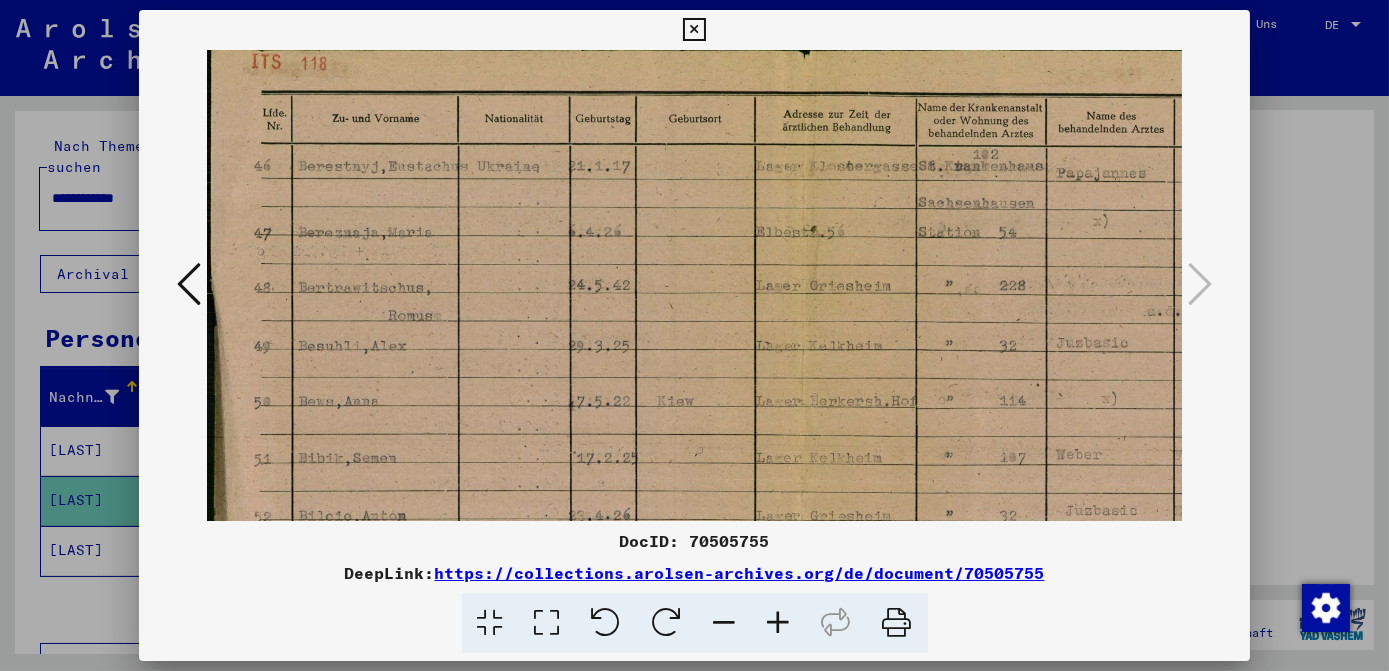 click at bounding box center [779, 623] 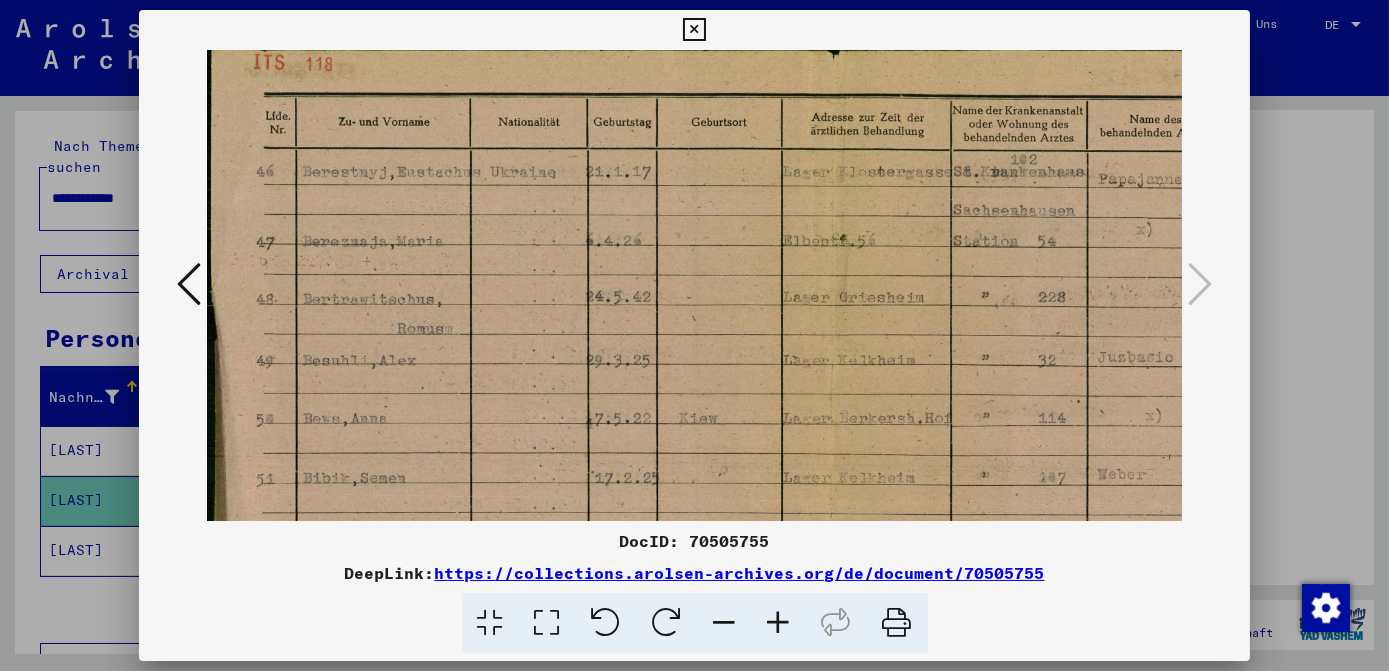 click at bounding box center (779, 623) 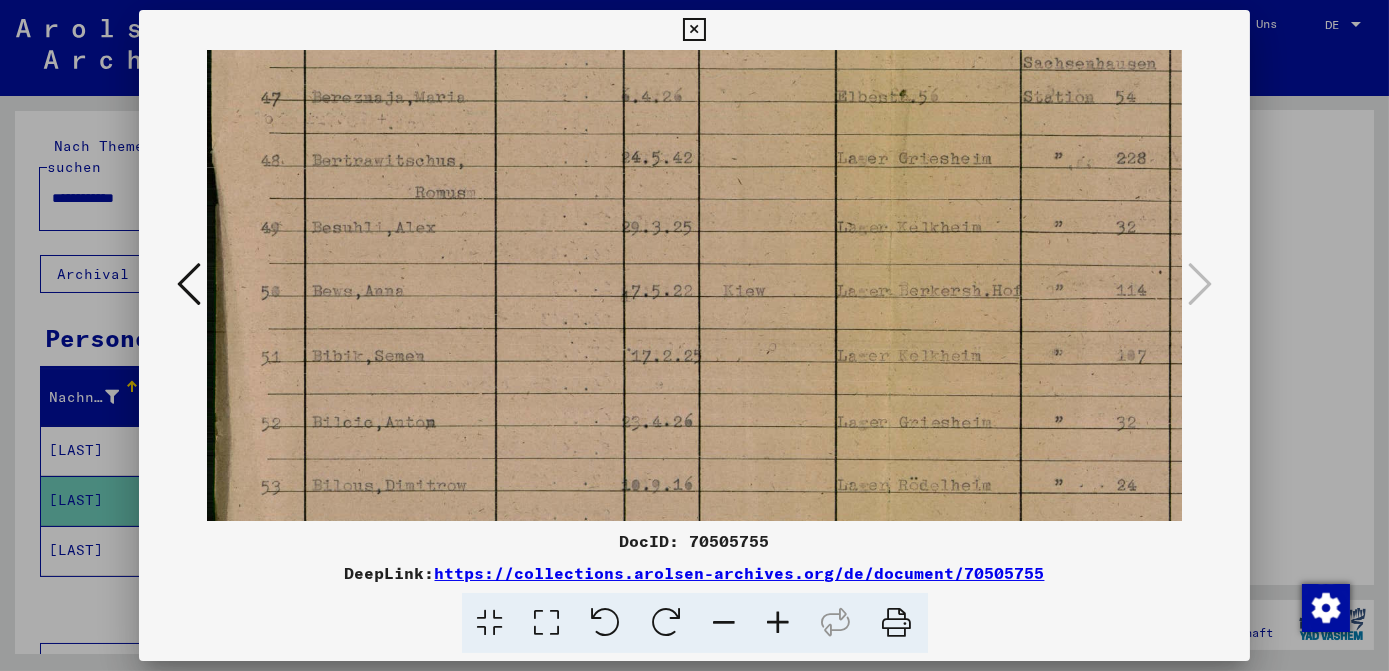 drag, startPoint x: 738, startPoint y: 150, endPoint x: 738, endPoint y: 225, distance: 75 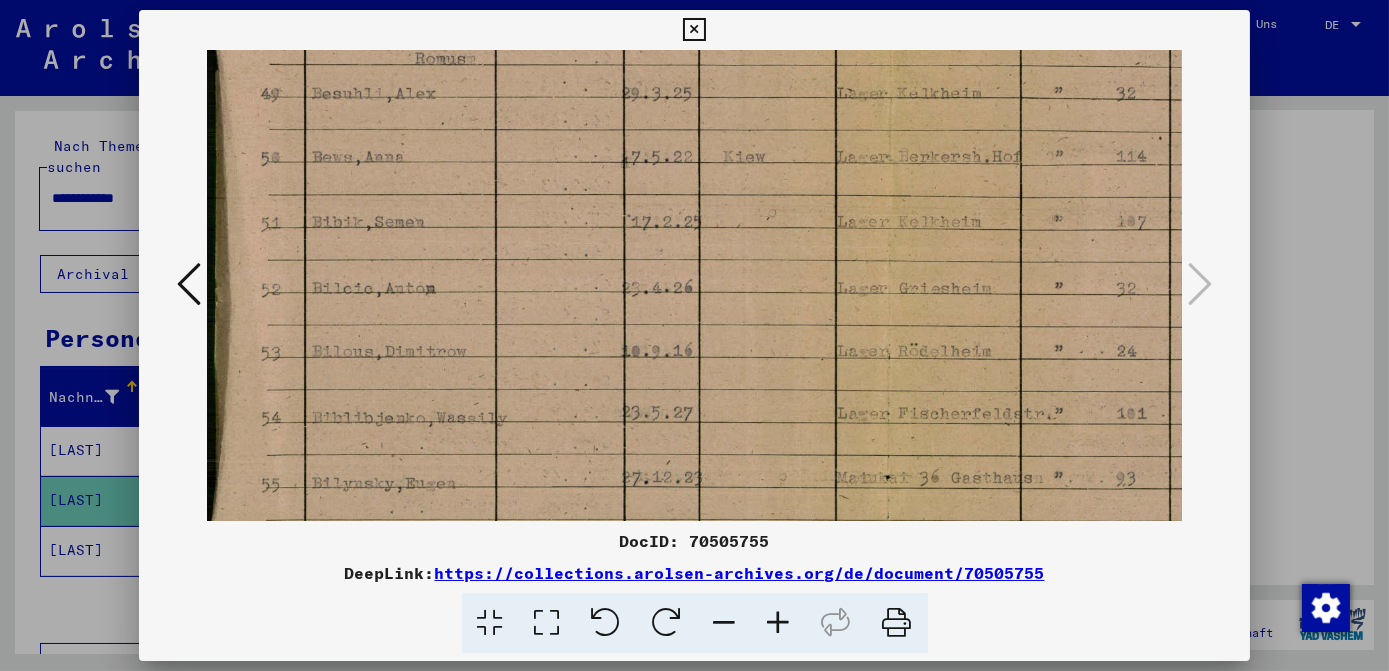 click at bounding box center (1040, 339) 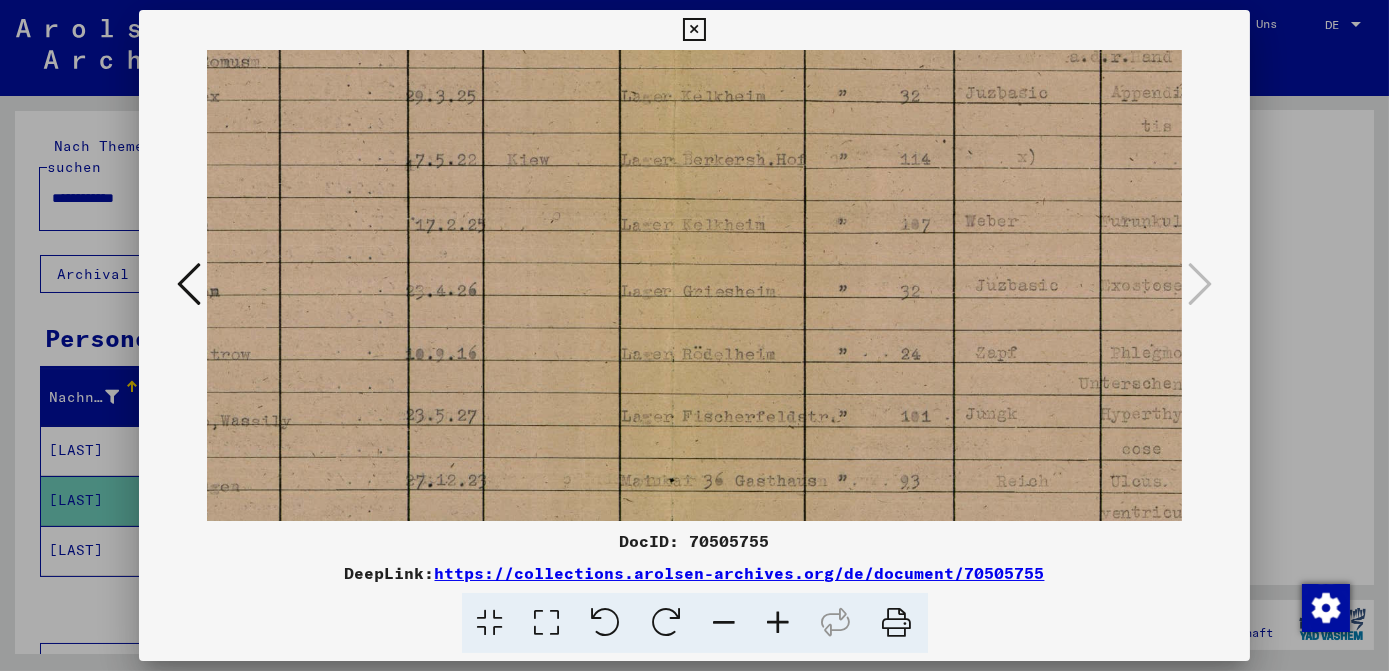 scroll, scrollTop: 290, scrollLeft: 272, axis: both 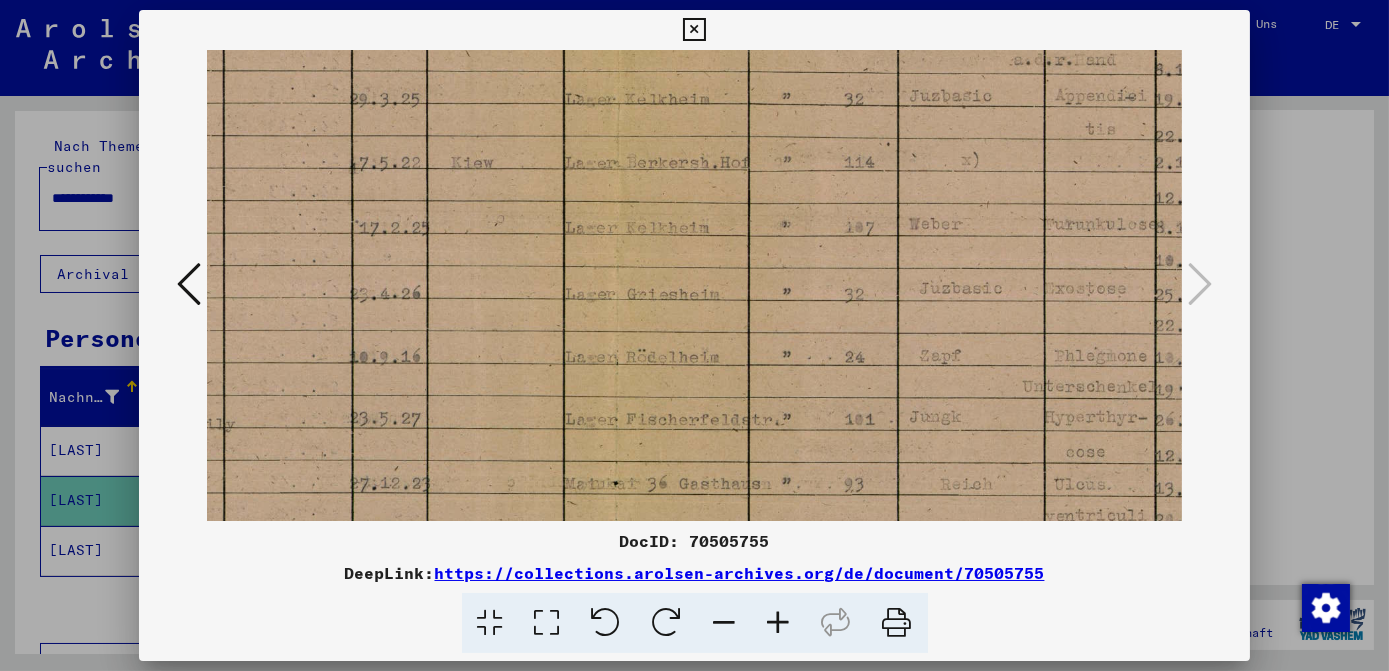 drag, startPoint x: 853, startPoint y: 309, endPoint x: 662, endPoint y: 318, distance: 191.21193 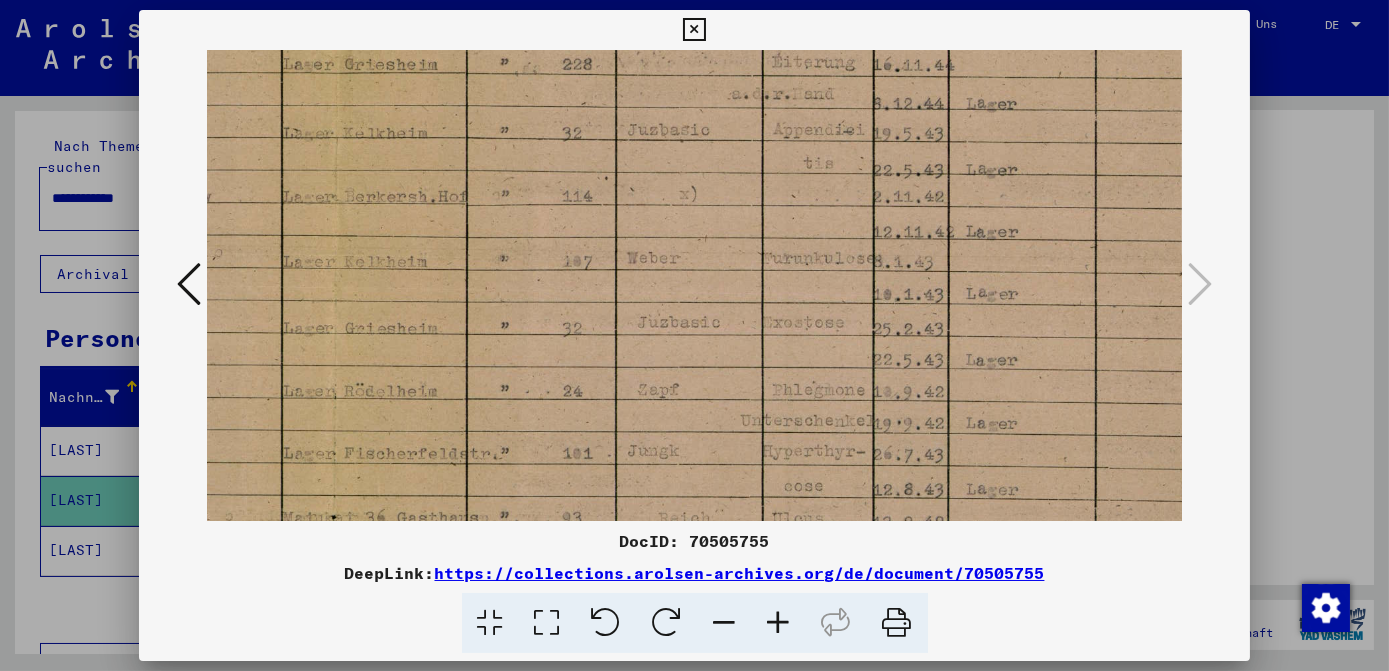 scroll, scrollTop: 256, scrollLeft: 597, axis: both 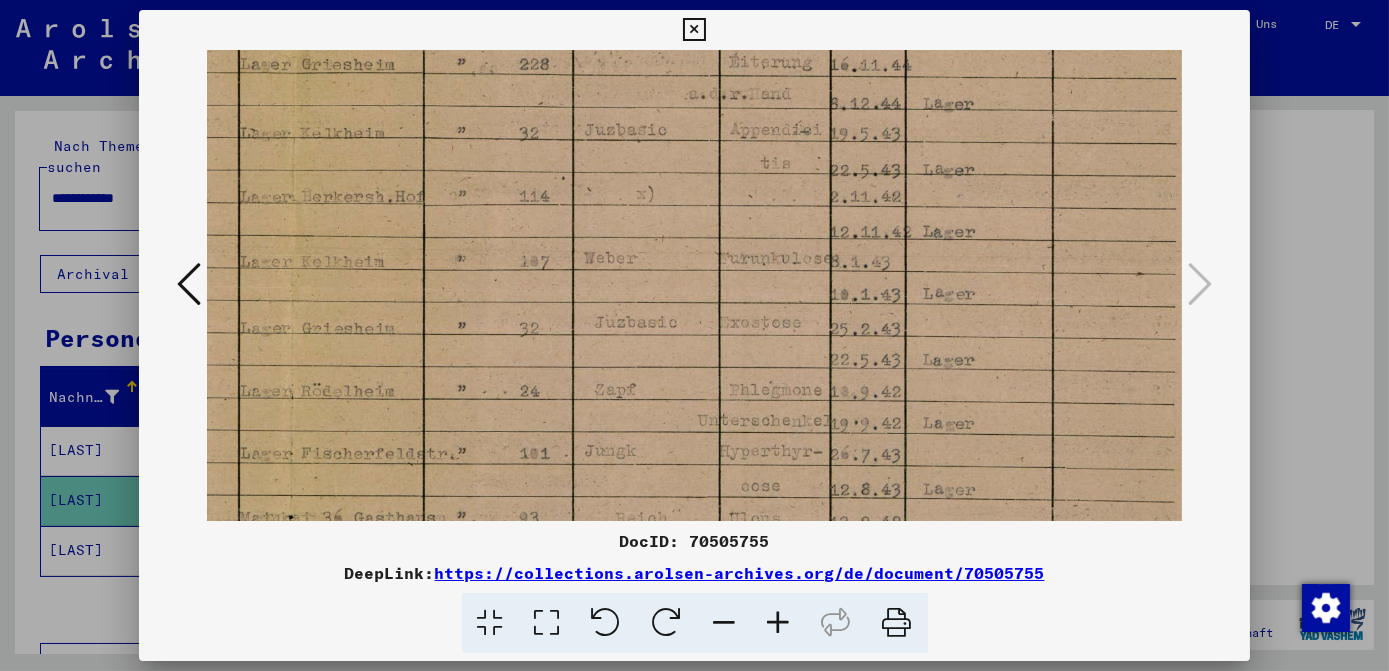 drag, startPoint x: 780, startPoint y: 314, endPoint x: 624, endPoint y: 326, distance: 156.46086 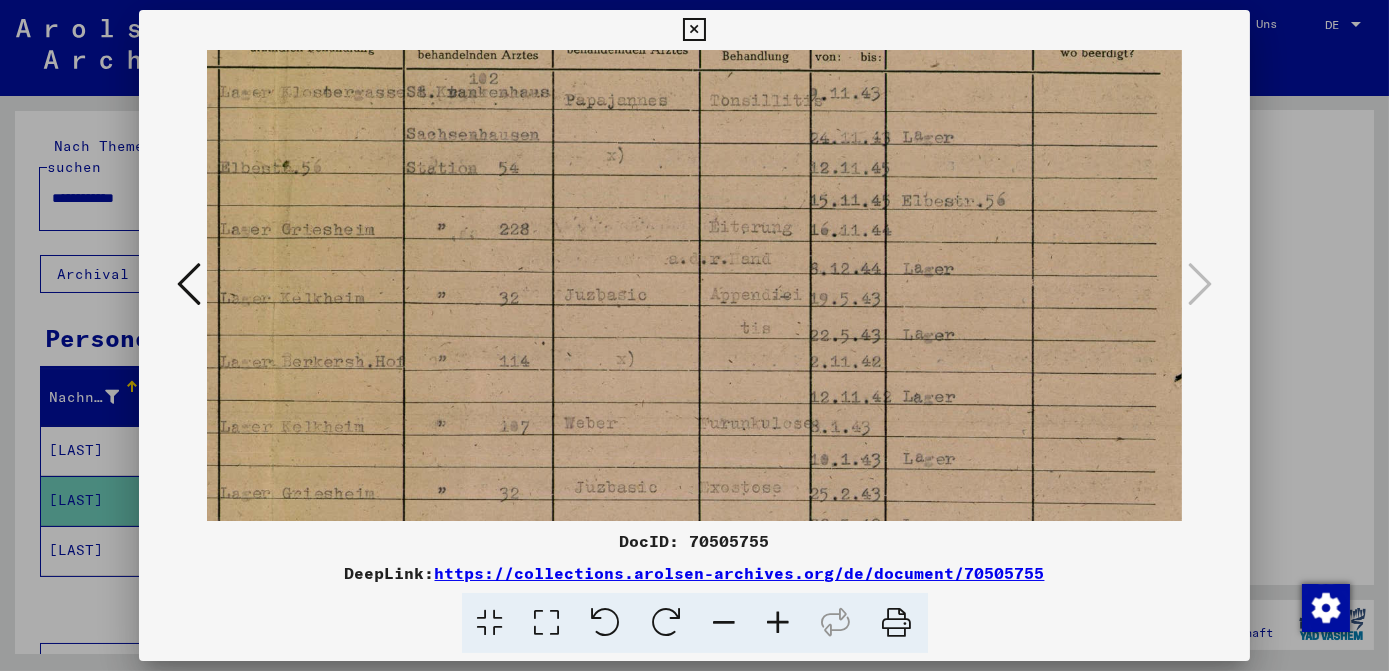 drag, startPoint x: 866, startPoint y: 396, endPoint x: 822, endPoint y: 268, distance: 135.3514 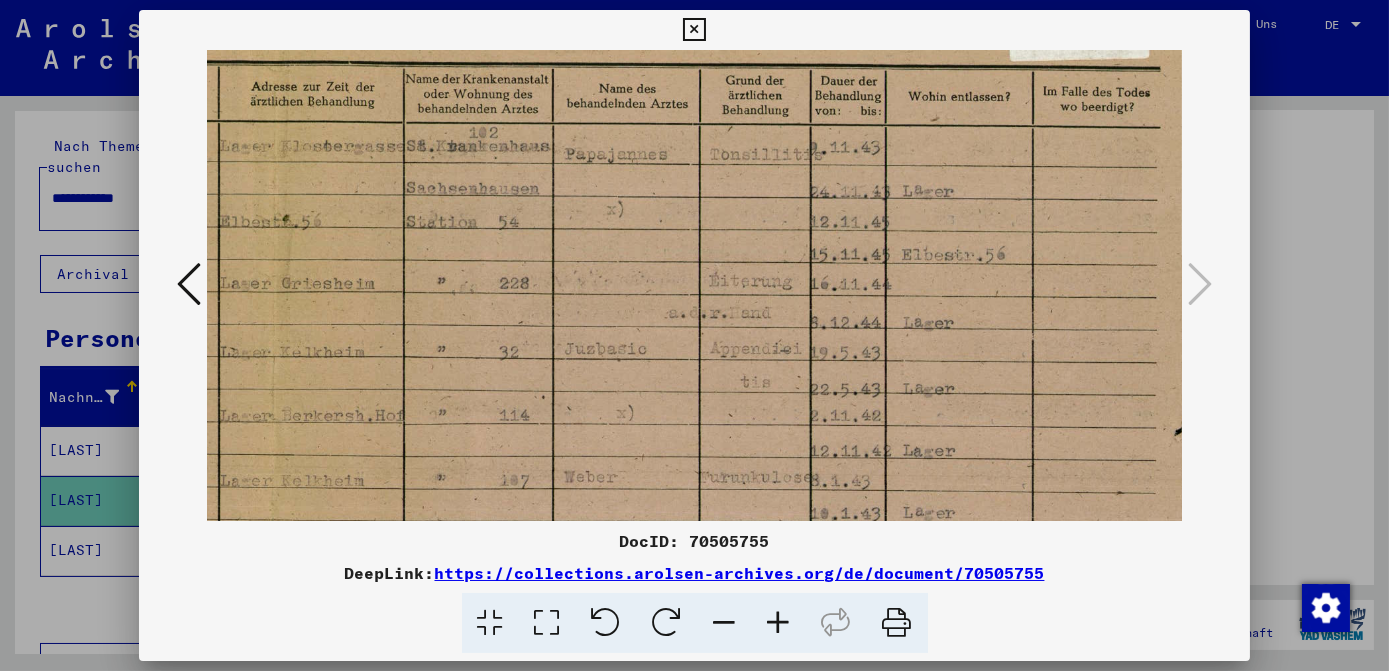 click at bounding box center (423, 598) 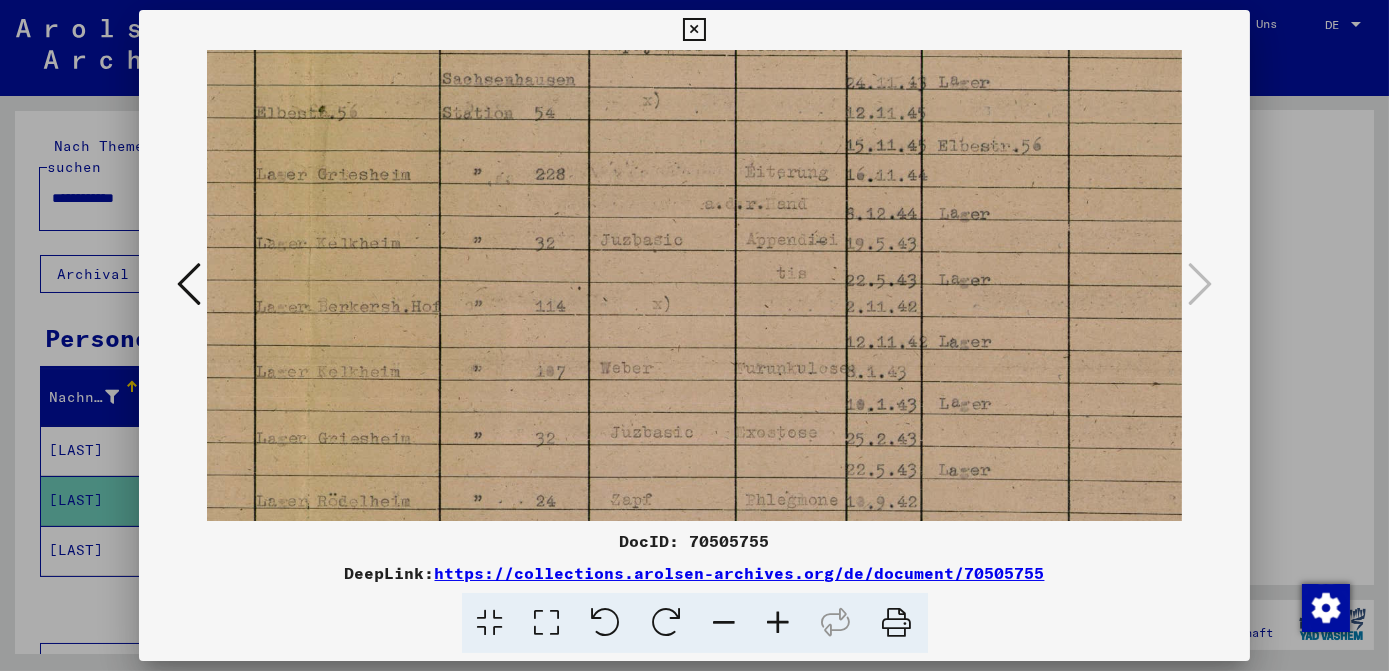 drag, startPoint x: 792, startPoint y: 181, endPoint x: 828, endPoint y: 73, distance: 113.841995 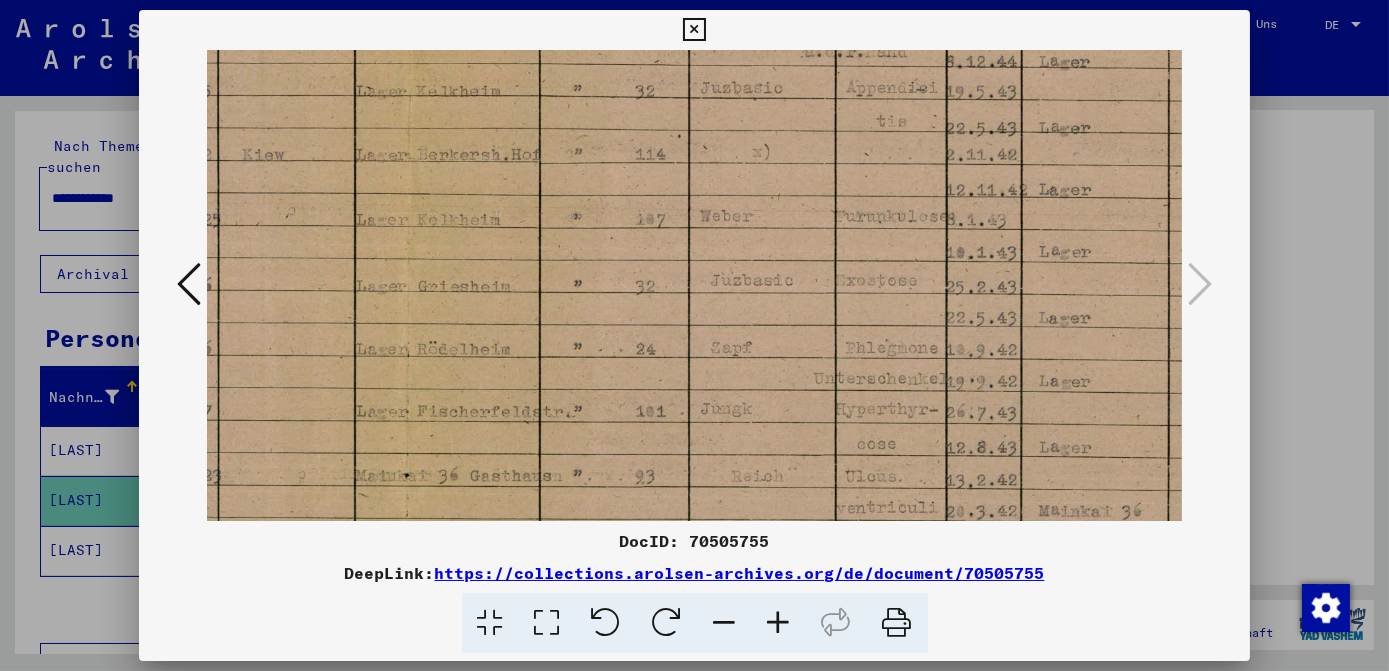drag, startPoint x: 764, startPoint y: 390, endPoint x: 864, endPoint y: 239, distance: 181.11046 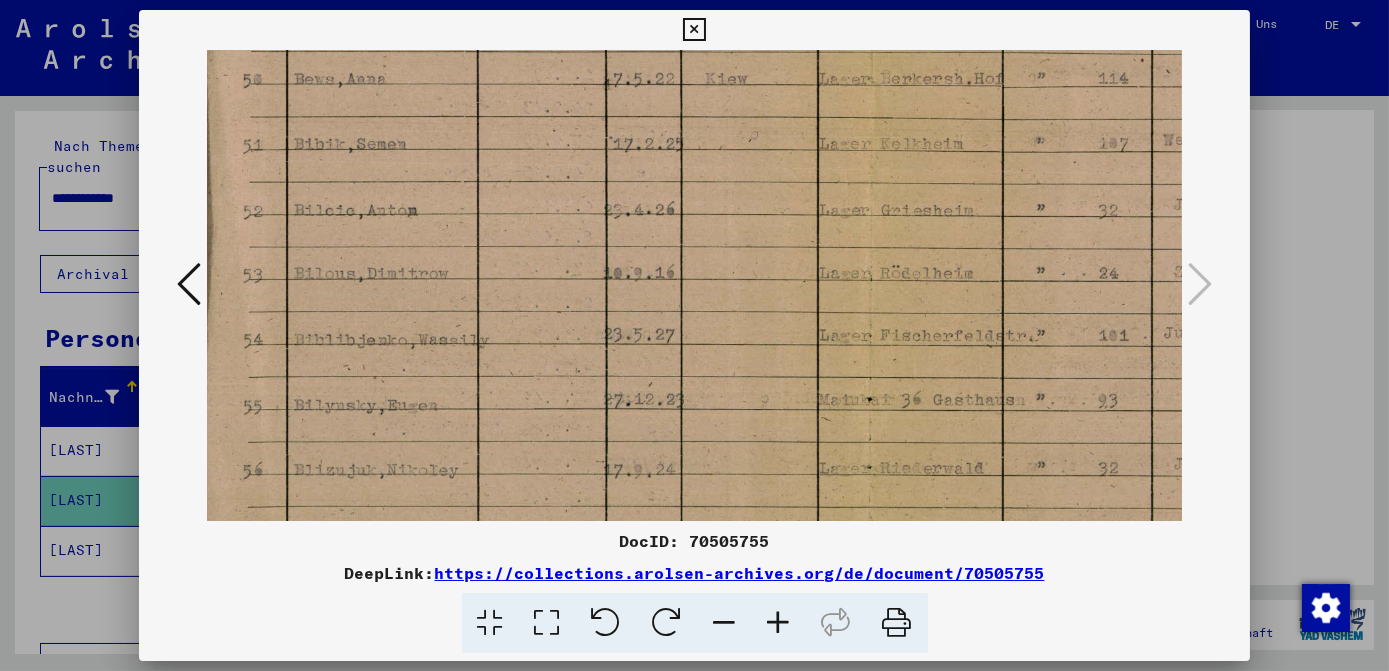 scroll, scrollTop: 376, scrollLeft: 0, axis: vertical 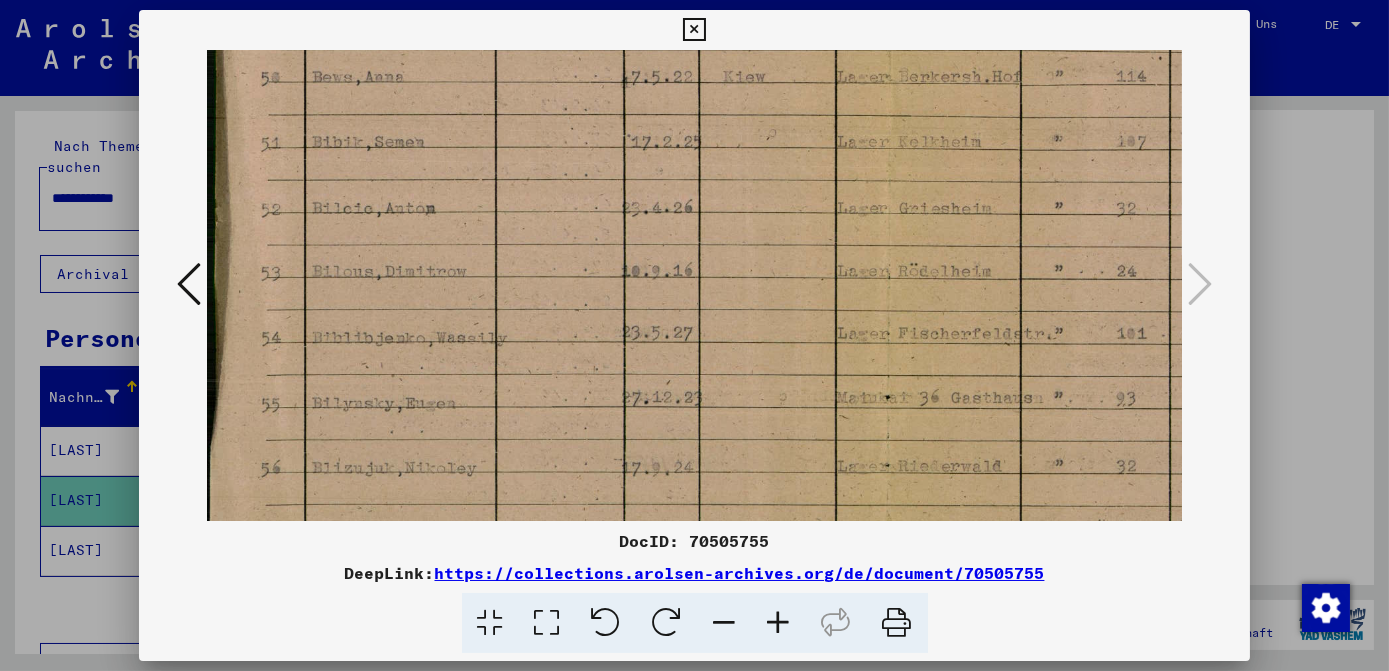 drag, startPoint x: 1059, startPoint y: 268, endPoint x: 1085, endPoint y: 266, distance: 26.076809 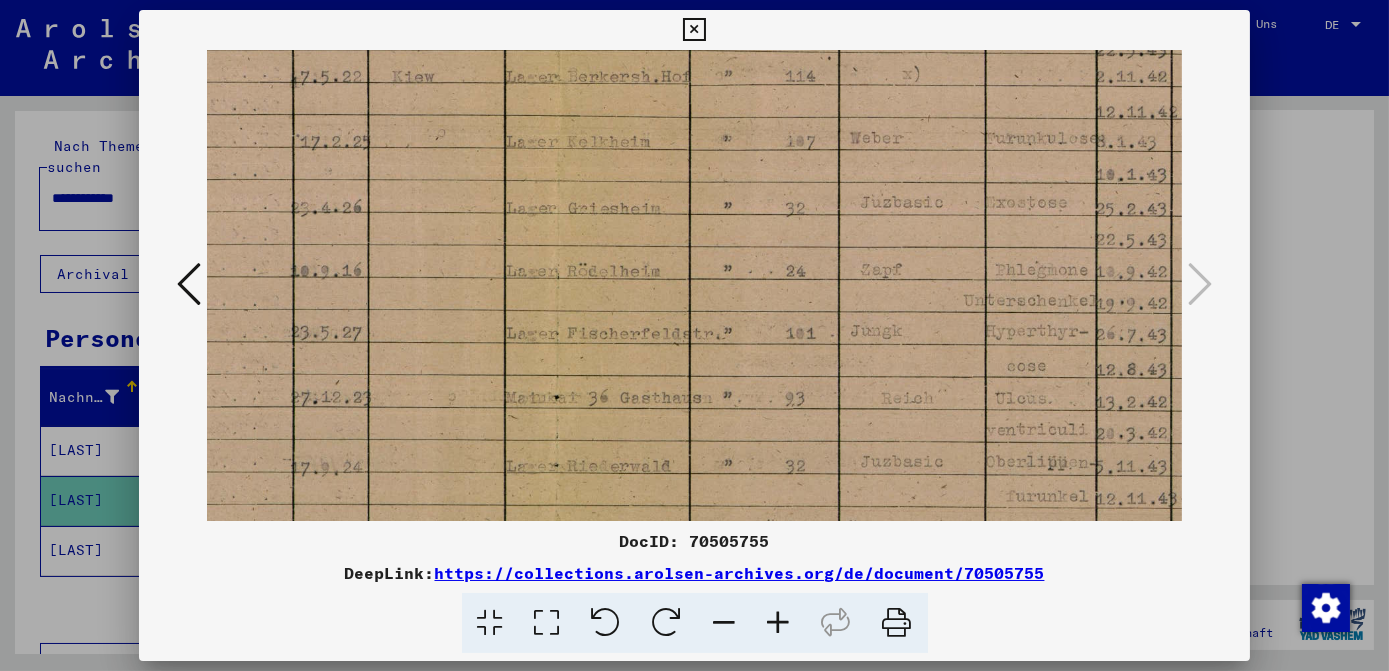 drag, startPoint x: 513, startPoint y: 334, endPoint x: 235, endPoint y: 334, distance: 278 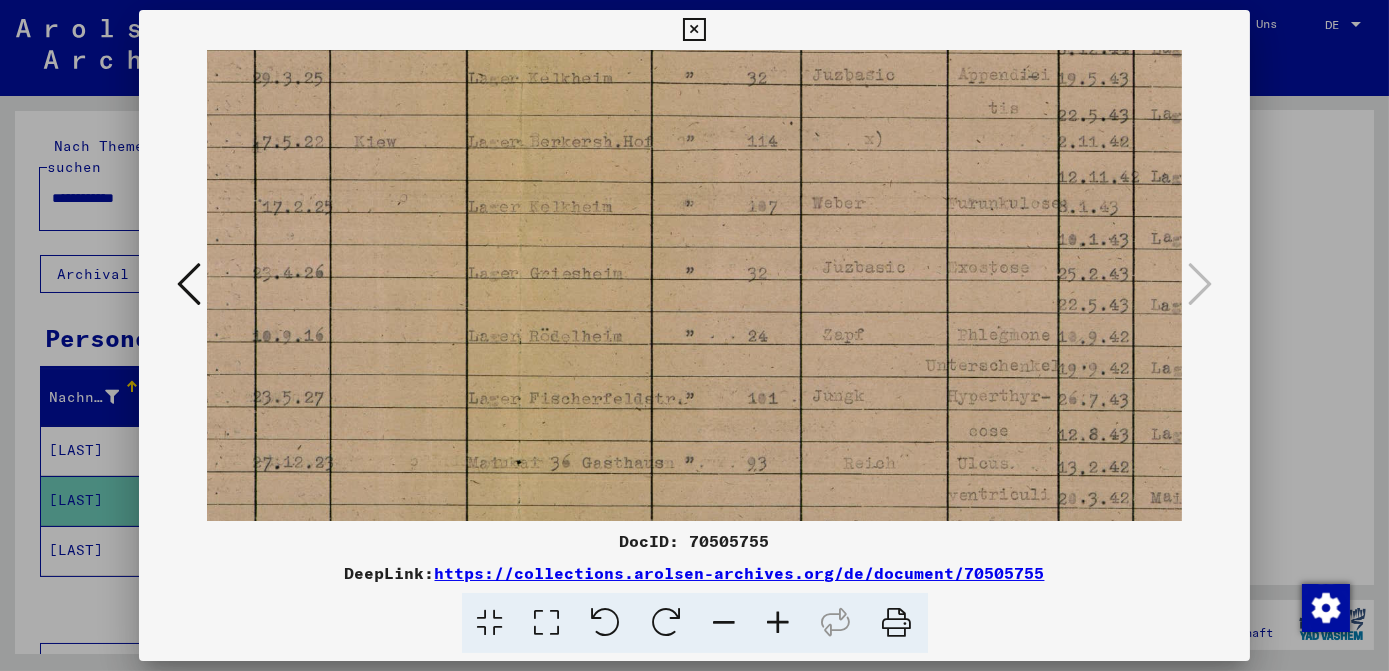 scroll, scrollTop: 311, scrollLeft: 258, axis: both 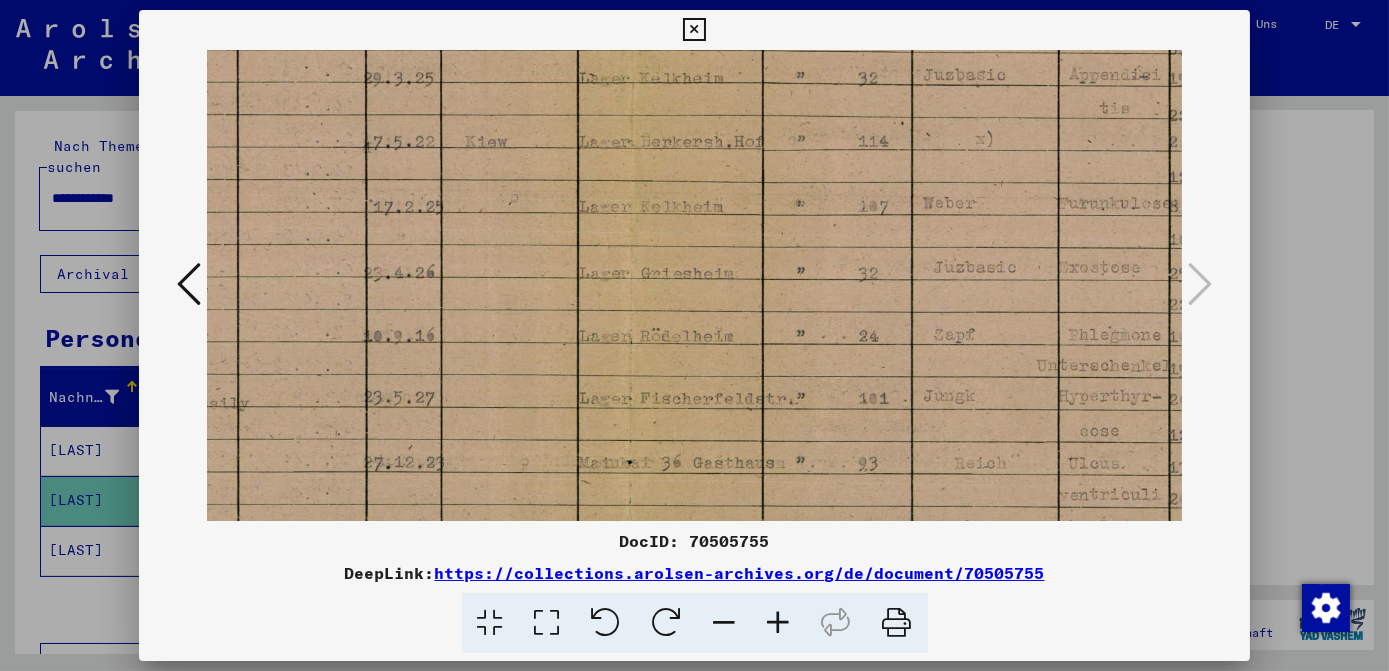 drag, startPoint x: 869, startPoint y: 210, endPoint x: 944, endPoint y: 280, distance: 102.59142 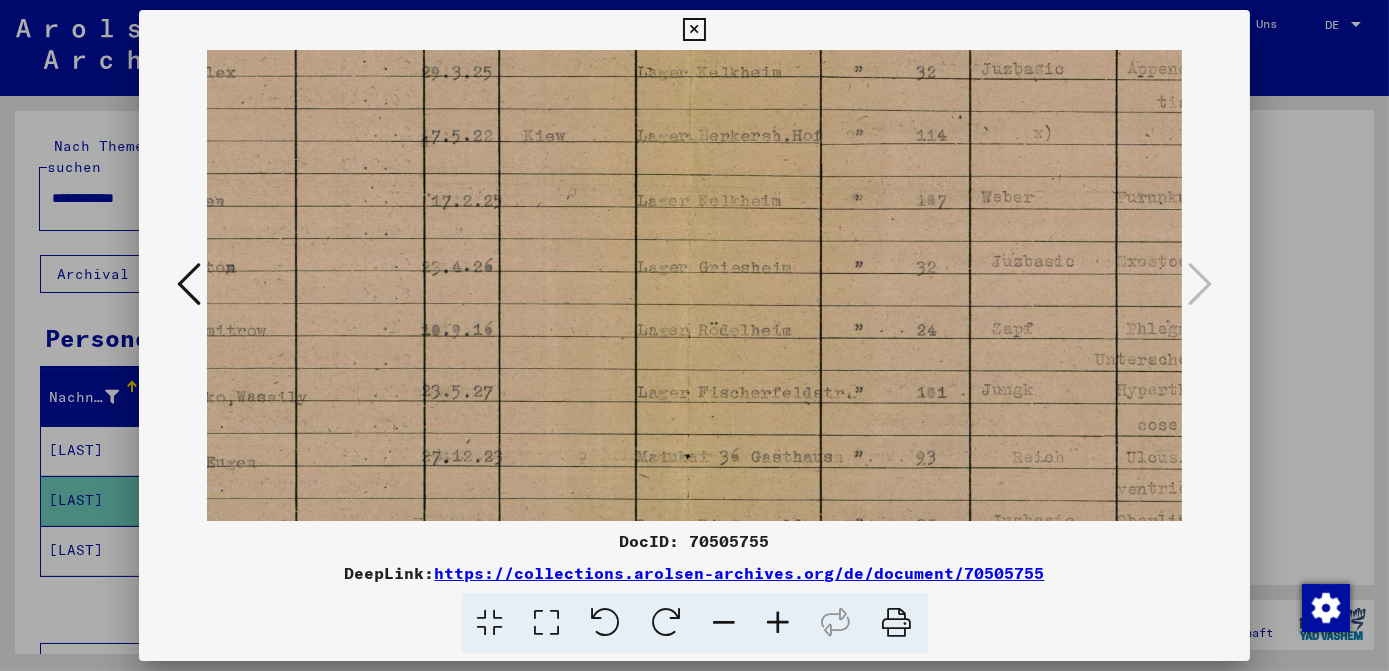 drag, startPoint x: 822, startPoint y: 416, endPoint x: 677, endPoint y: 122, distance: 327.81244 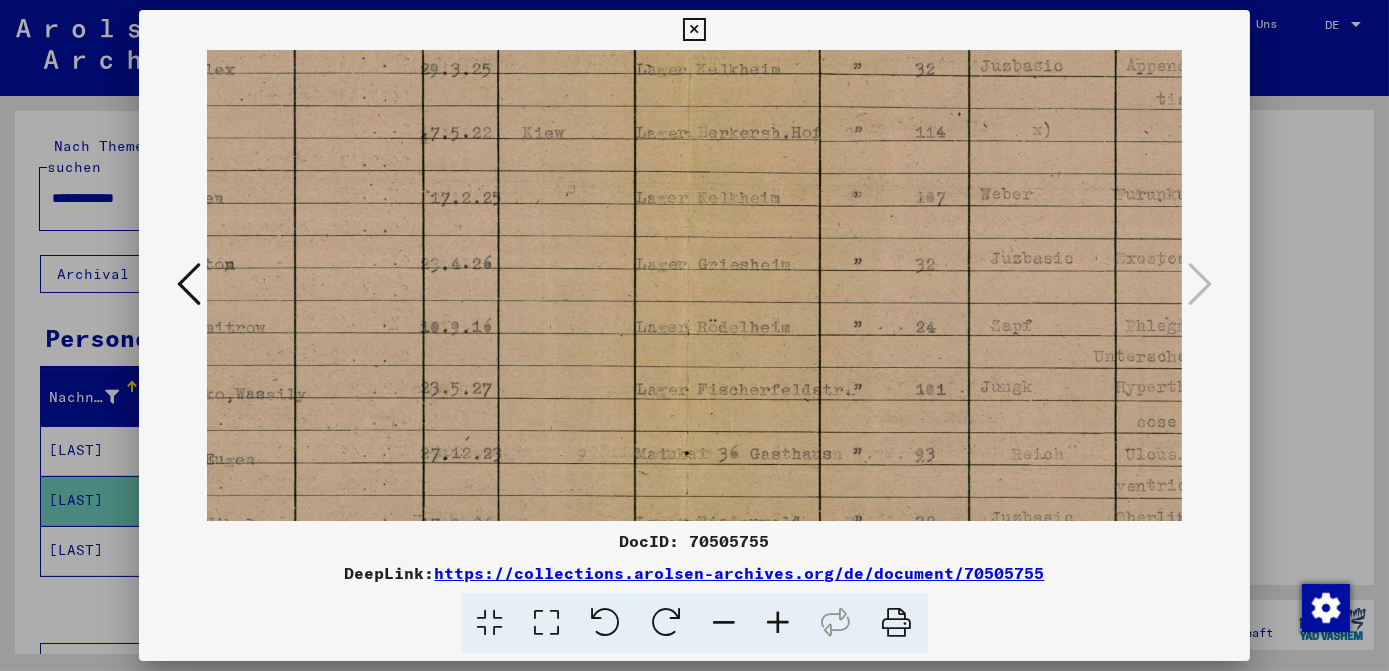 click at bounding box center [694, 30] 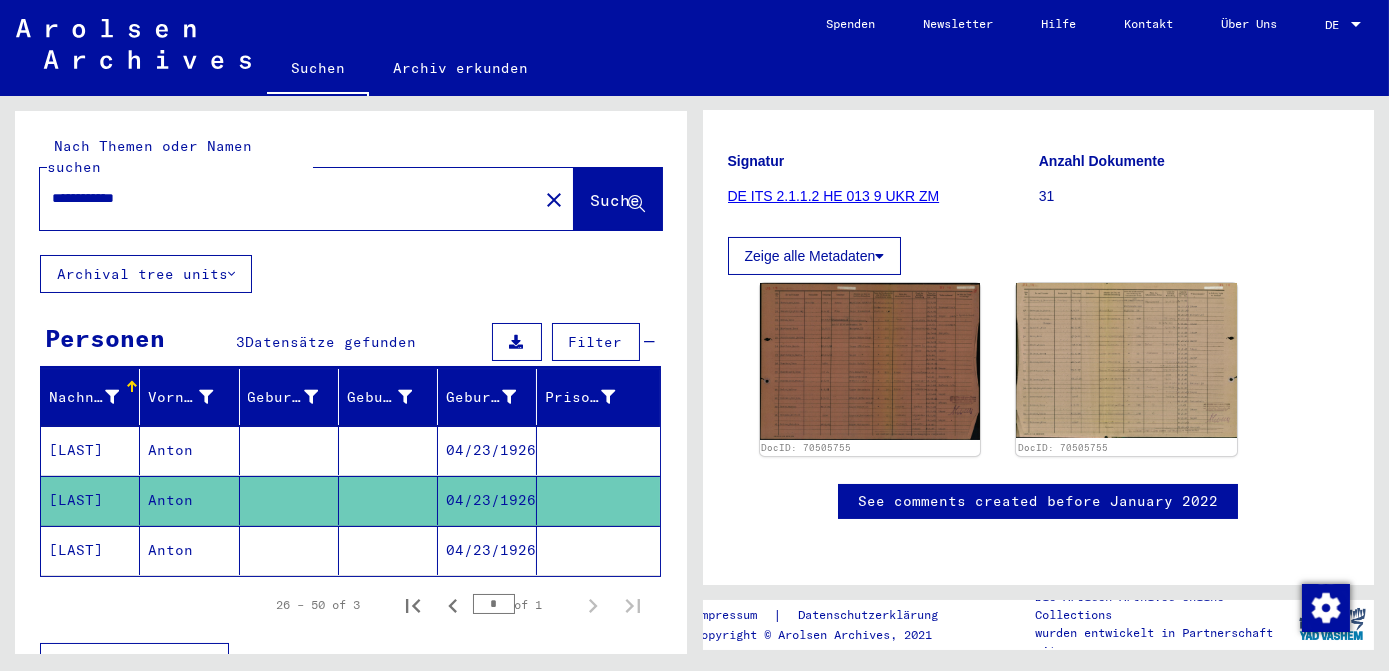 click on "04/23/1926" 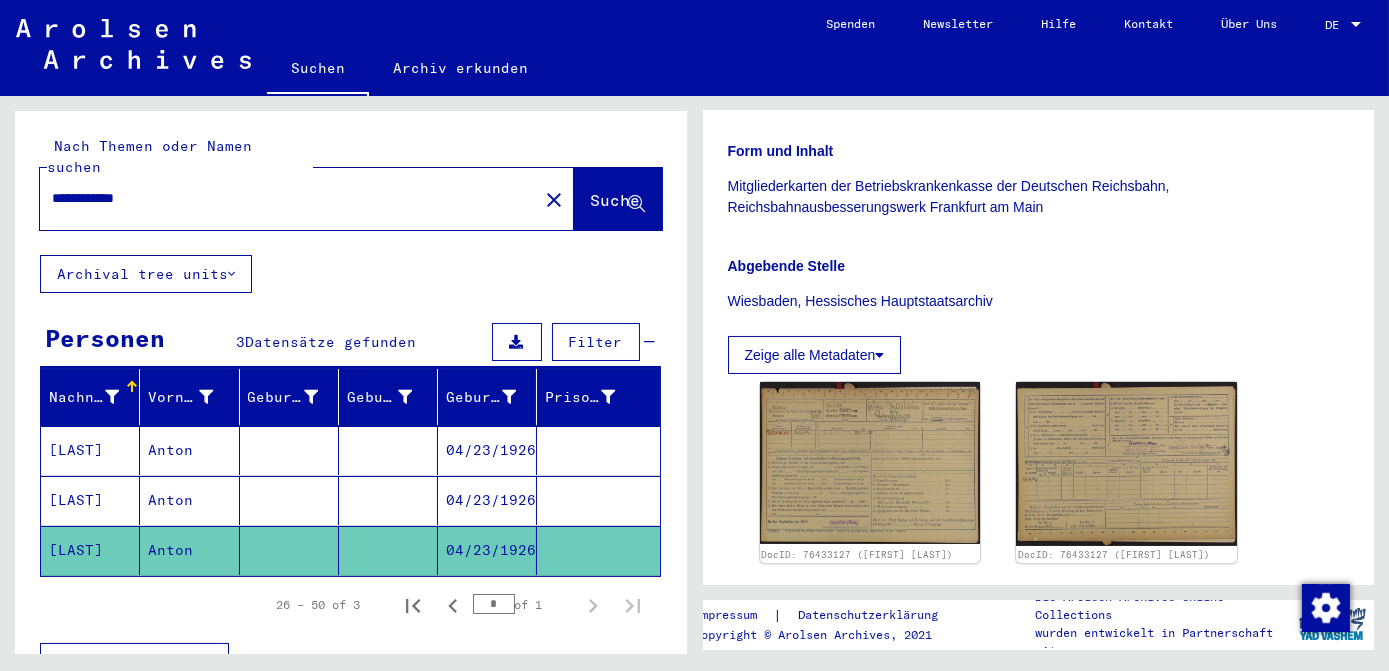scroll, scrollTop: 454, scrollLeft: 0, axis: vertical 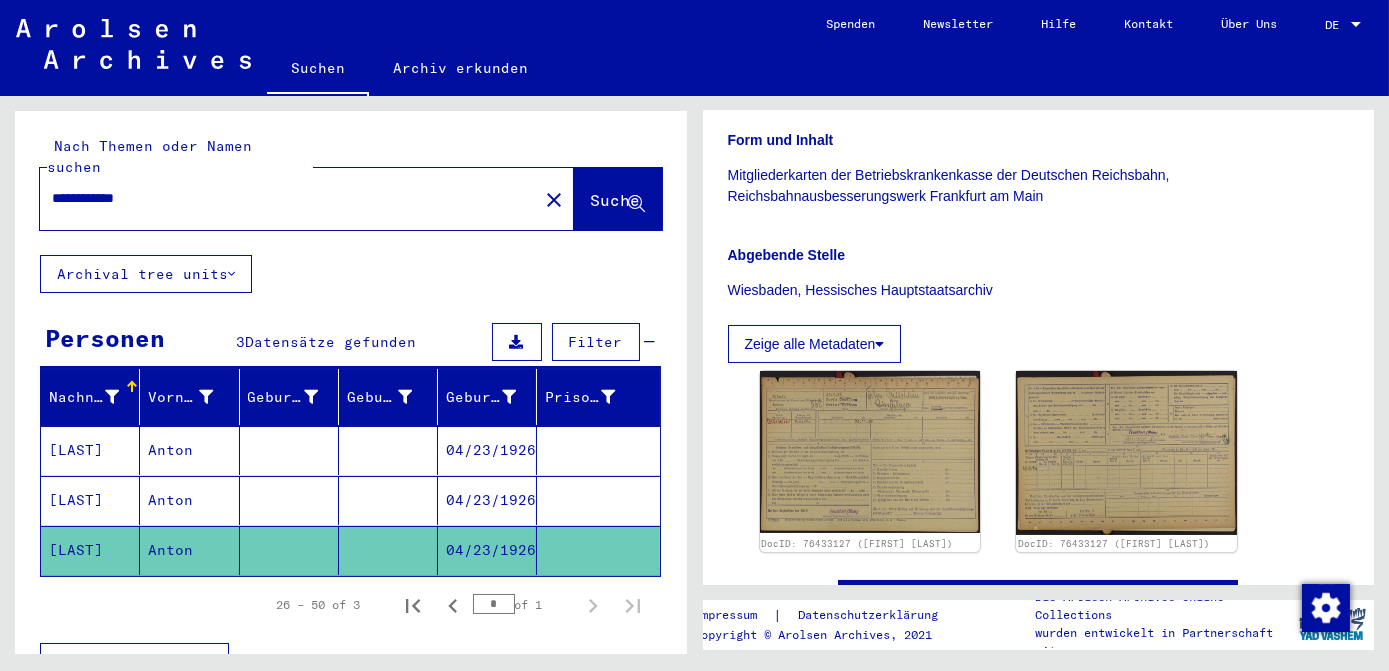 drag, startPoint x: 511, startPoint y: 176, endPoint x: 183, endPoint y: 176, distance: 328 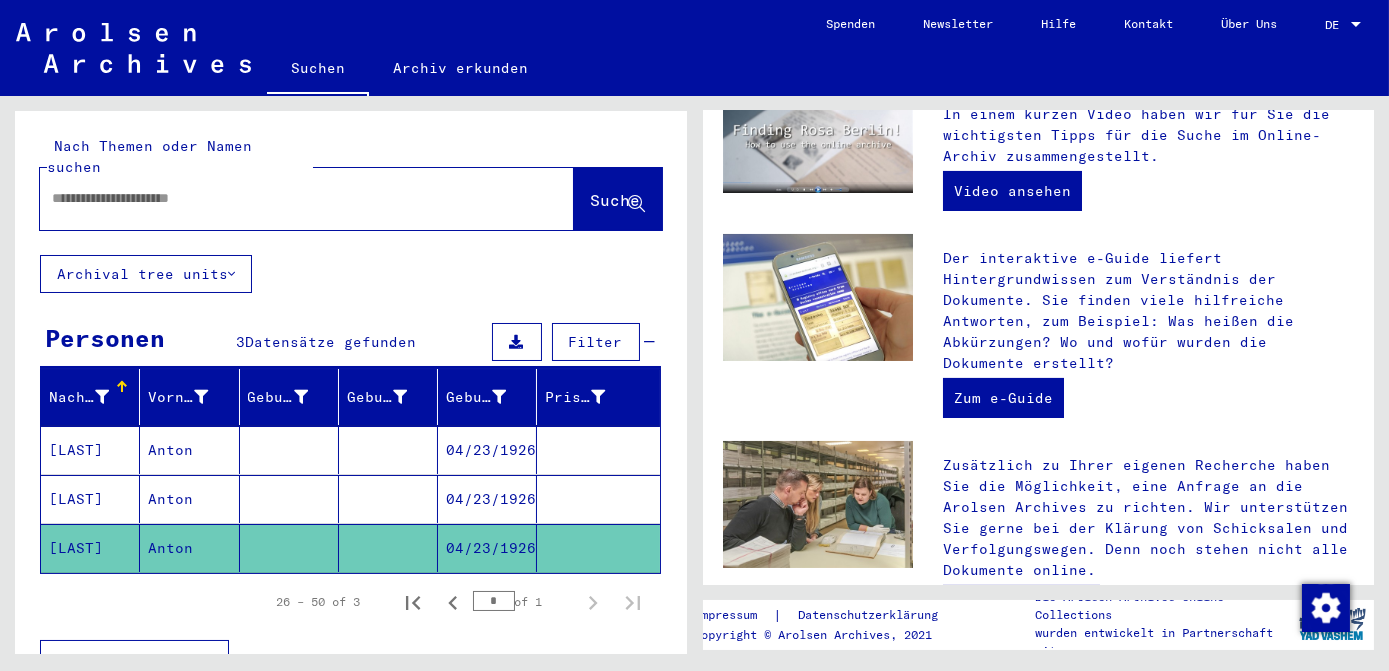 scroll, scrollTop: 0, scrollLeft: 0, axis: both 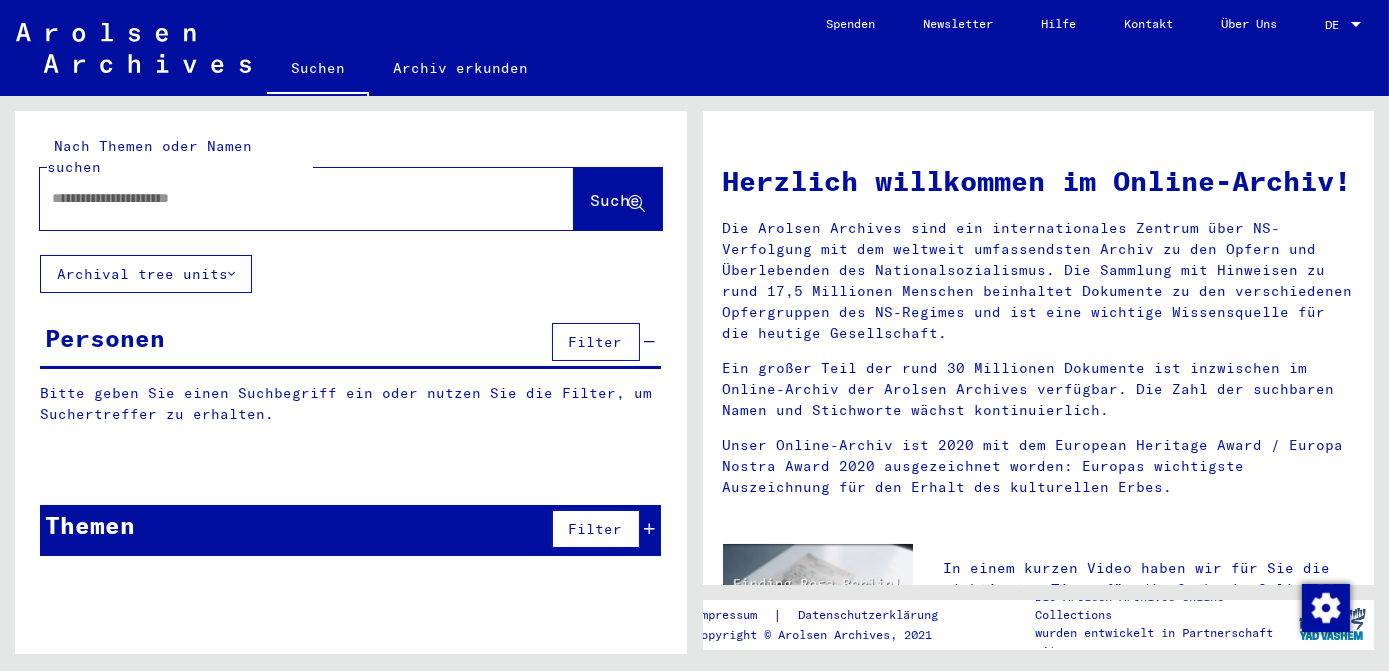 click at bounding box center [283, 198] 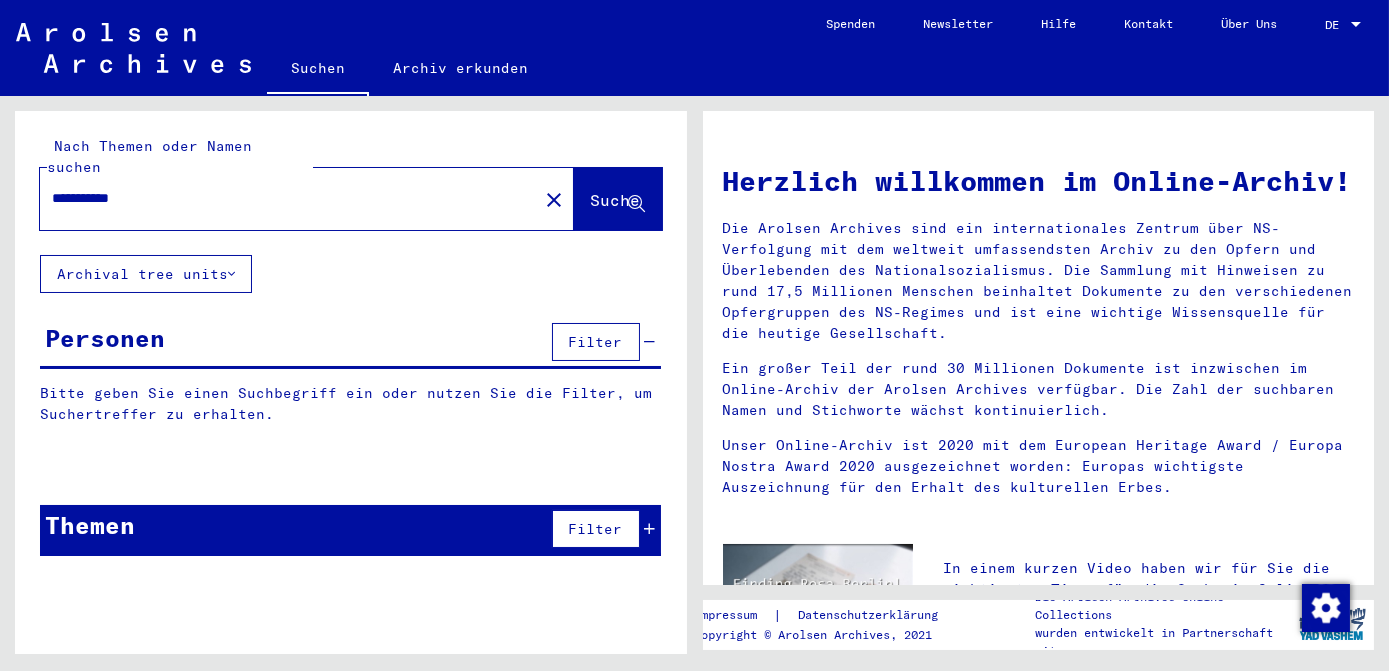 click on "**********" at bounding box center [283, 198] 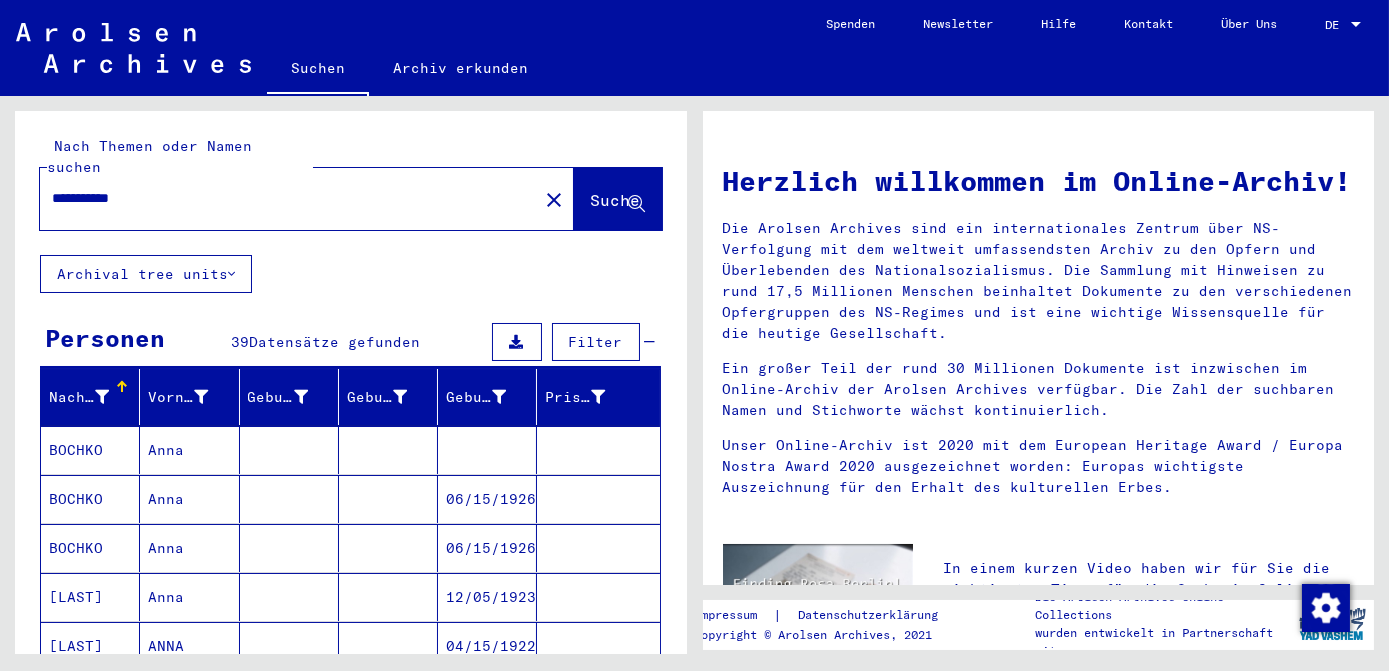 click on "06/15/1926" at bounding box center [487, 548] 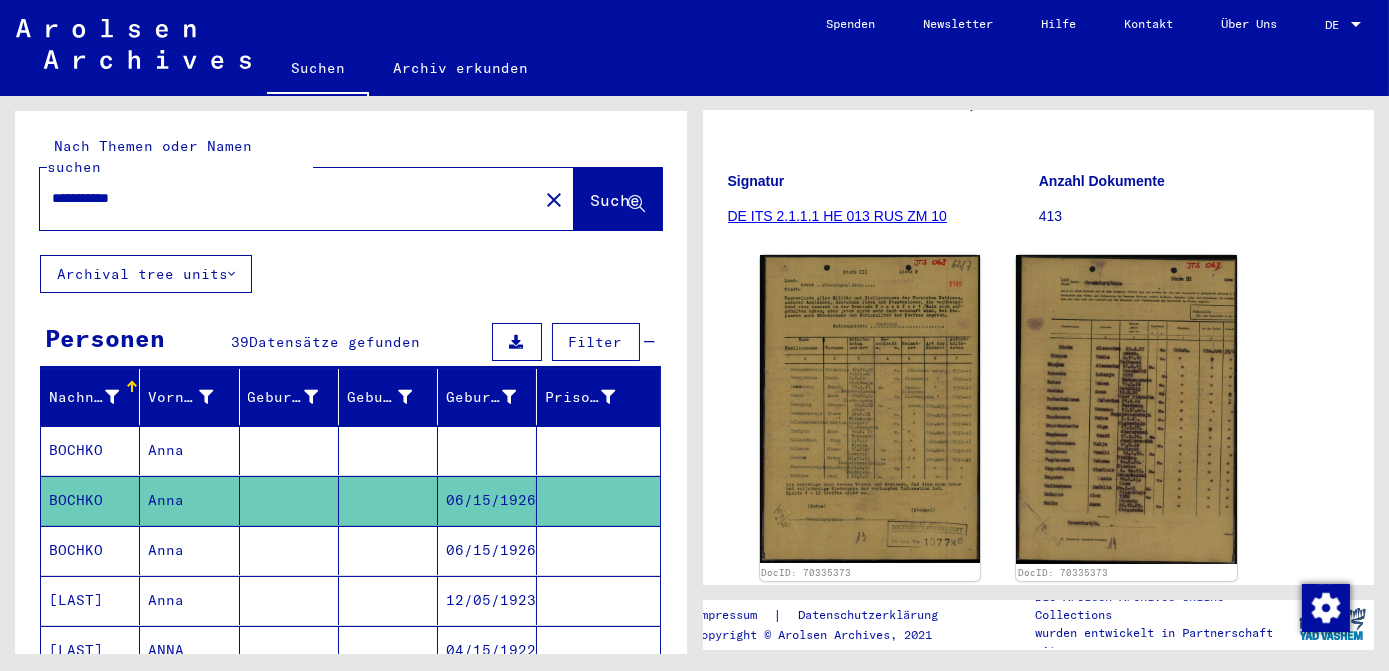 scroll, scrollTop: 272, scrollLeft: 0, axis: vertical 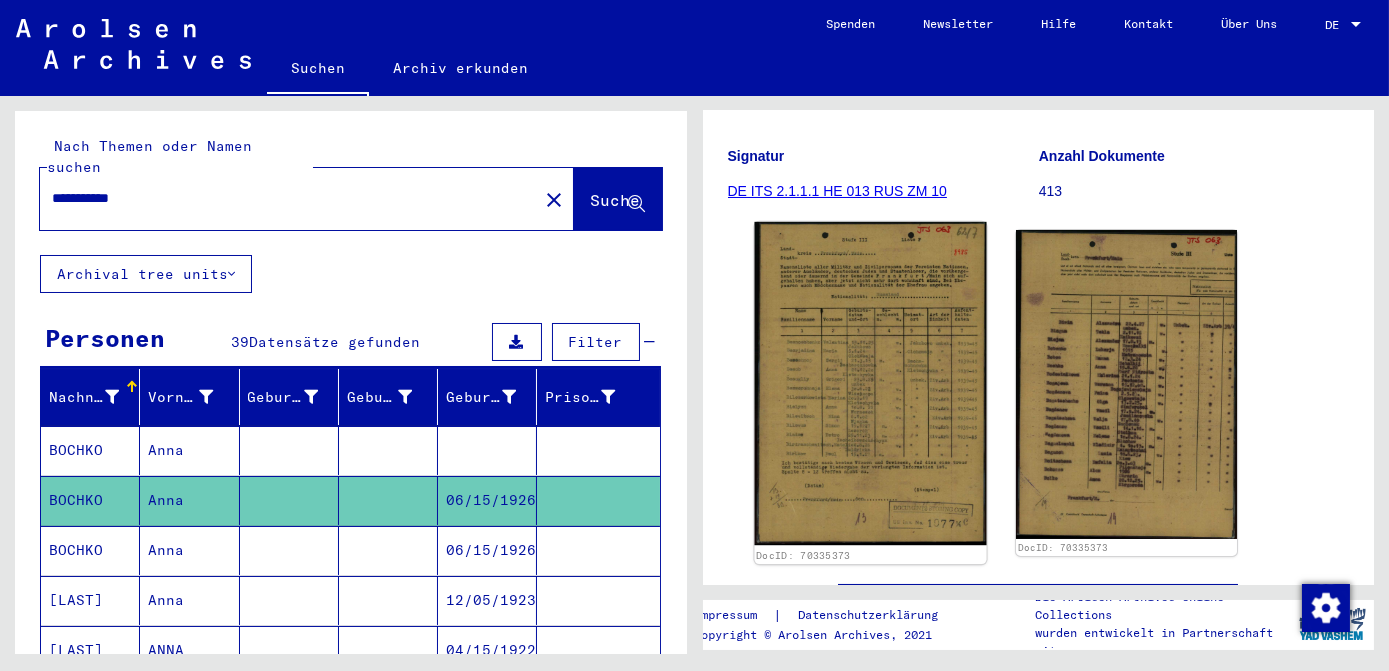 click 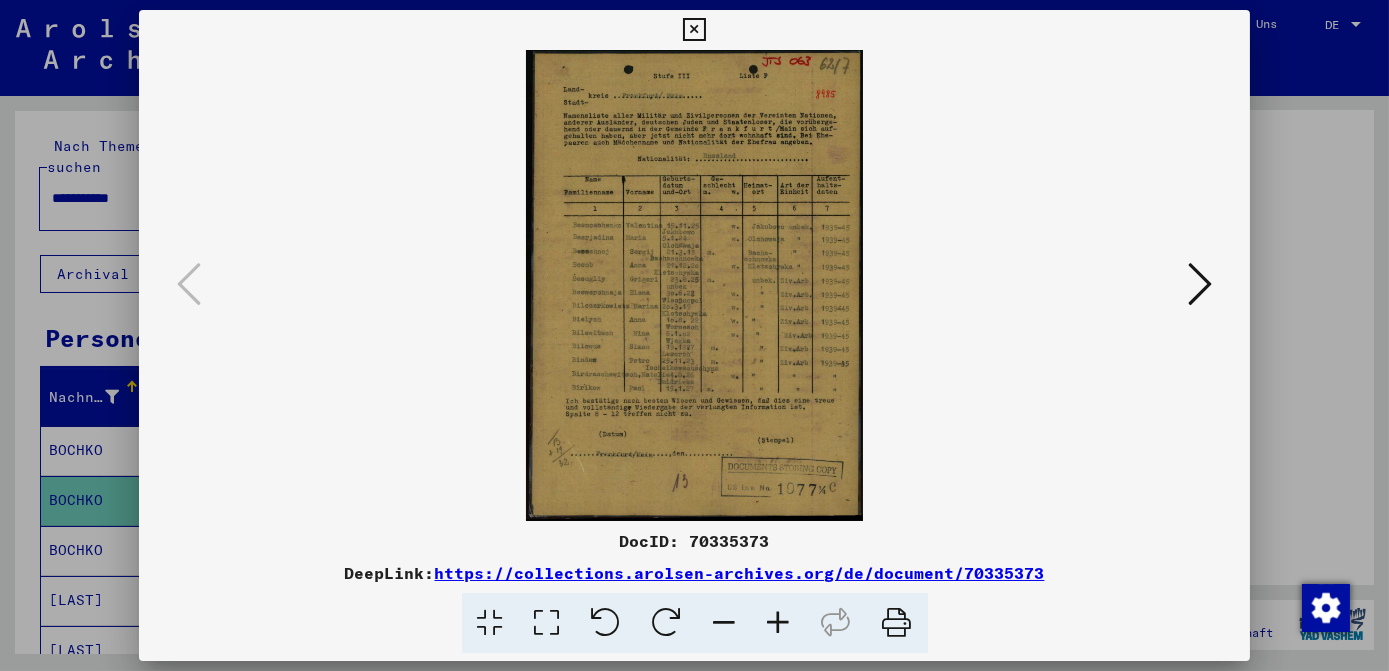 click at bounding box center (547, 623) 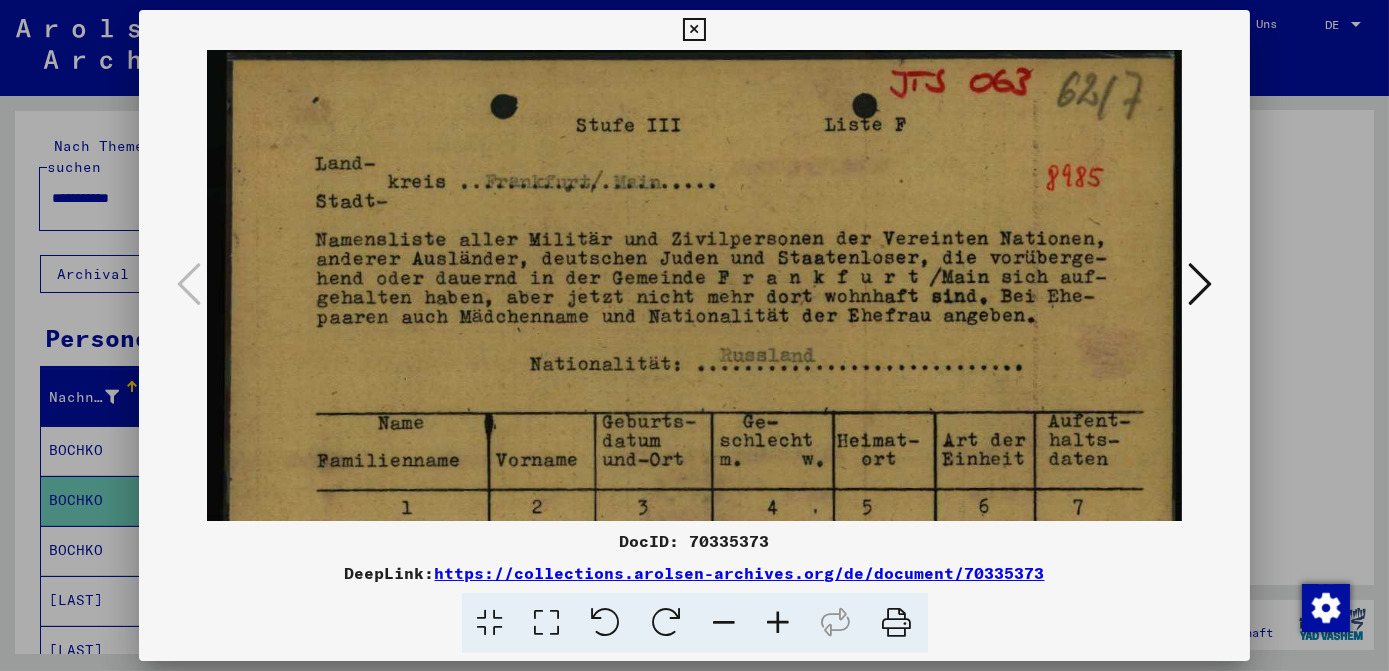 click at bounding box center (779, 623) 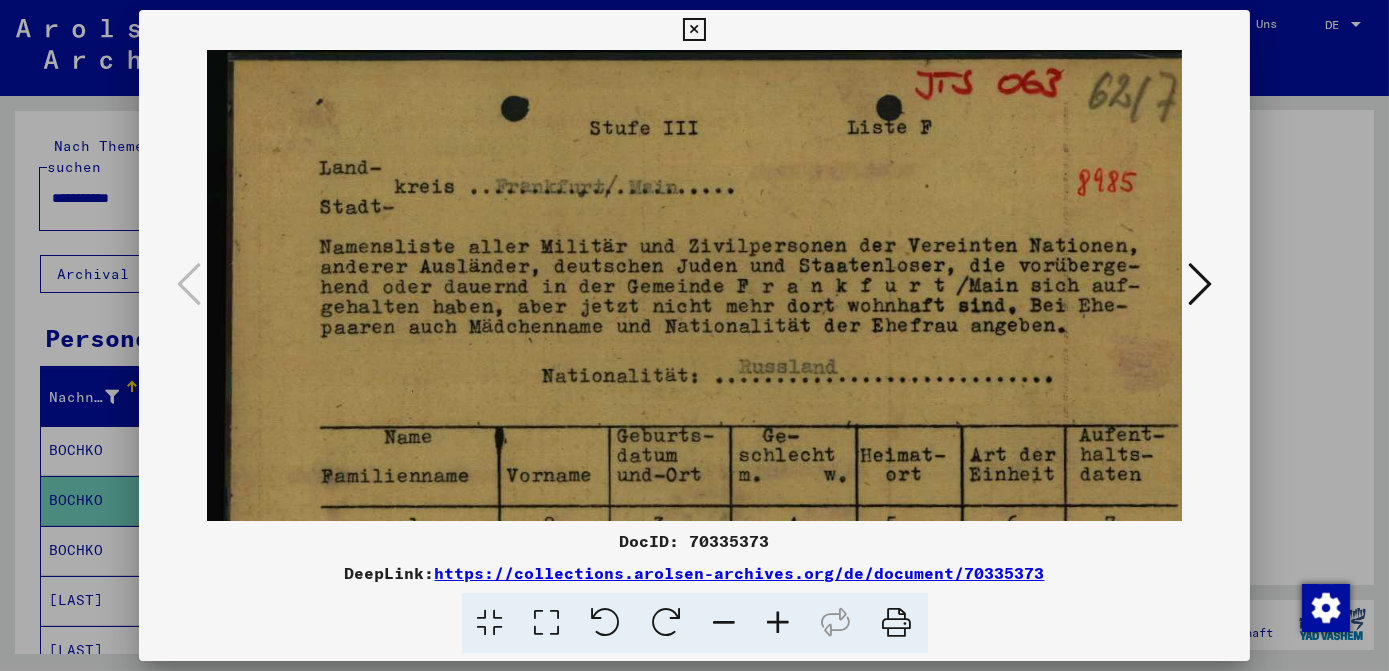scroll, scrollTop: 287, scrollLeft: 0, axis: vertical 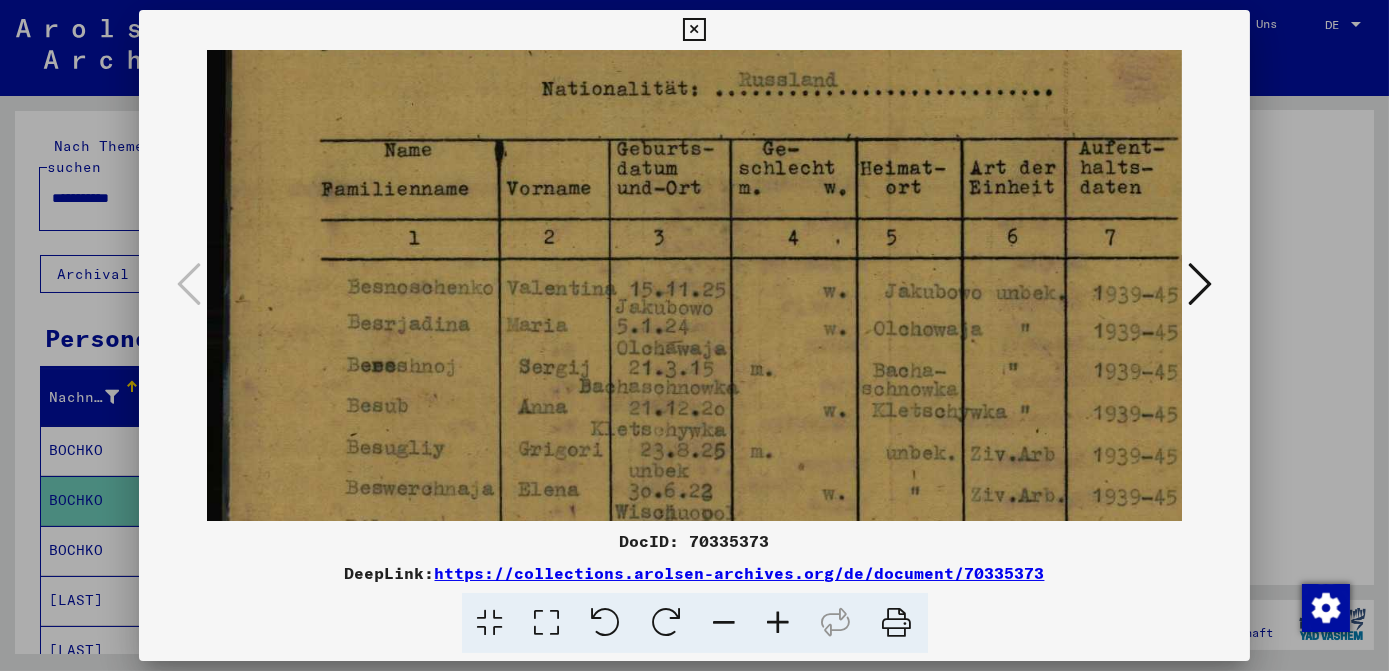 drag, startPoint x: 882, startPoint y: 382, endPoint x: 884, endPoint y: 132, distance: 250.008 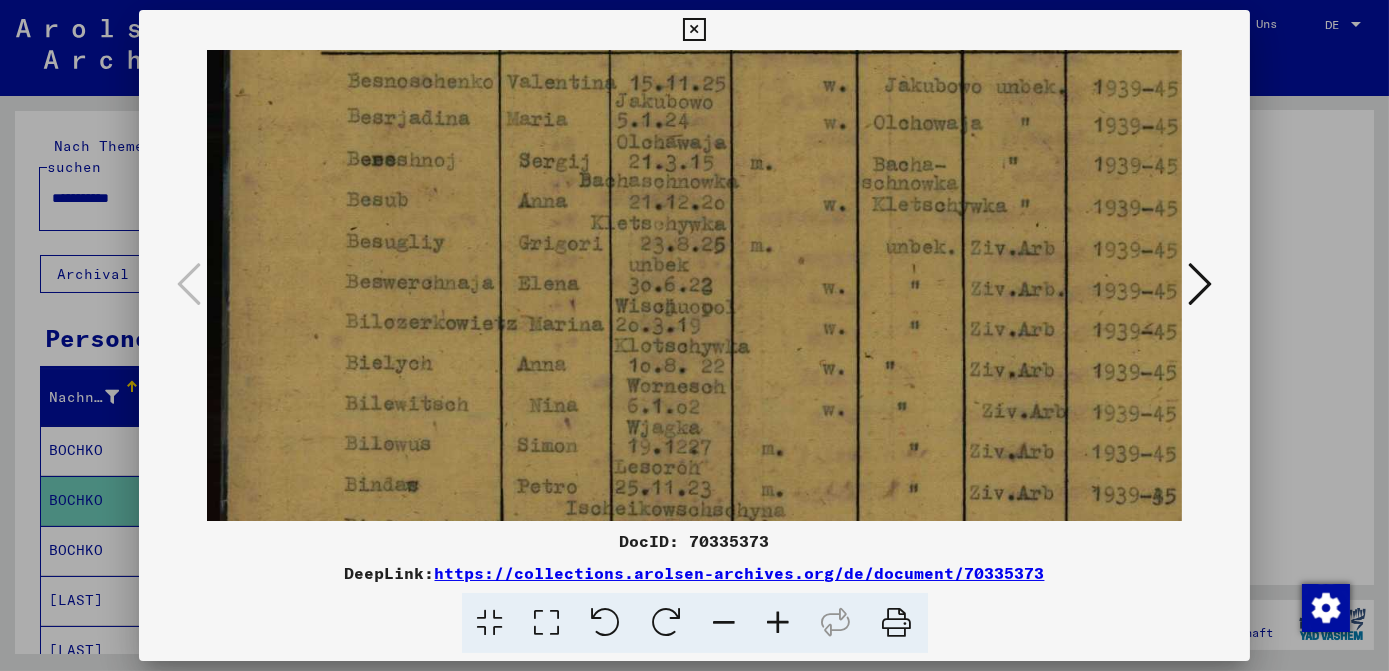 scroll, scrollTop: 530, scrollLeft: 0, axis: vertical 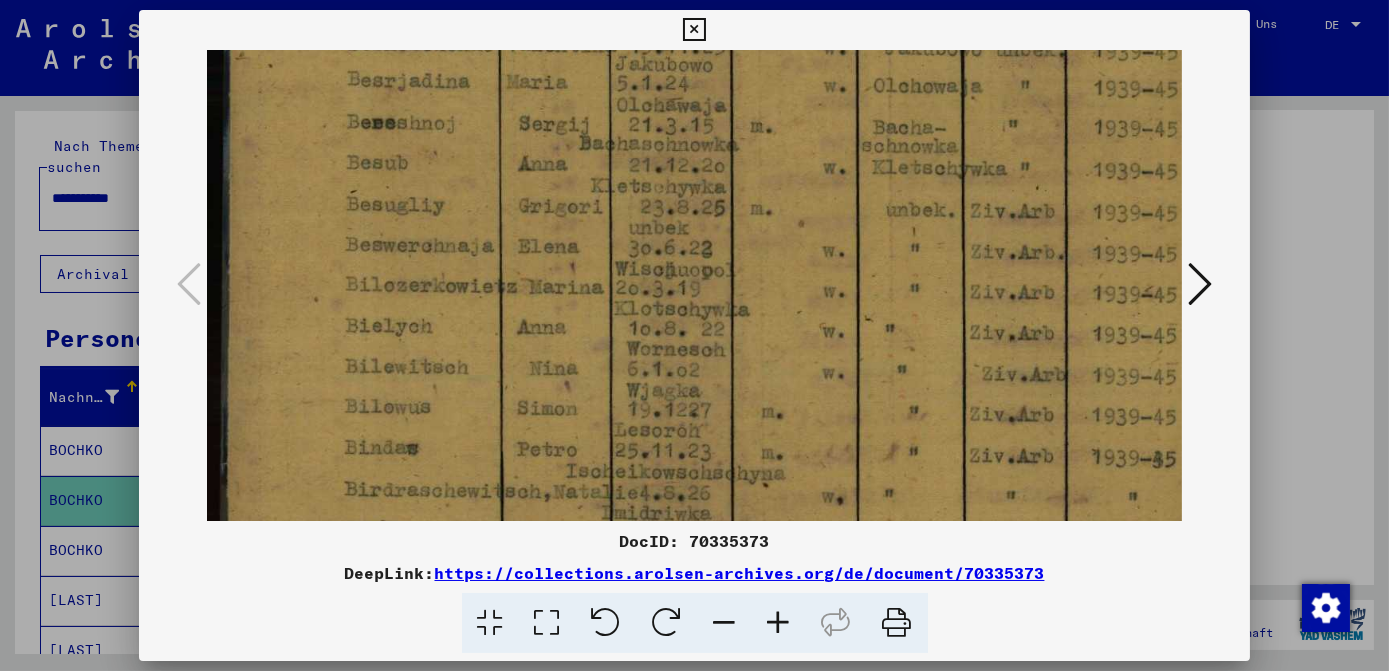 drag, startPoint x: 821, startPoint y: 443, endPoint x: 828, endPoint y: 201, distance: 242.10121 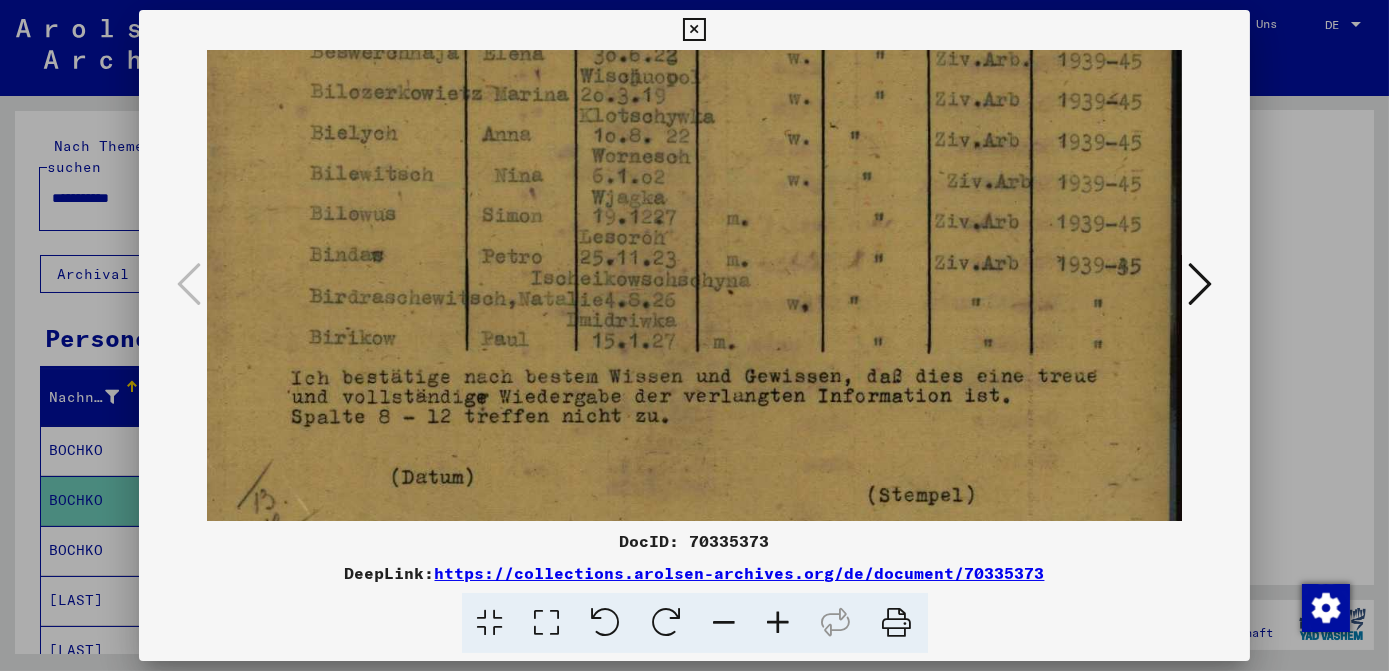drag, startPoint x: 760, startPoint y: 362, endPoint x: 709, endPoint y: 164, distance: 204.4627 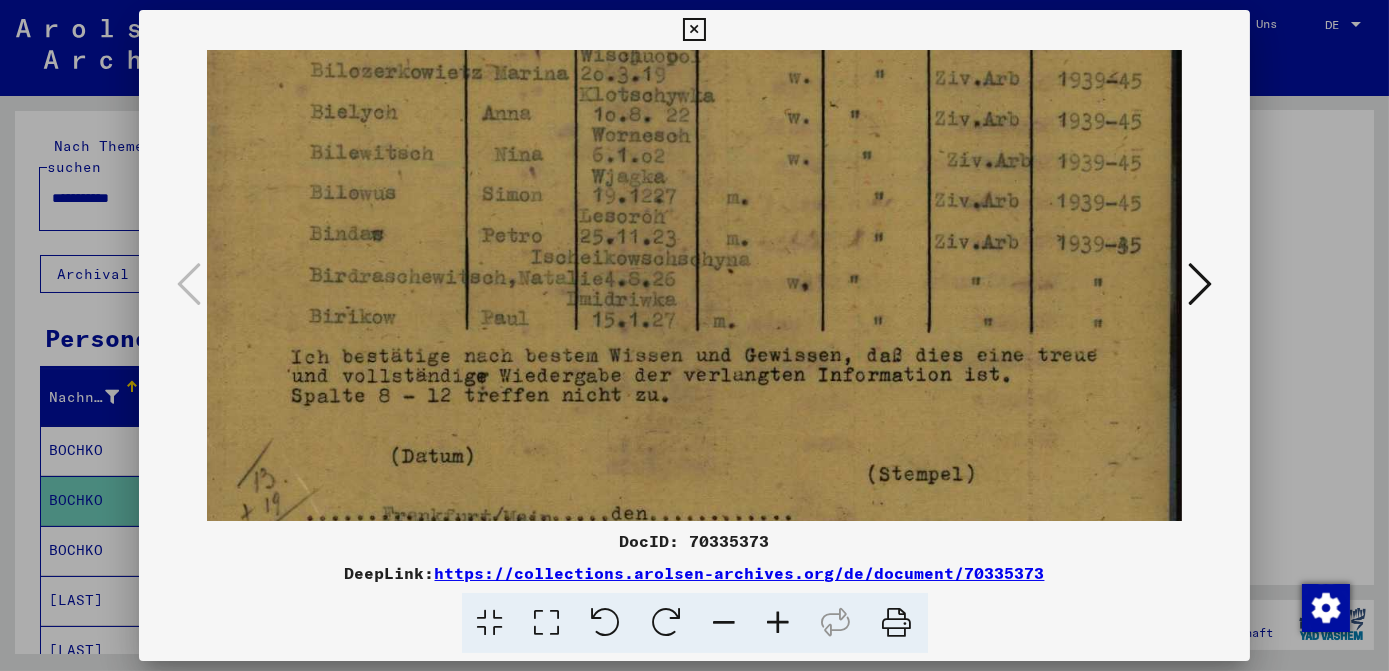 click at bounding box center [1200, 284] 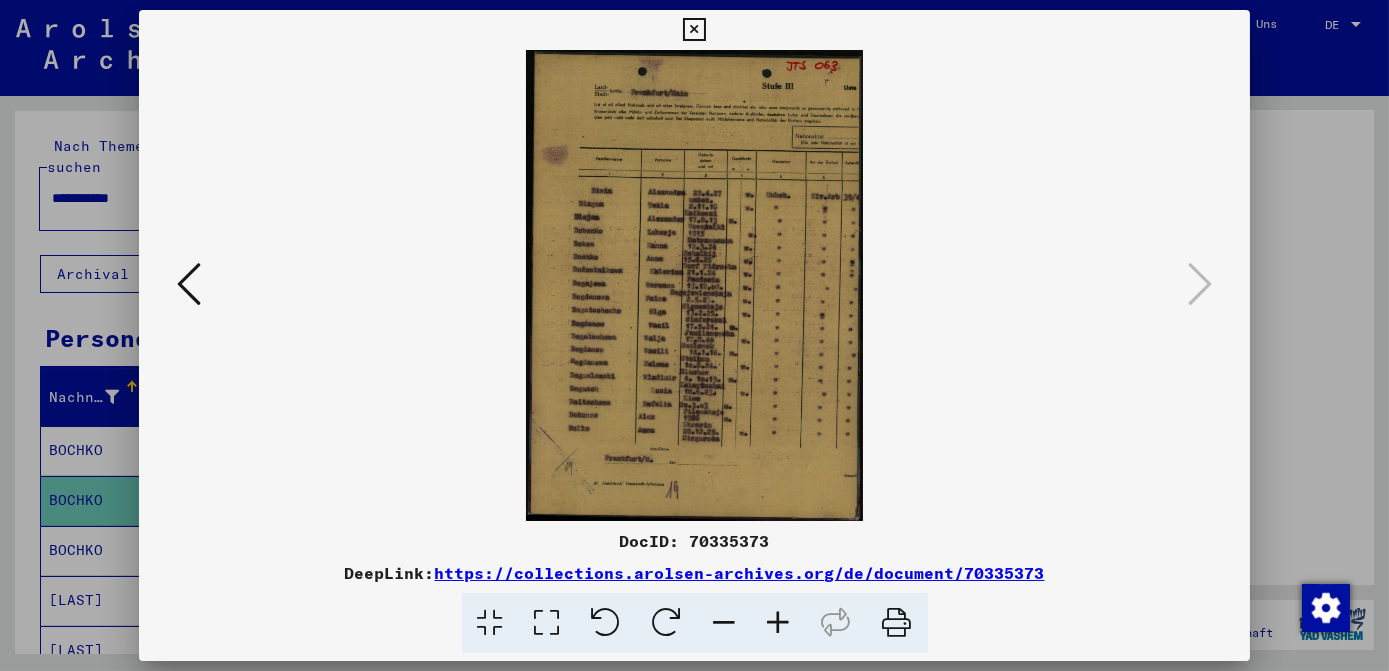 scroll, scrollTop: 0, scrollLeft: 0, axis: both 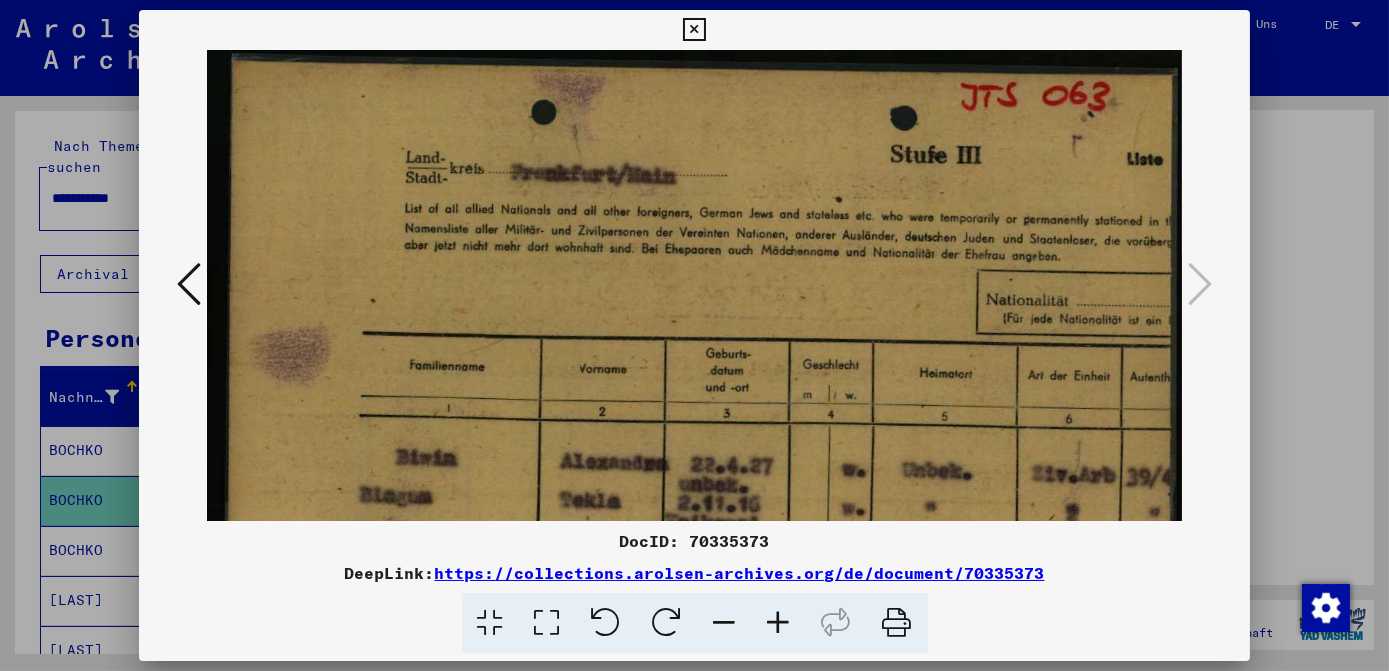 click at bounding box center (779, 623) 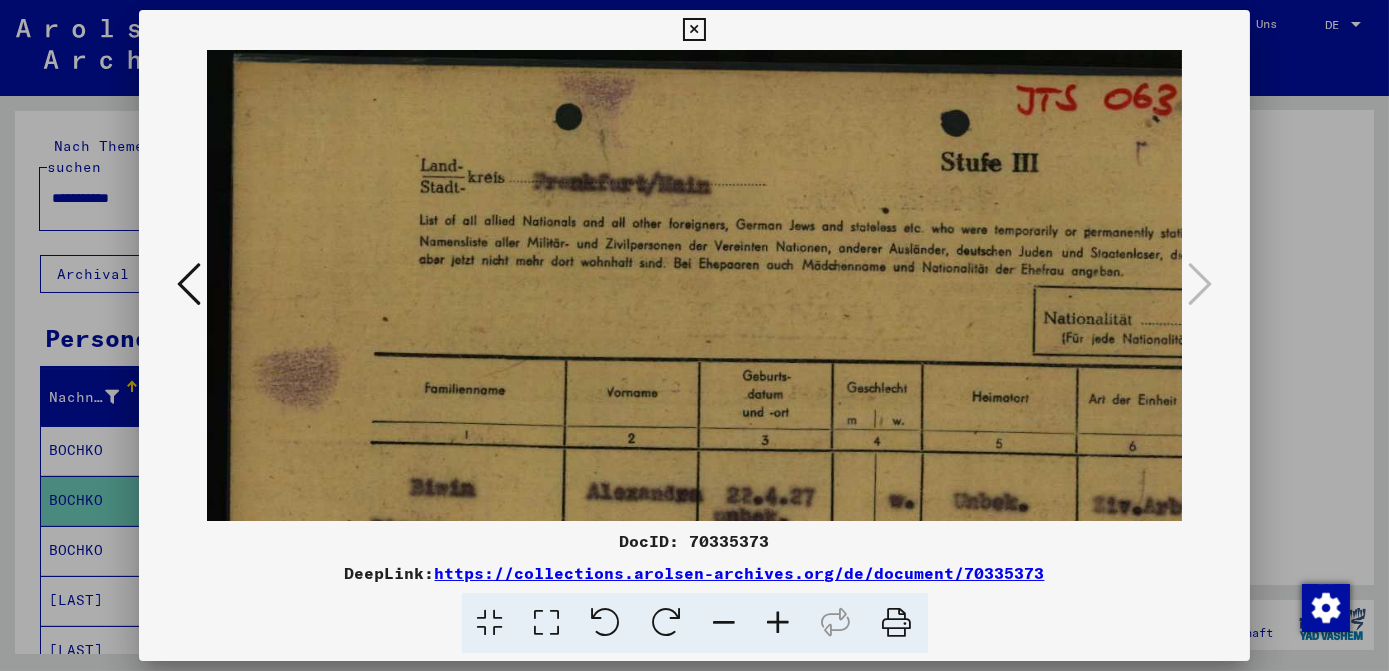 click at bounding box center (779, 623) 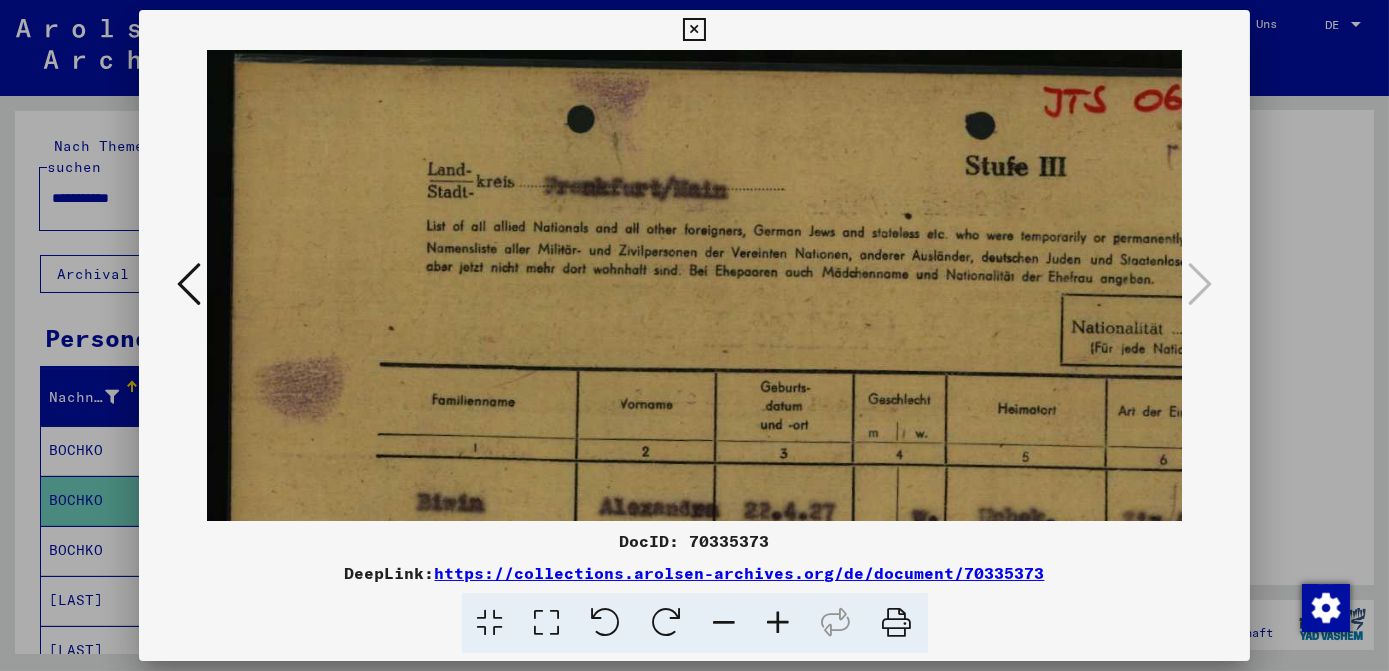click at bounding box center [779, 623] 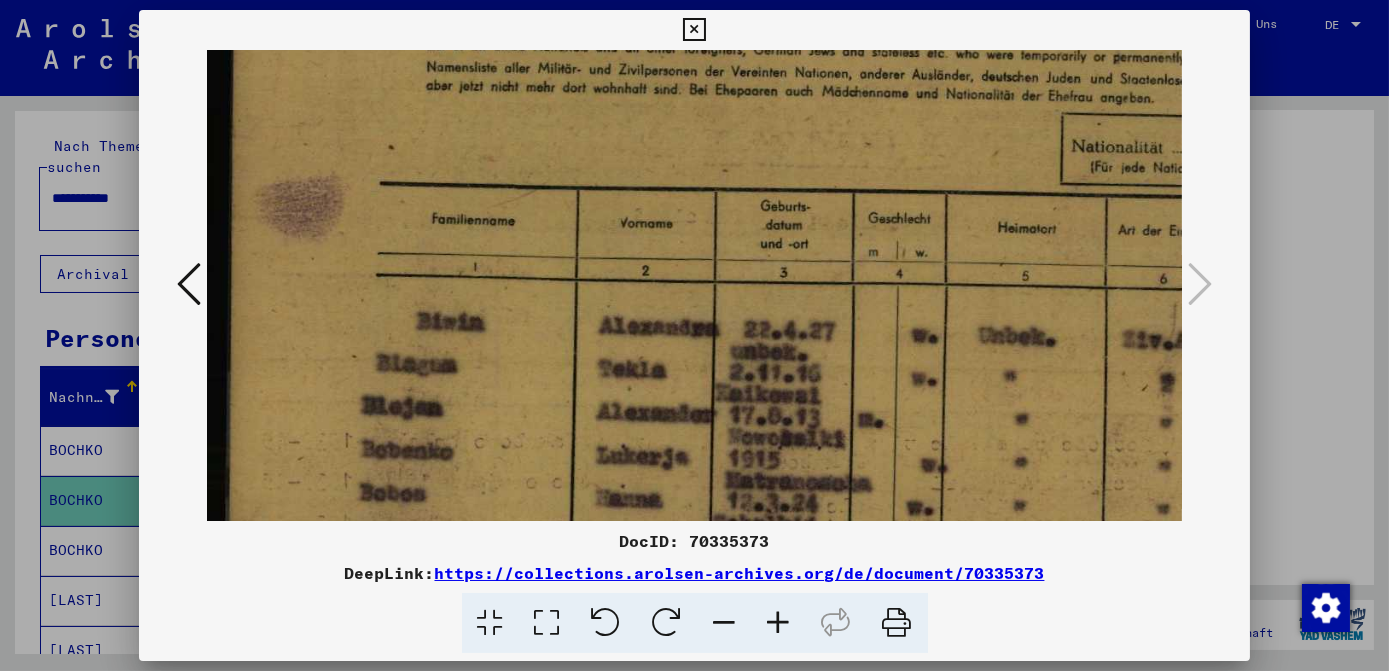 drag, startPoint x: 725, startPoint y: 377, endPoint x: 714, endPoint y: 251, distance: 126.47925 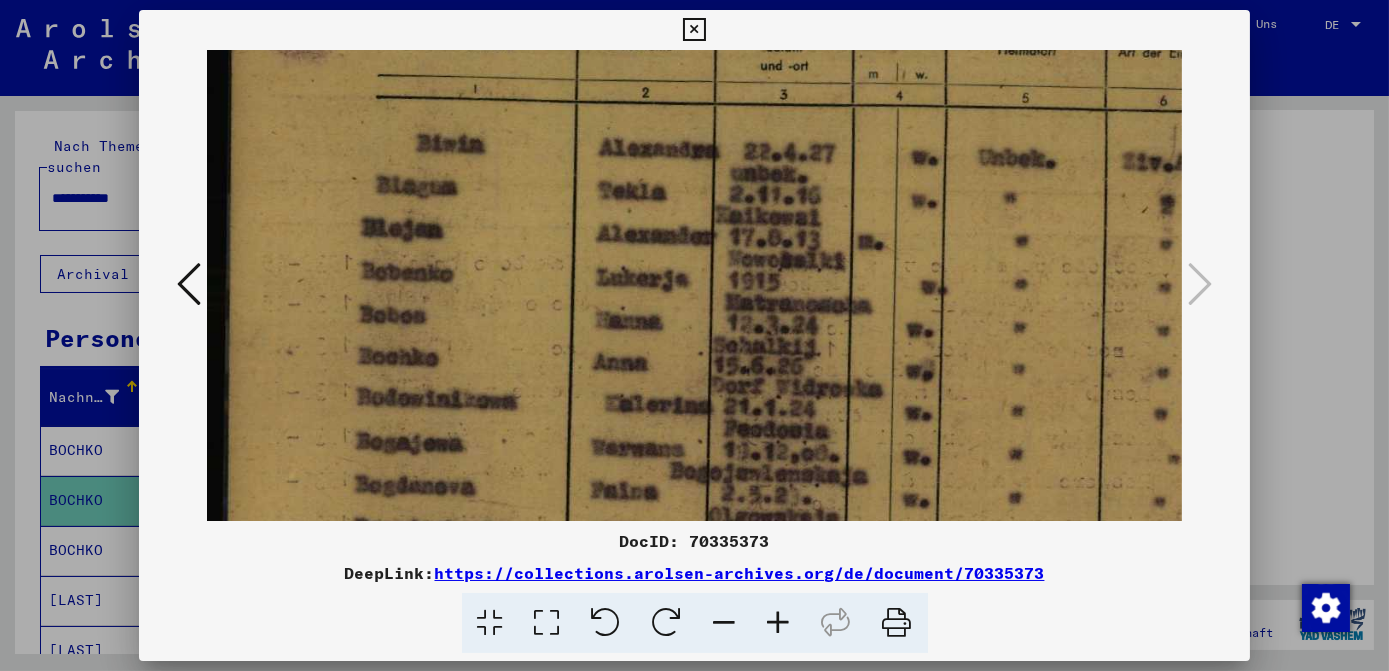 scroll, scrollTop: 363, scrollLeft: 106, axis: both 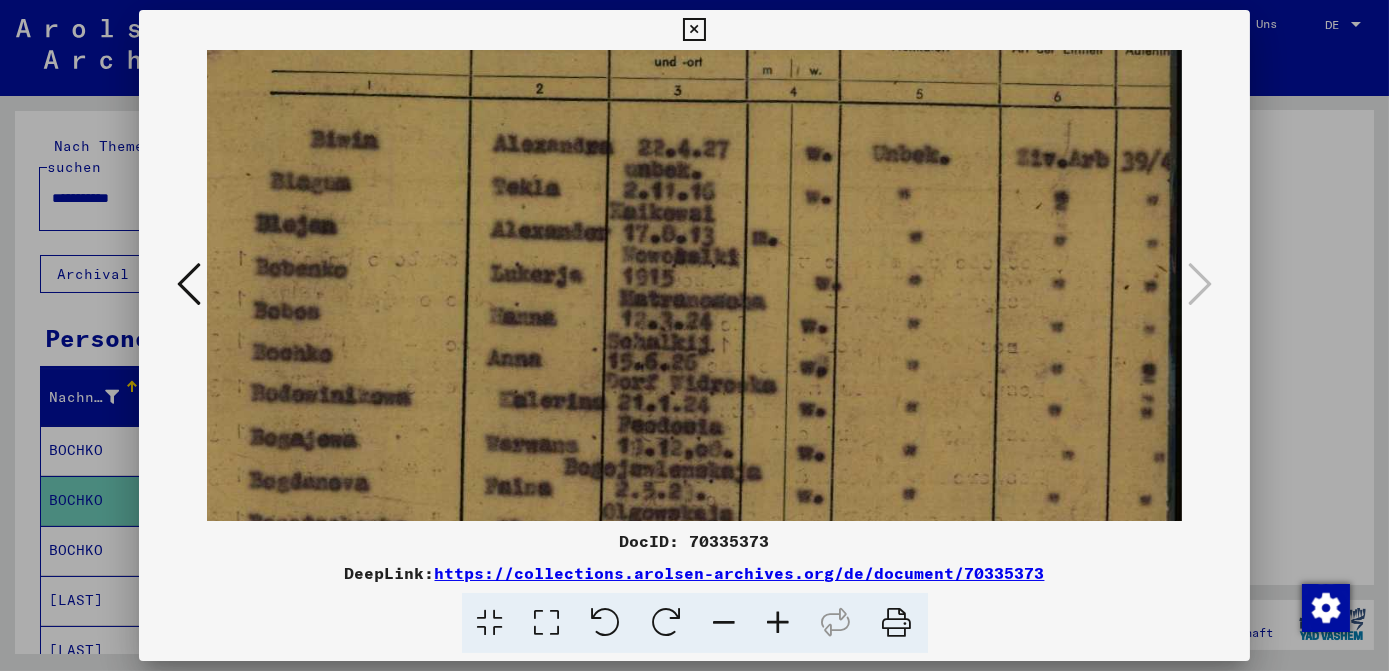 drag, startPoint x: 703, startPoint y: 438, endPoint x: 418, endPoint y: 341, distance: 301.0548 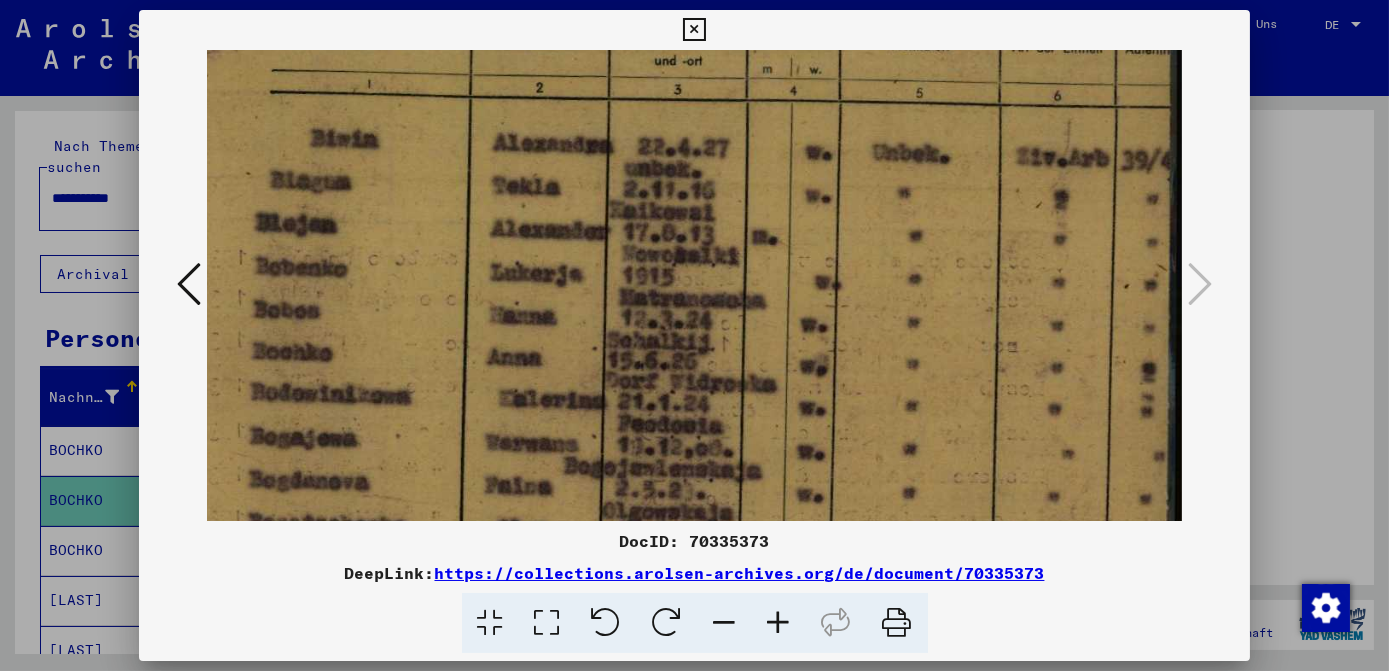 click at bounding box center [642, 444] 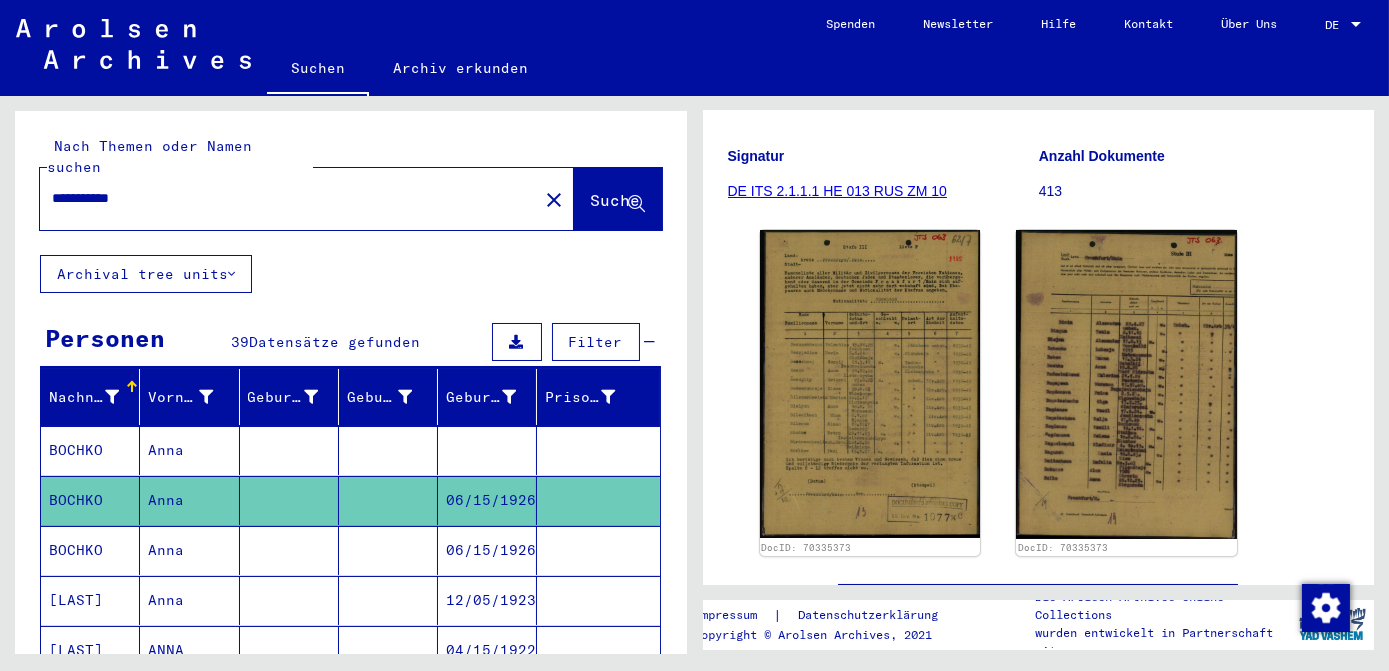 click on "06/15/1926" at bounding box center (487, 600) 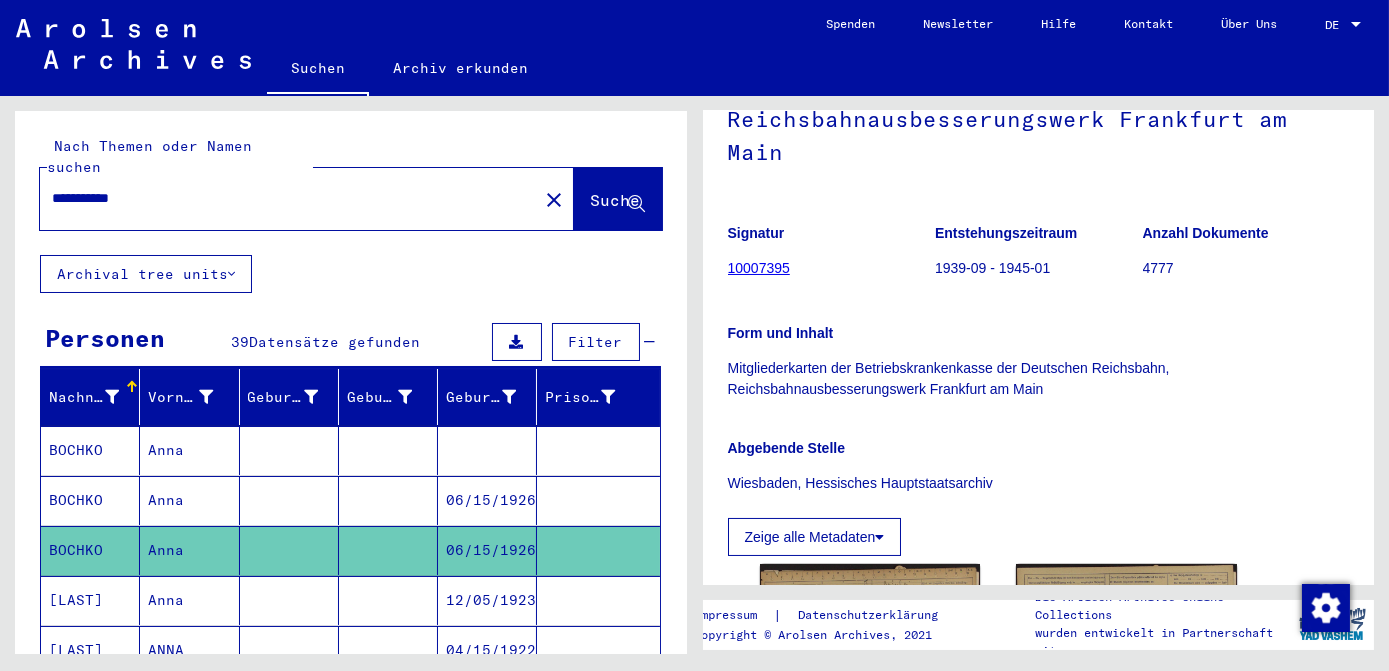 scroll, scrollTop: 272, scrollLeft: 0, axis: vertical 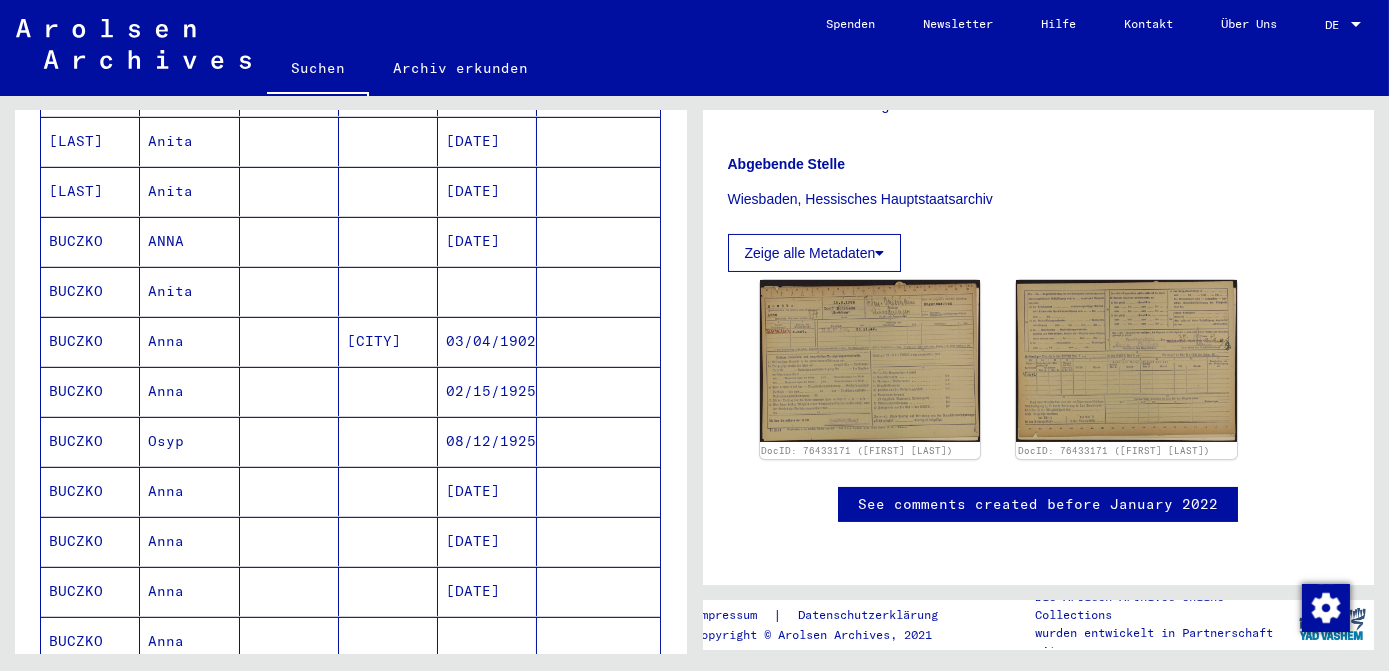 click on "02/15/1925" at bounding box center [487, 441] 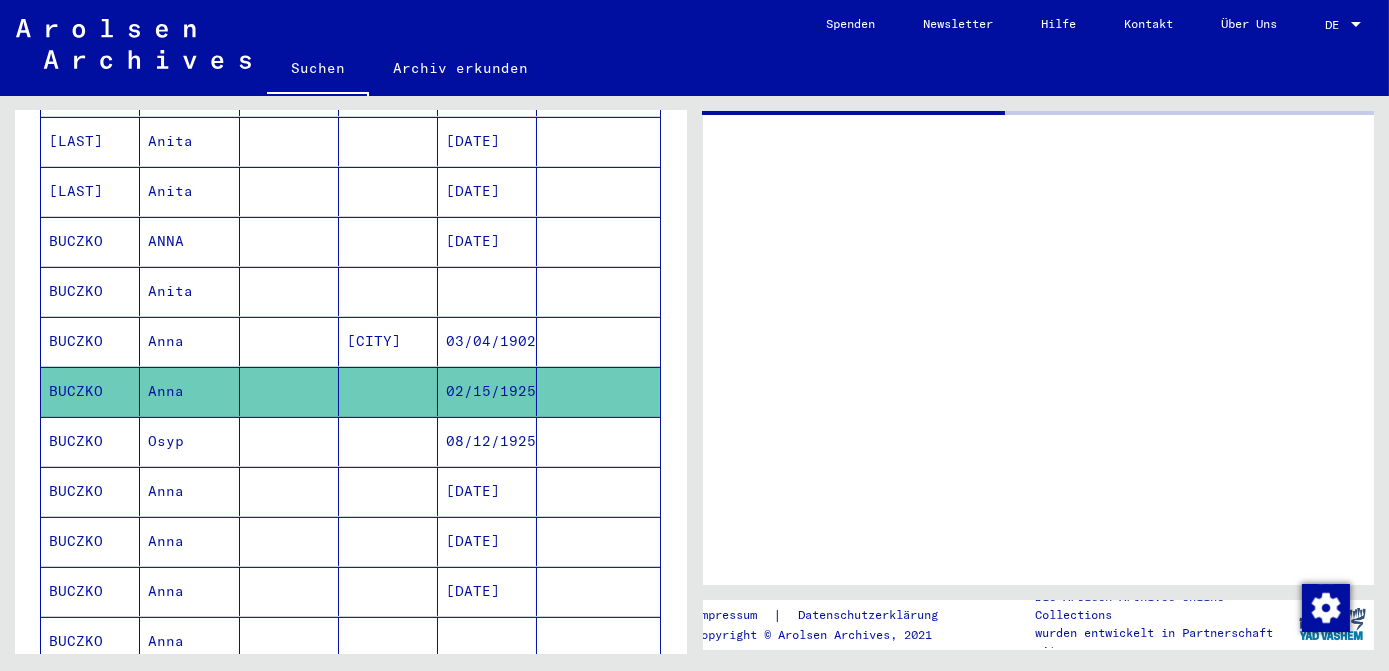 scroll, scrollTop: 0, scrollLeft: 0, axis: both 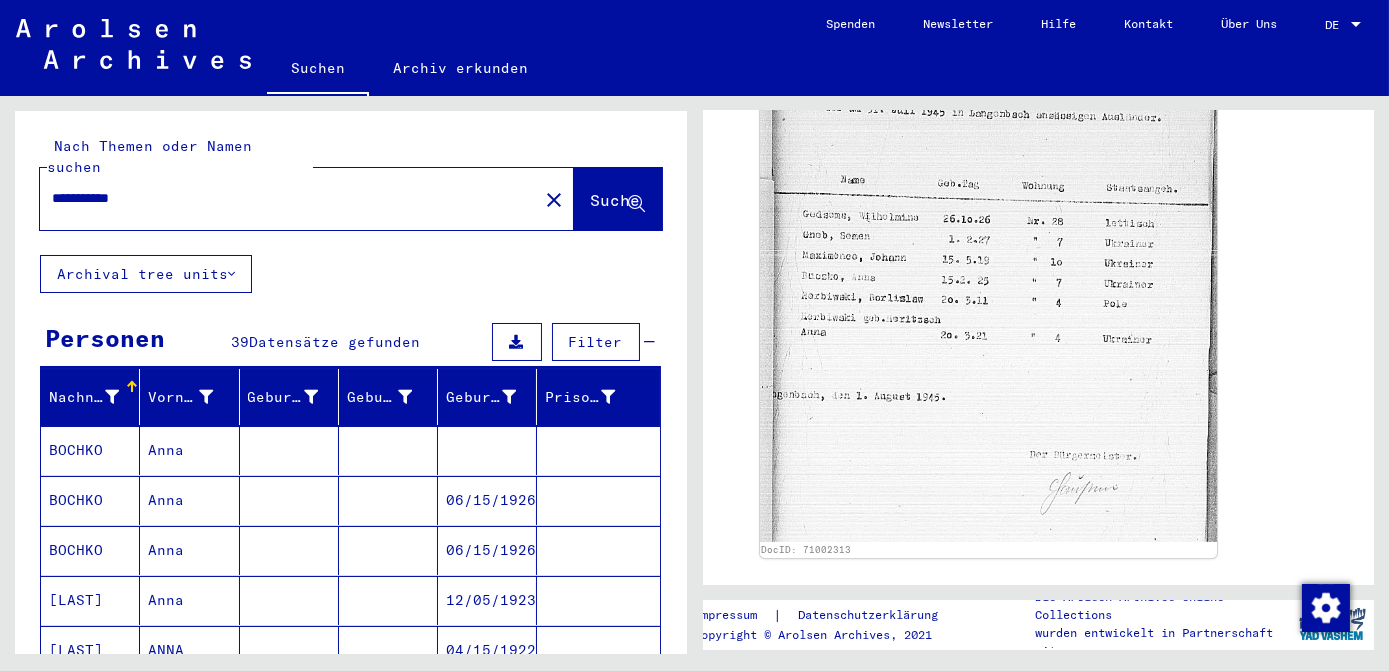 click on "close" 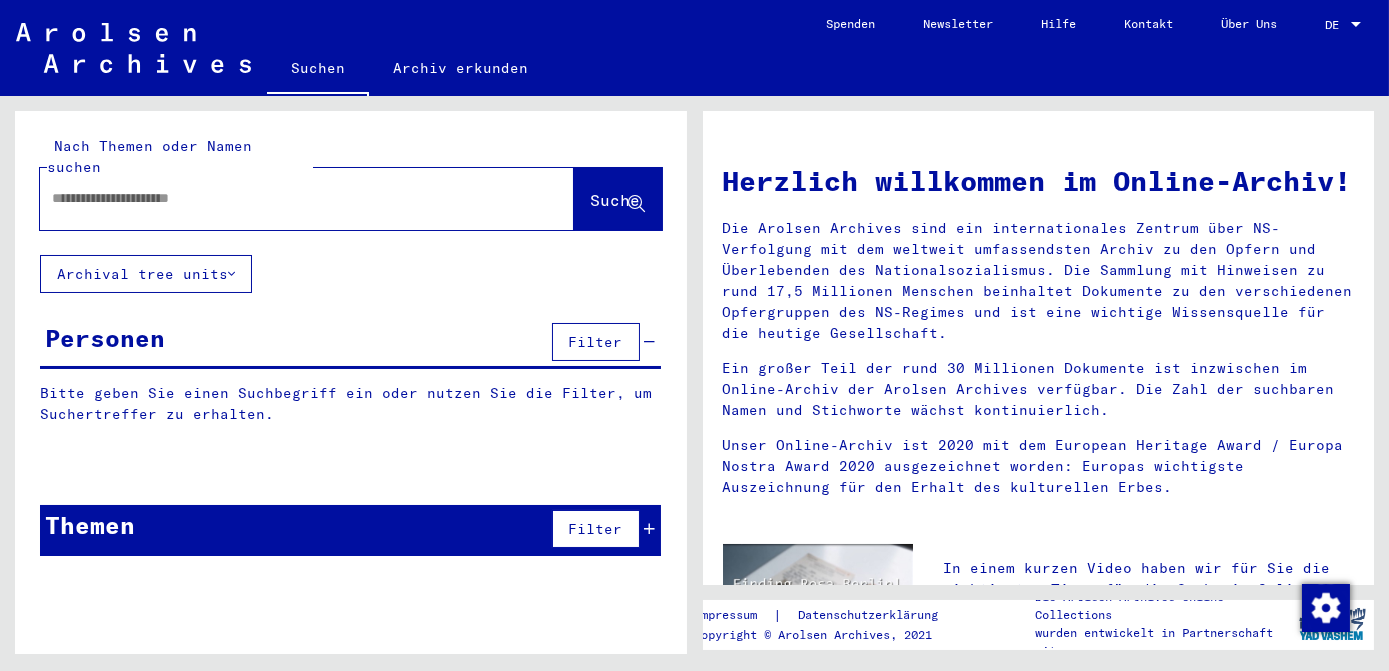 click at bounding box center [283, 198] 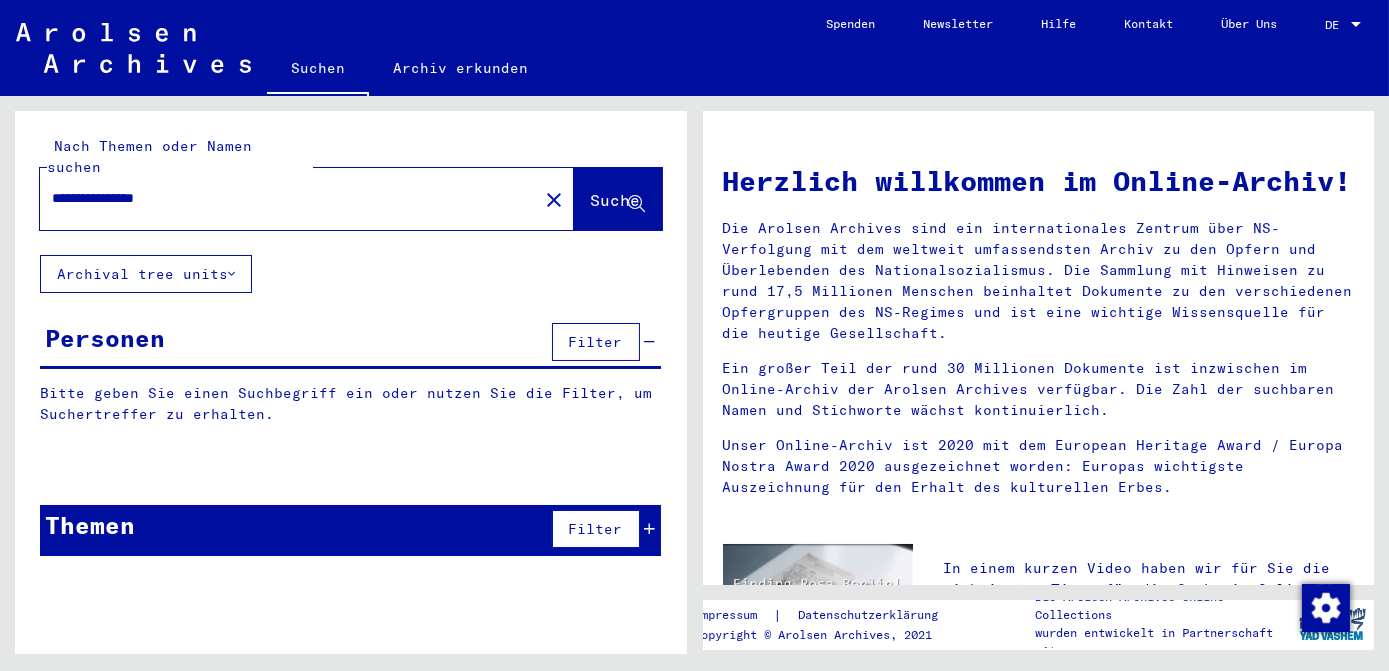 click on "**********" at bounding box center (283, 198) 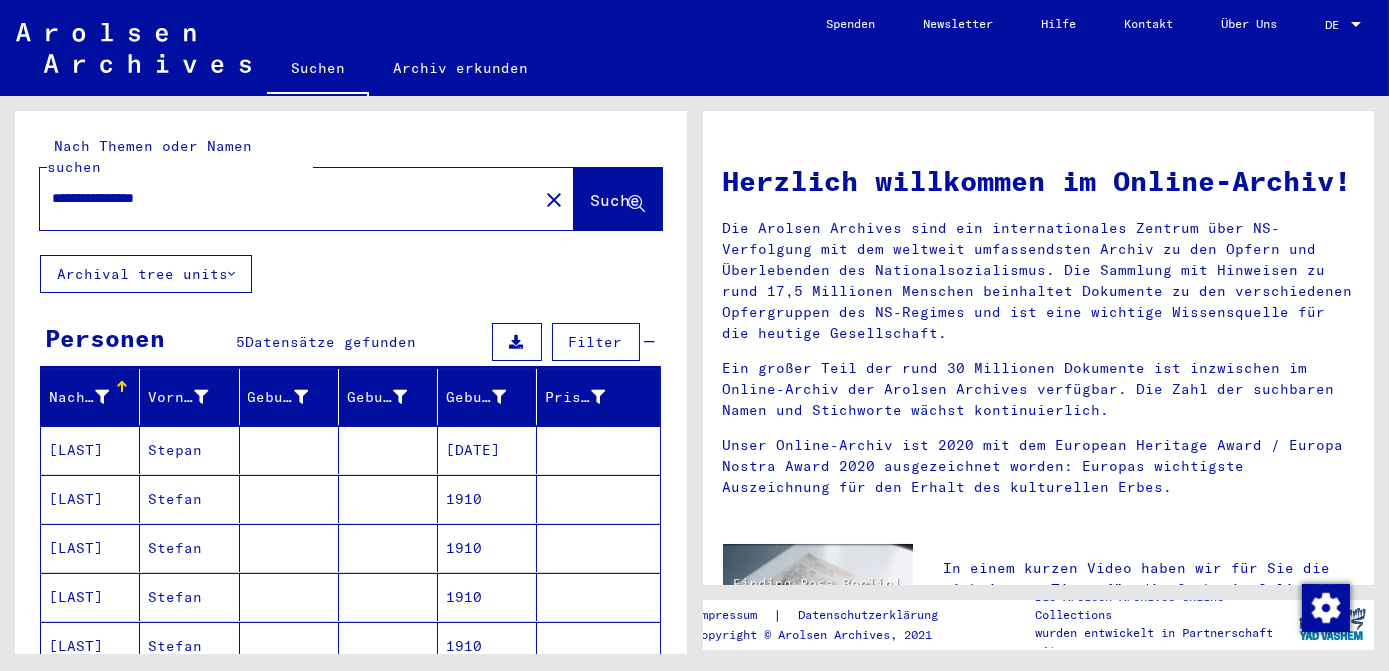click on "1910" at bounding box center [487, 548] 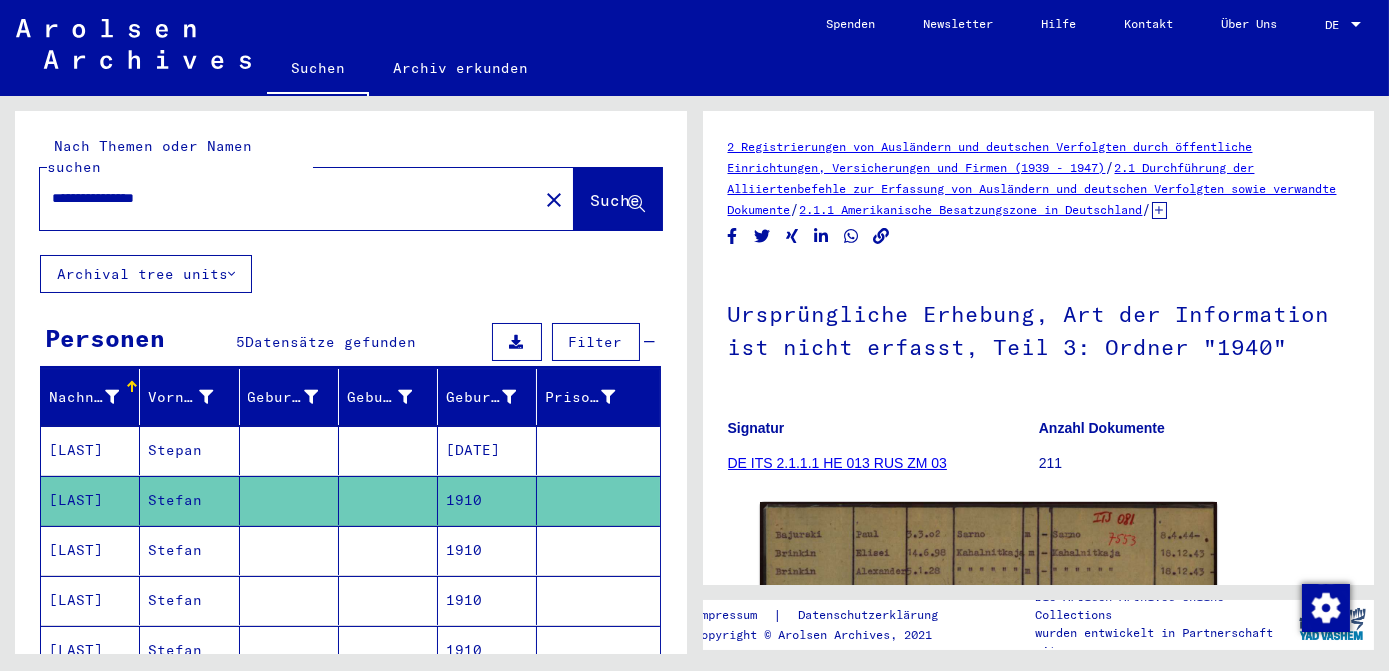 scroll, scrollTop: 0, scrollLeft: 0, axis: both 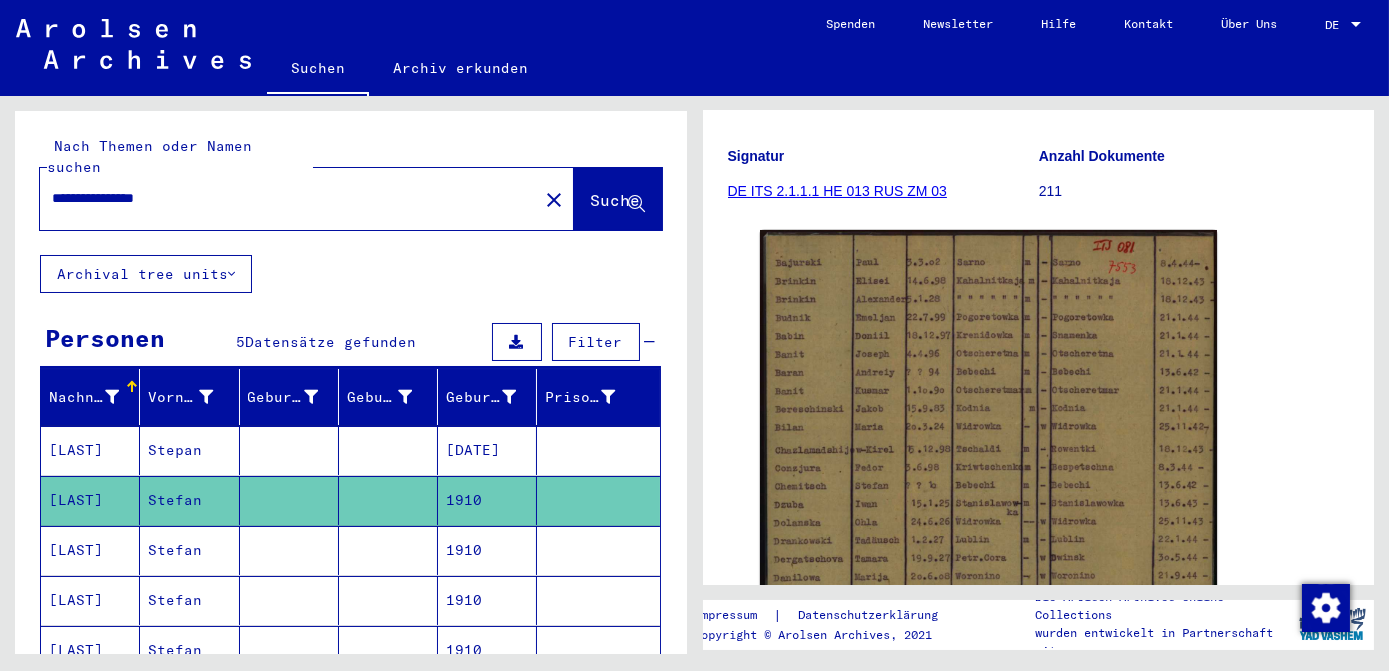 click on "1910" at bounding box center [487, 600] 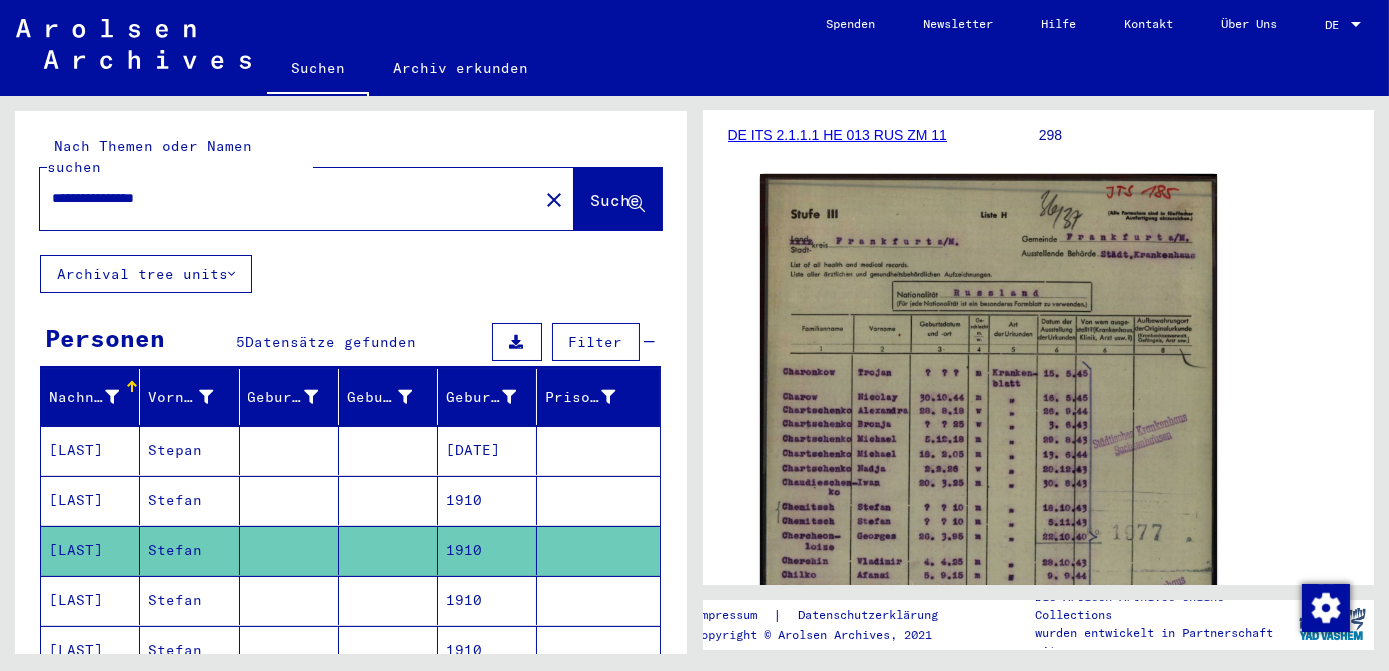 scroll, scrollTop: 363, scrollLeft: 0, axis: vertical 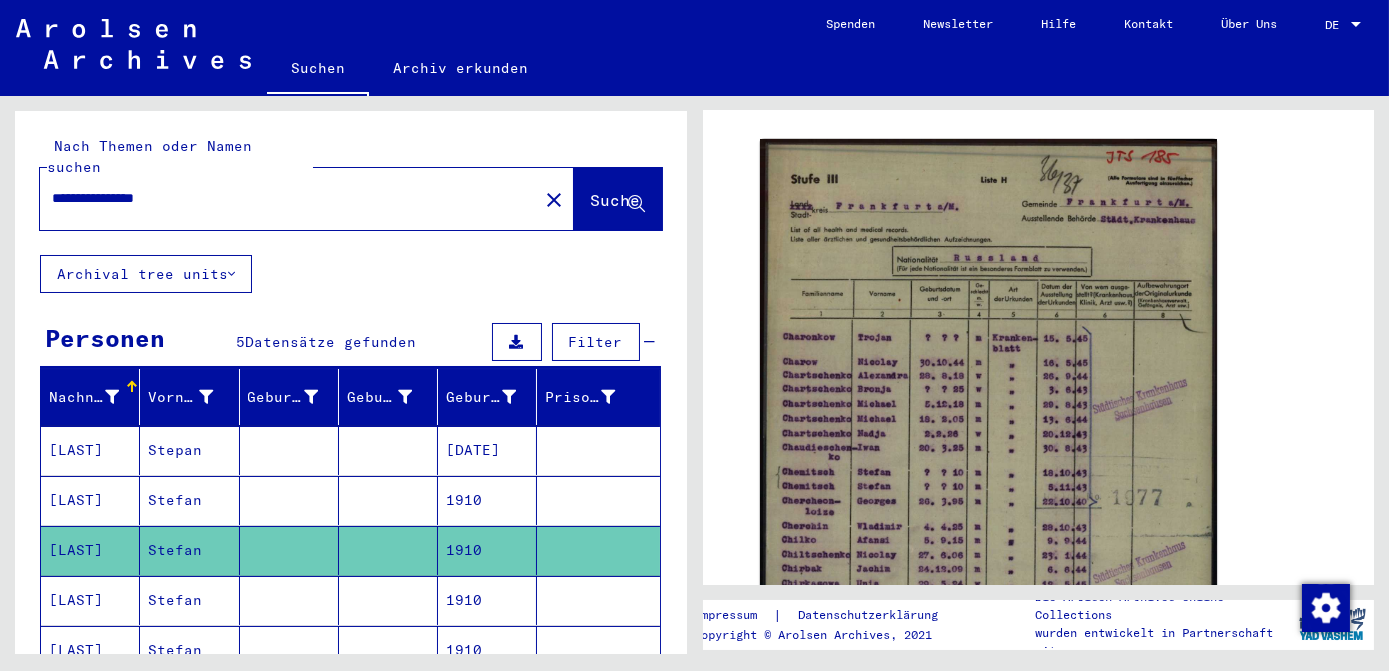 click on "1910" at bounding box center (487, 650) 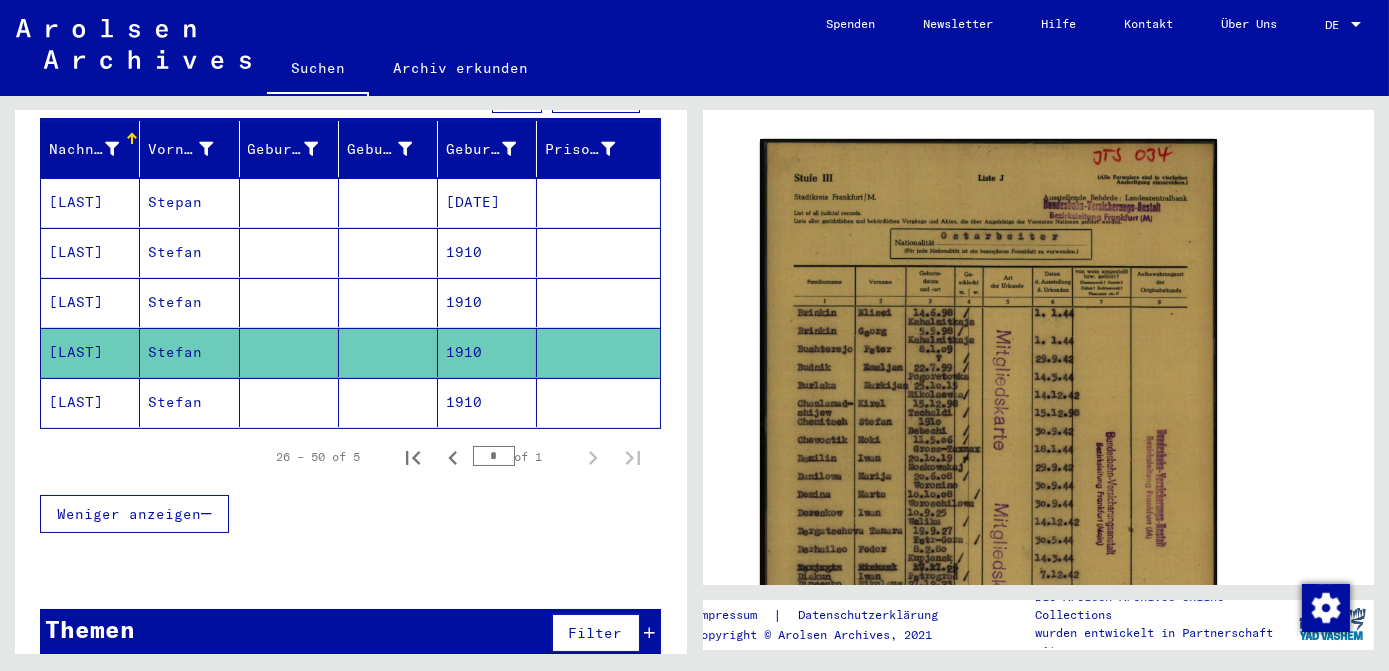 click on "1910" 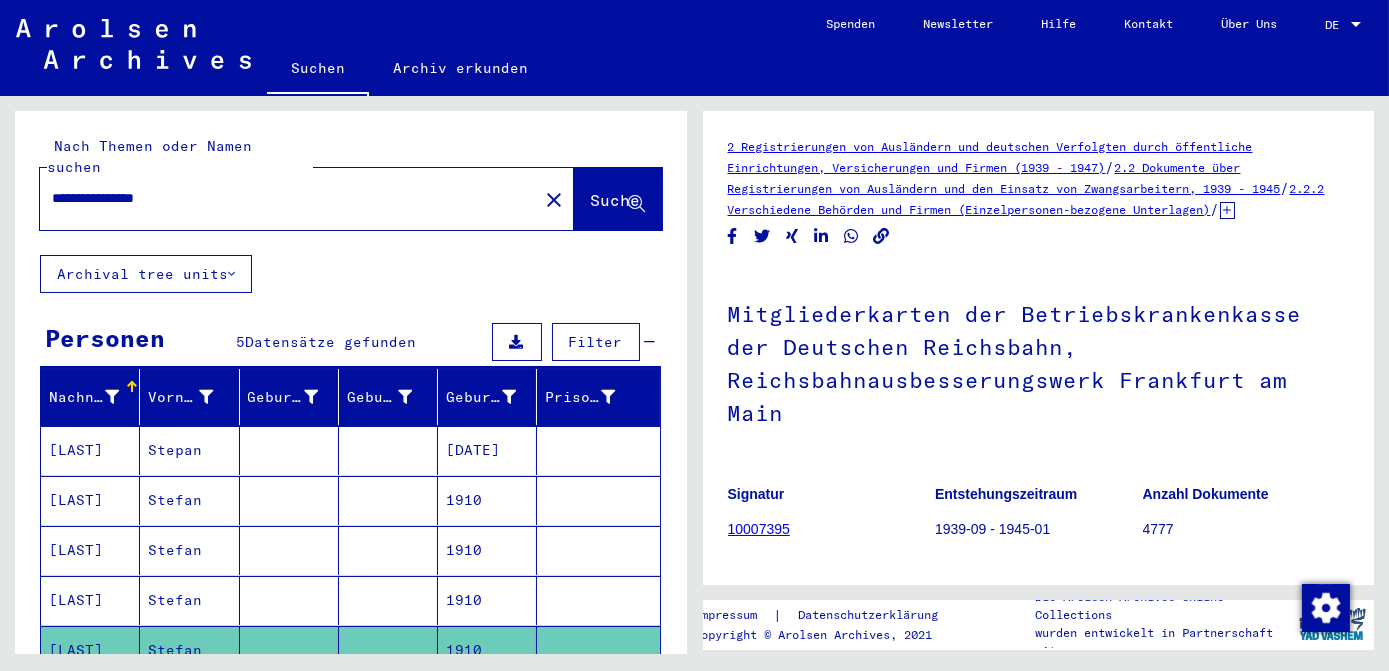 click on "close" 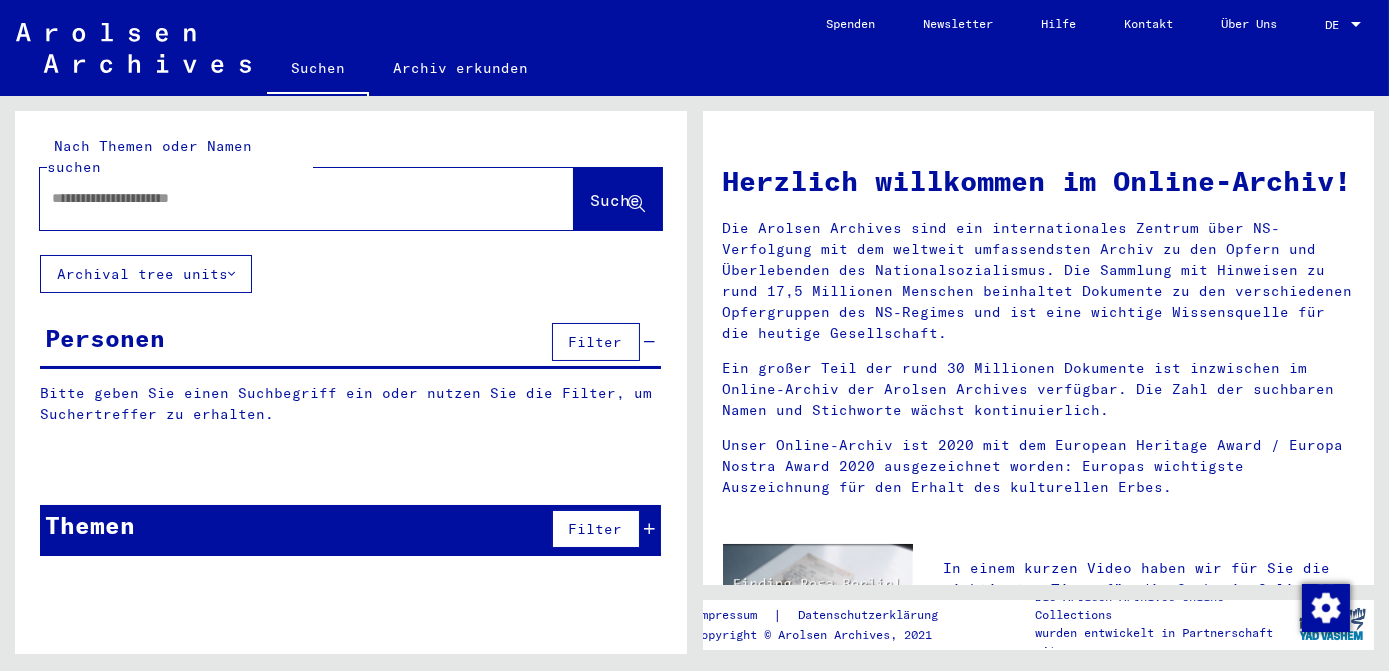 click at bounding box center (283, 198) 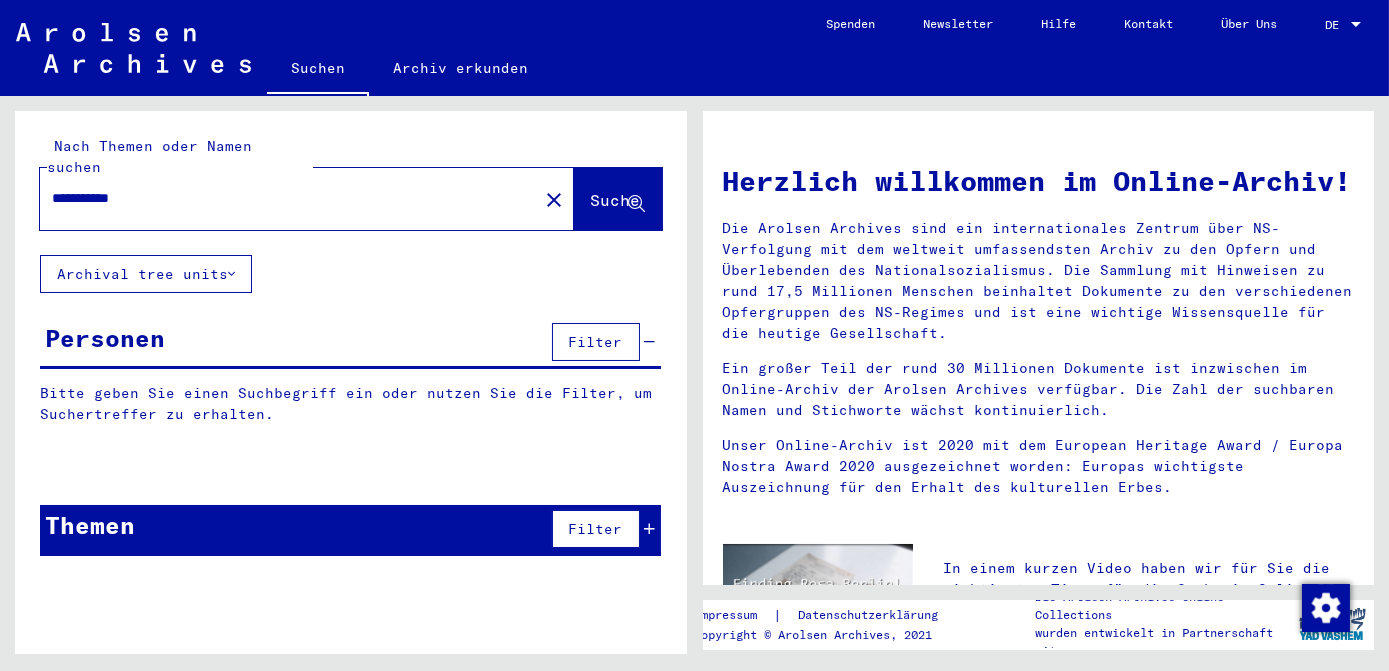 click on "**********" at bounding box center [283, 198] 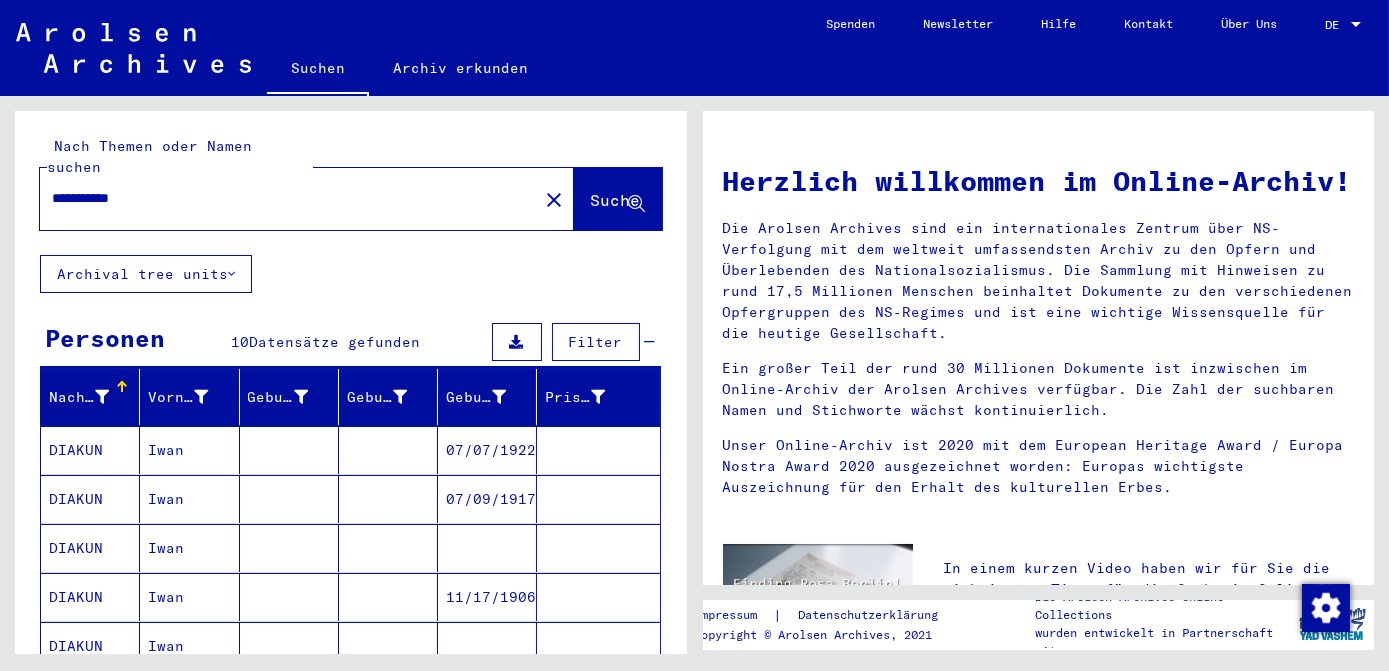 click on "07/07/1922" at bounding box center (487, 499) 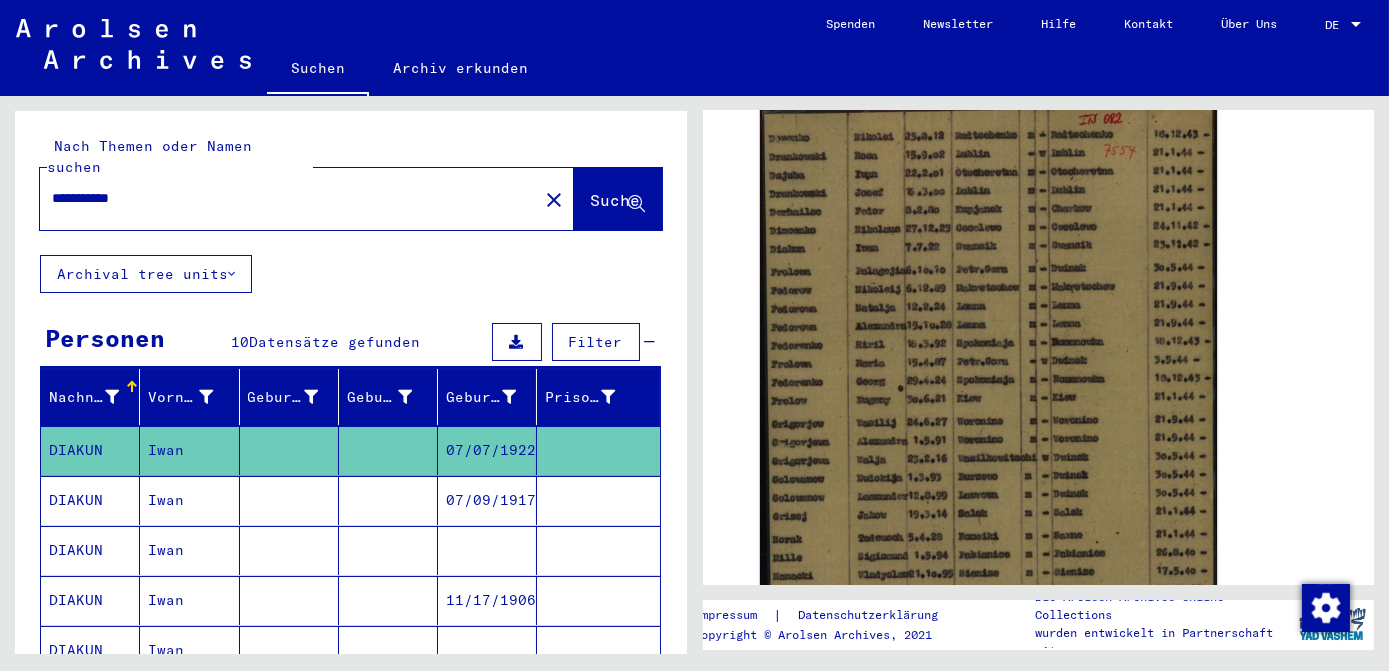 scroll, scrollTop: 454, scrollLeft: 0, axis: vertical 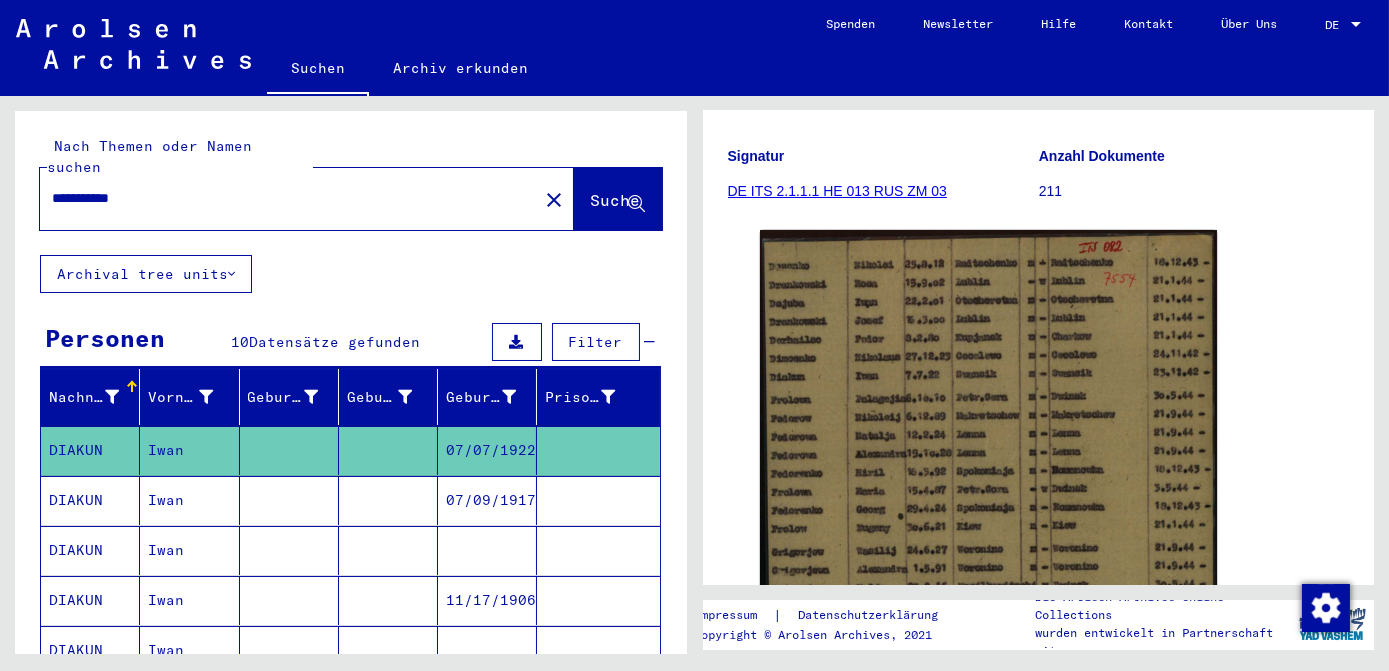 click at bounding box center (487, 600) 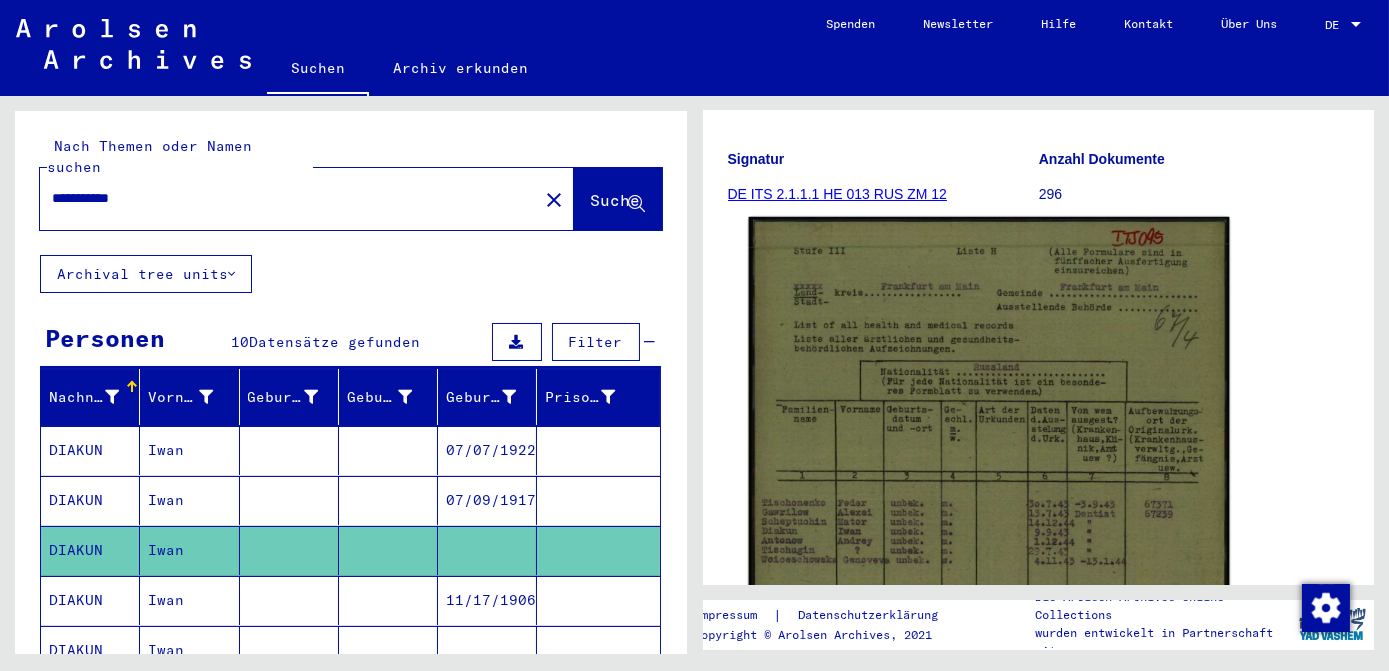 scroll, scrollTop: 272, scrollLeft: 0, axis: vertical 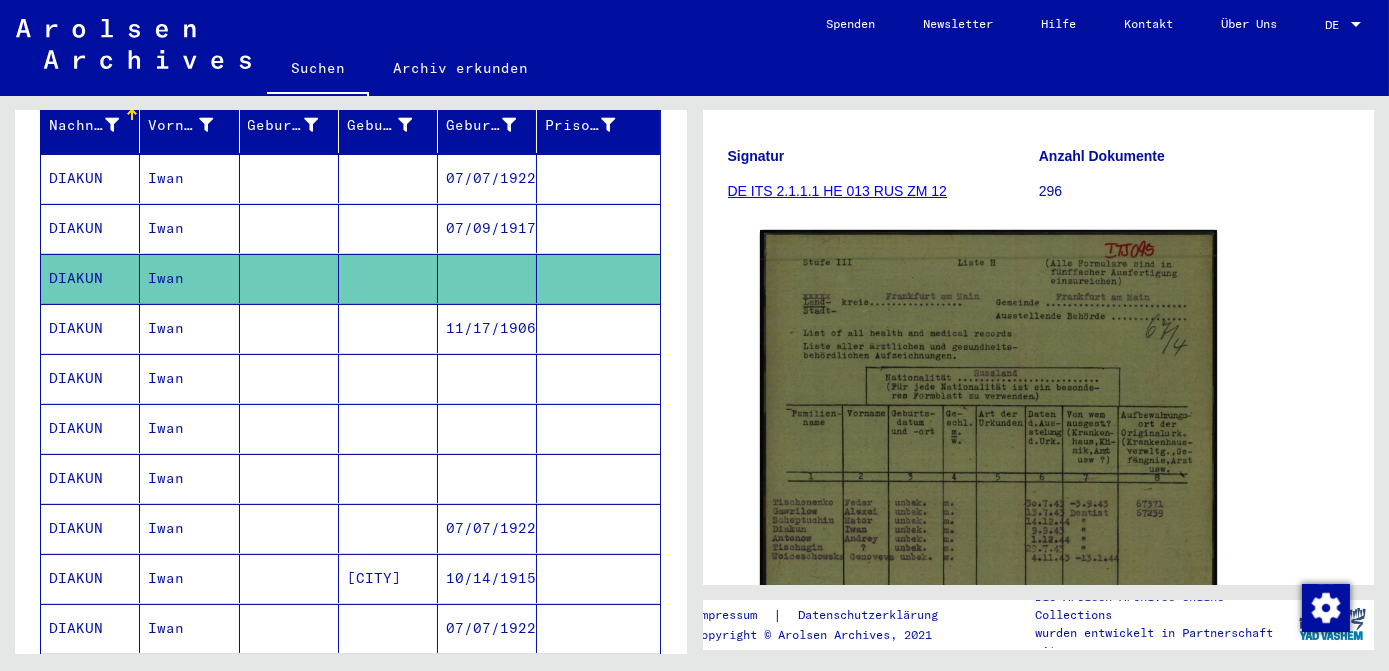 click at bounding box center (487, 428) 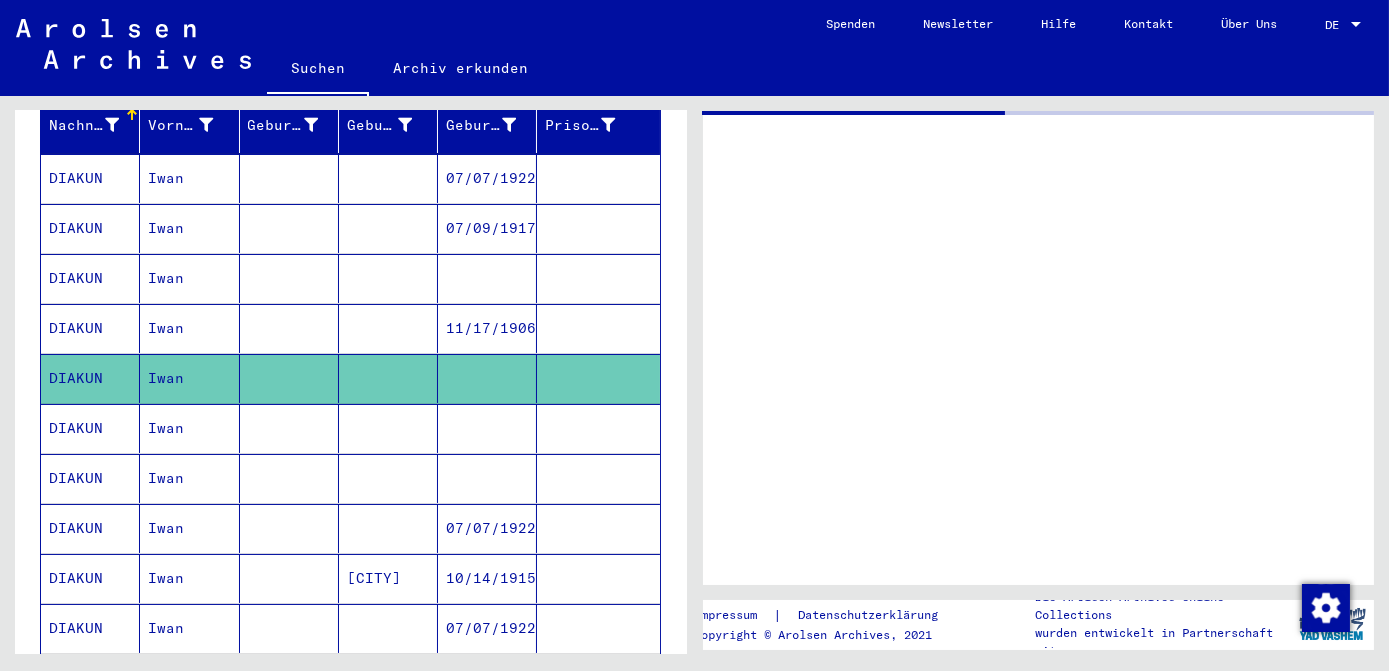 scroll, scrollTop: 0, scrollLeft: 0, axis: both 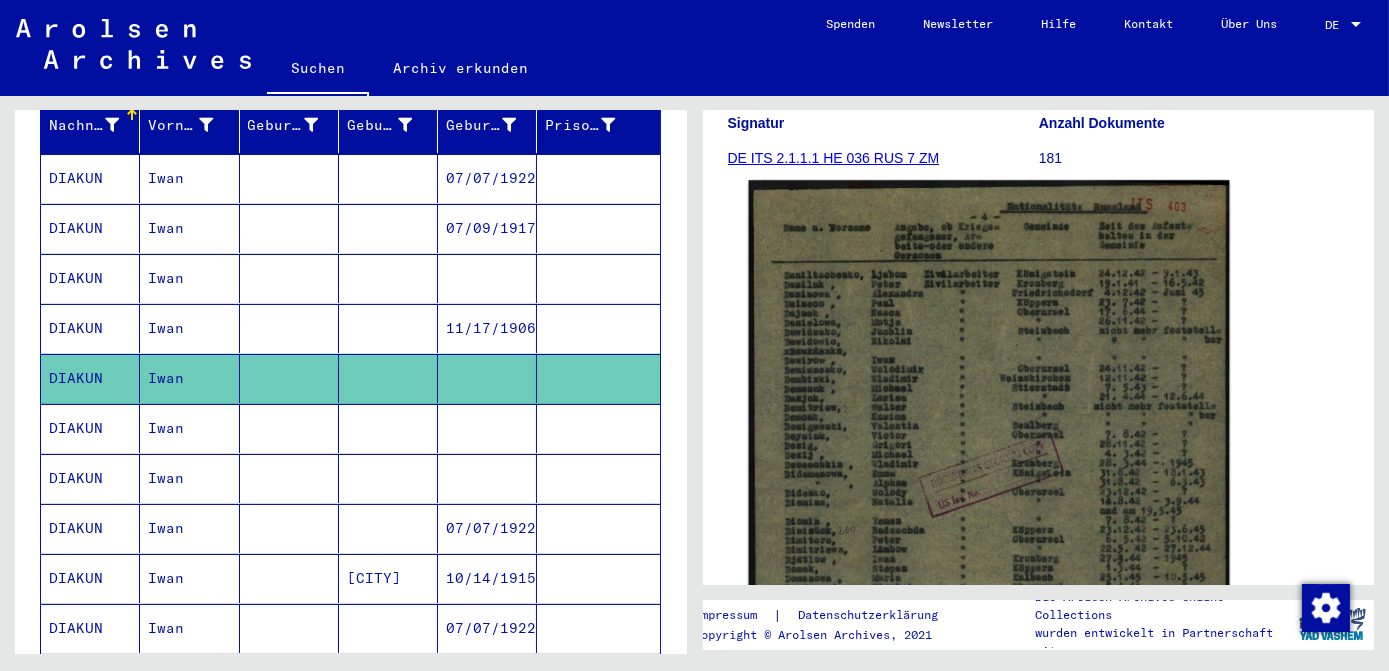 click 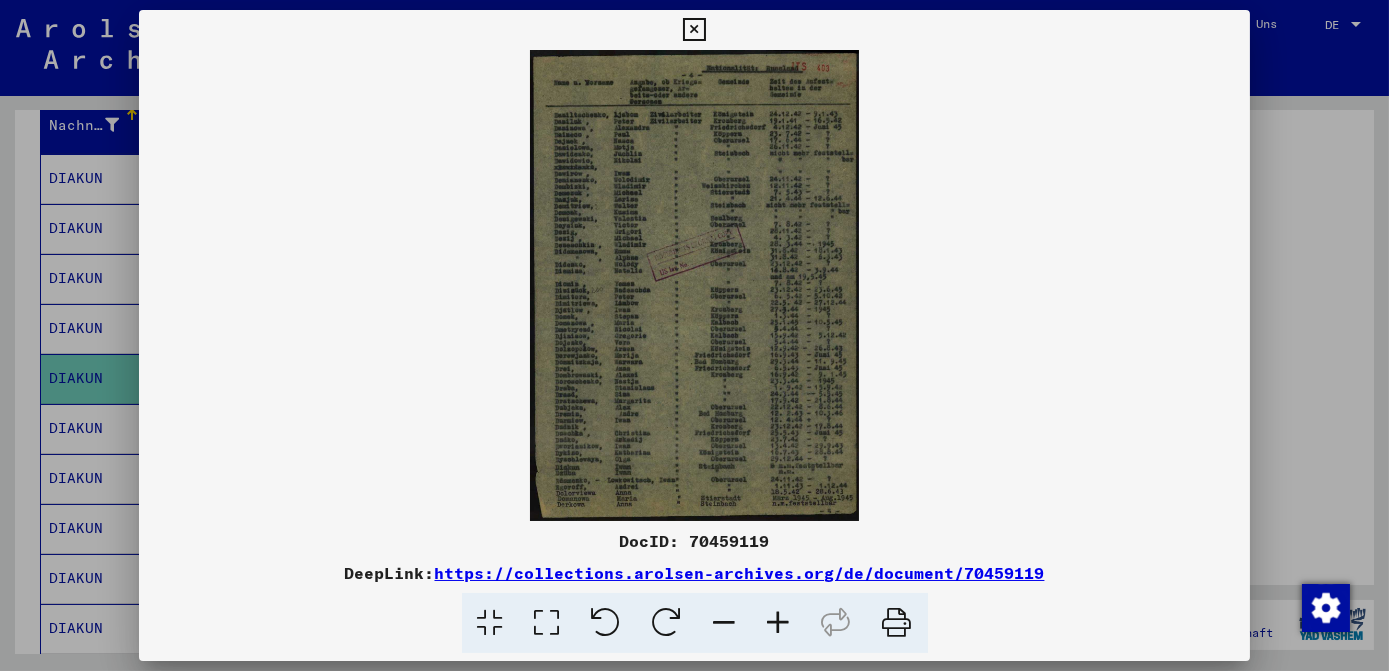 click at bounding box center [547, 623] 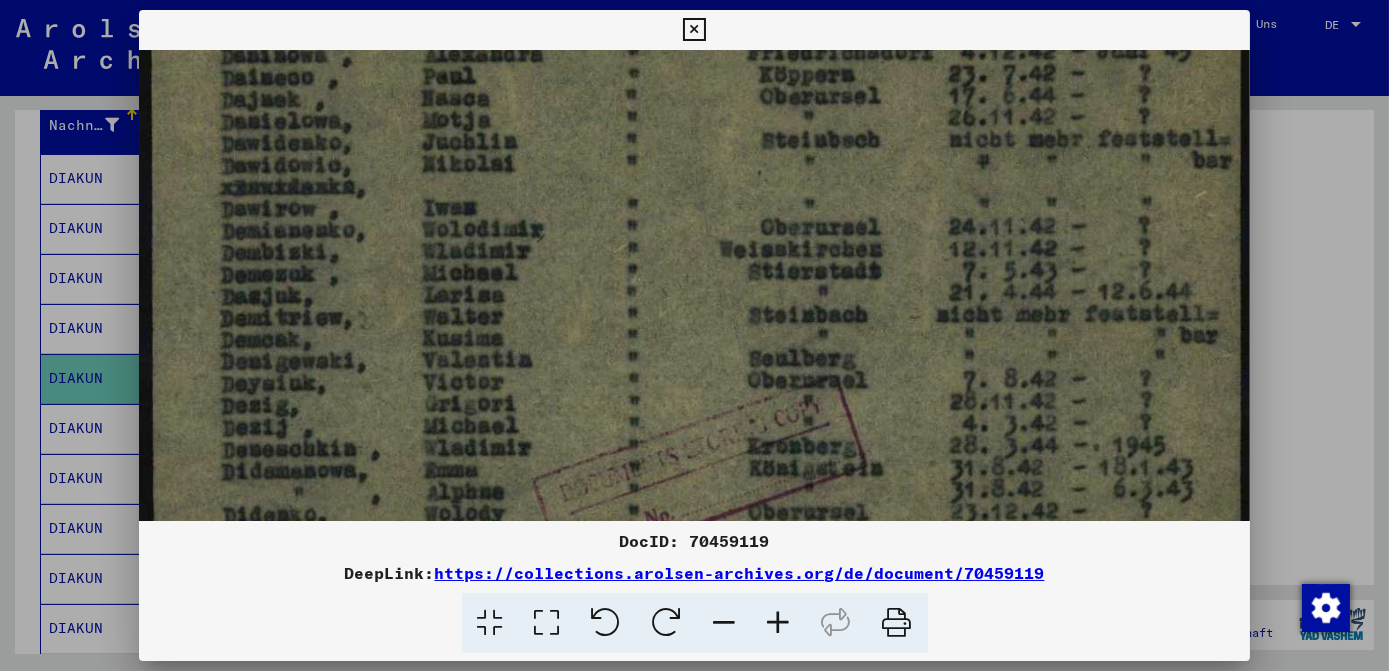 drag, startPoint x: 770, startPoint y: 254, endPoint x: 770, endPoint y: 196, distance: 58 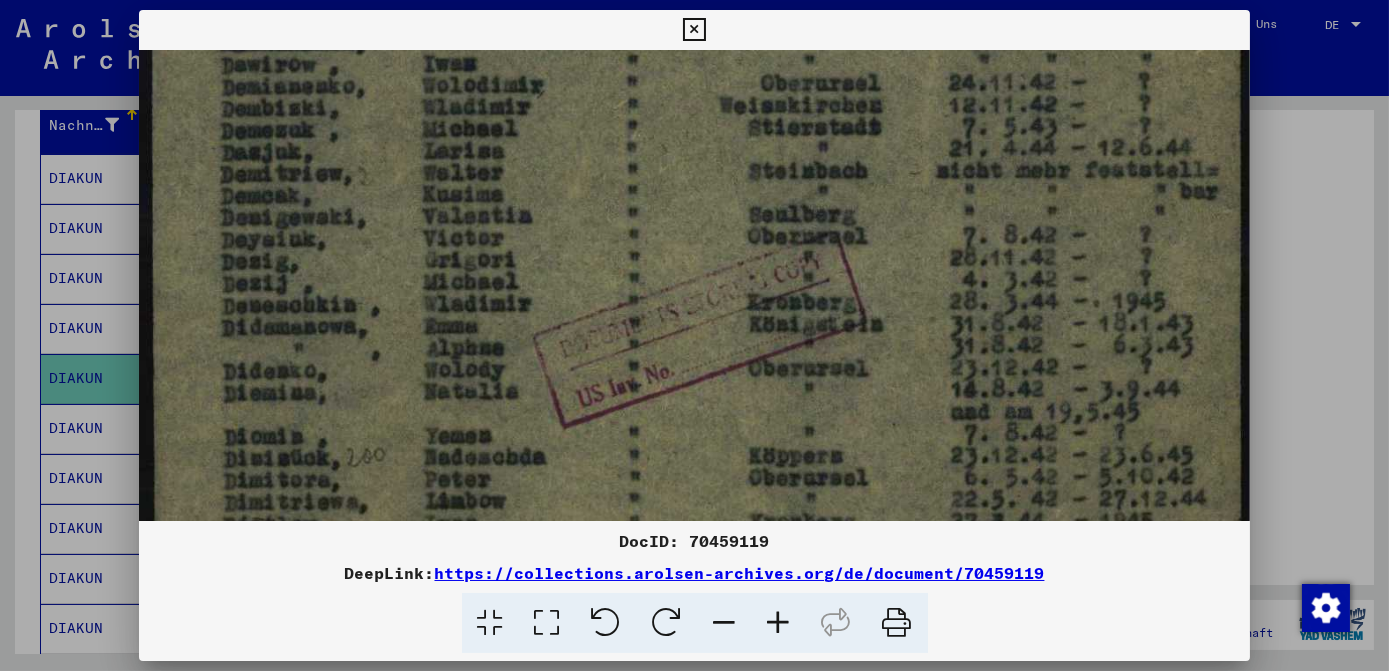 drag, startPoint x: 677, startPoint y: 292, endPoint x: 677, endPoint y: 238, distance: 54 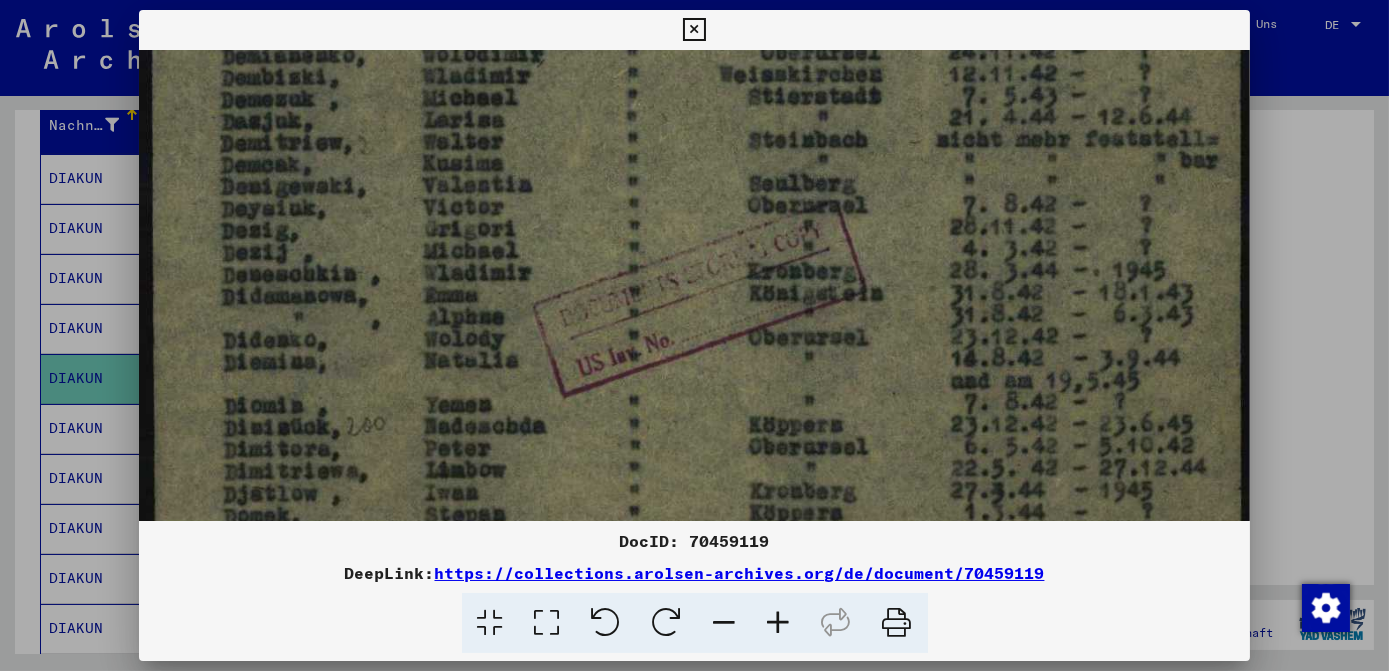 click at bounding box center [694, 410] 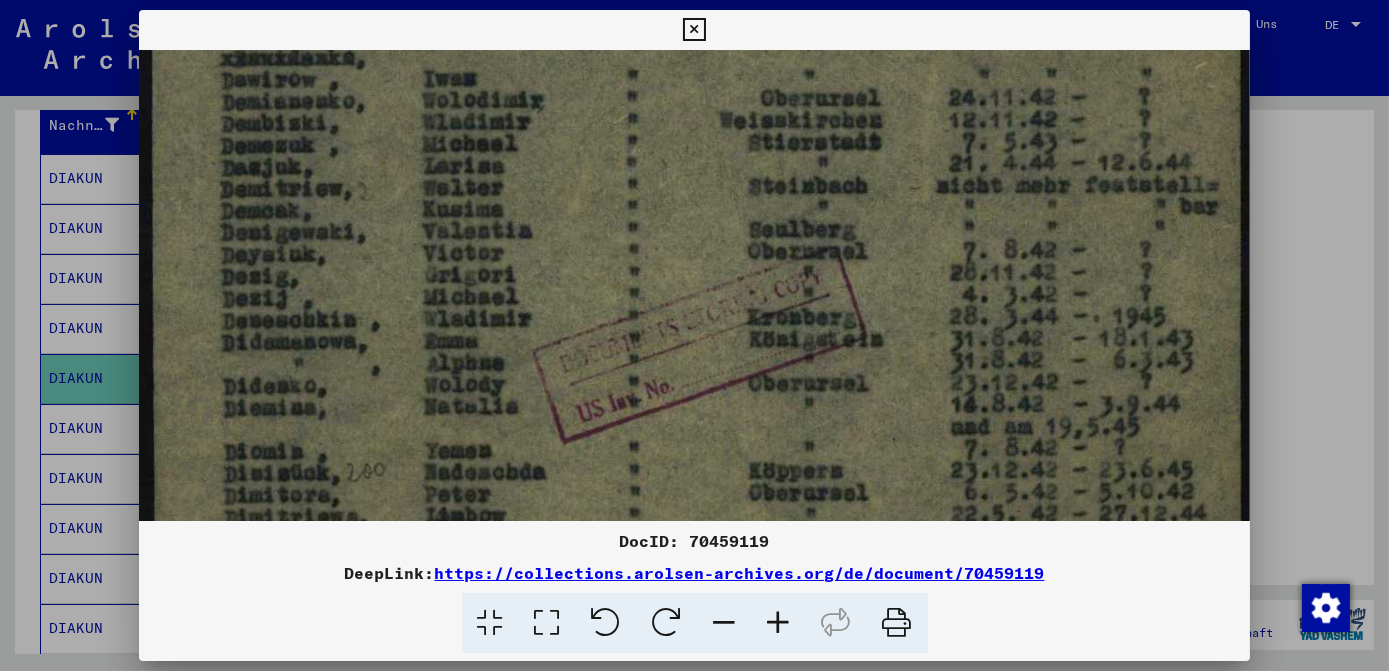 scroll, scrollTop: 384, scrollLeft: 0, axis: vertical 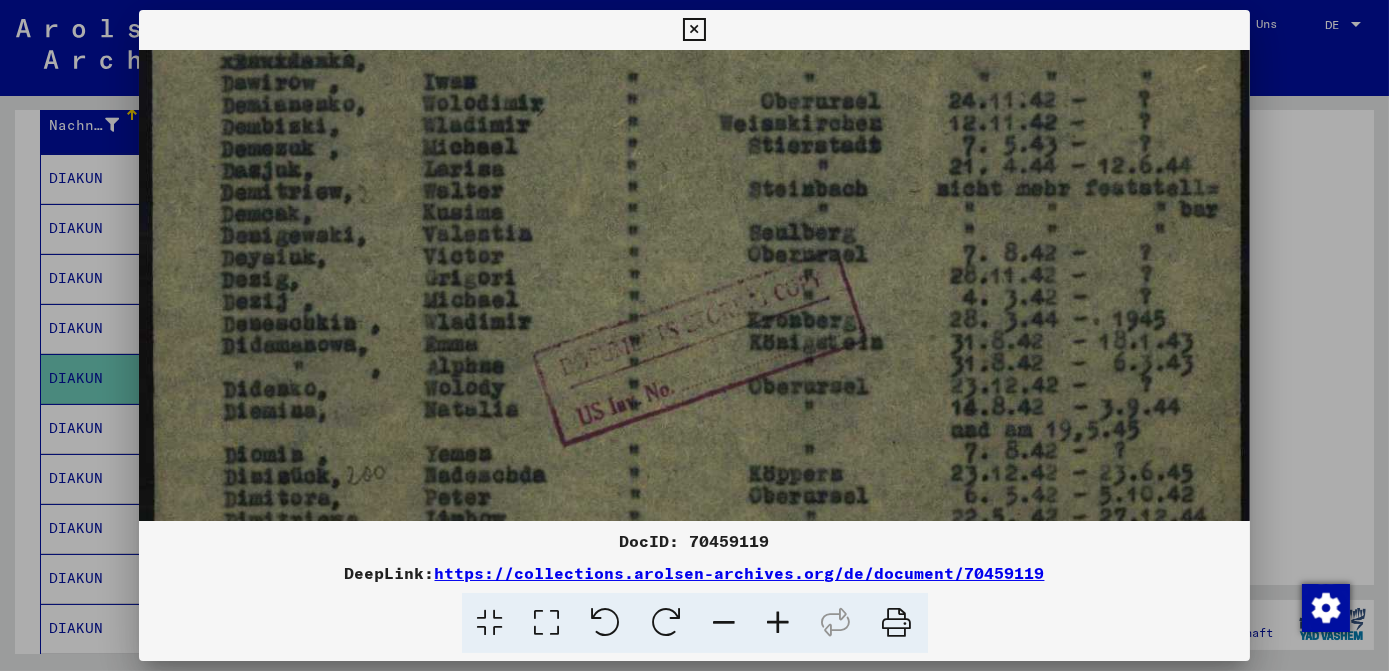 drag, startPoint x: 669, startPoint y: 306, endPoint x: 673, endPoint y: 359, distance: 53.15073 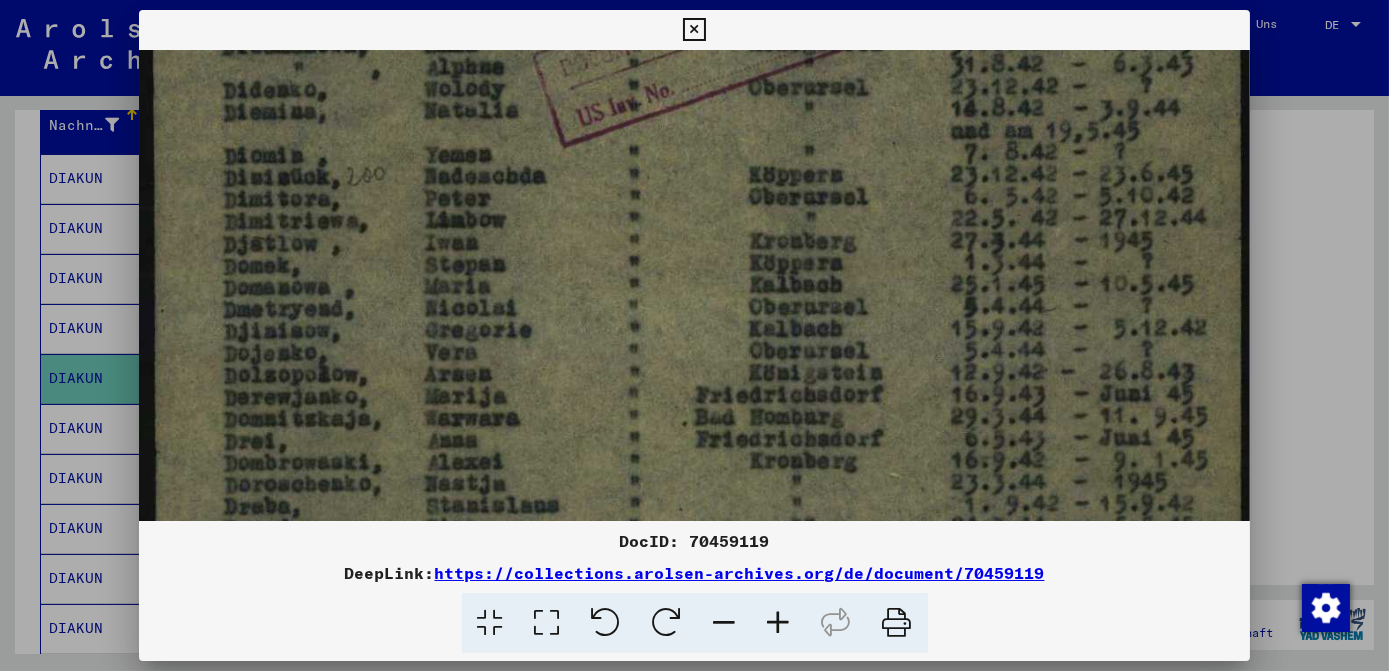 drag, startPoint x: 610, startPoint y: 406, endPoint x: 634, endPoint y: 108, distance: 298.96487 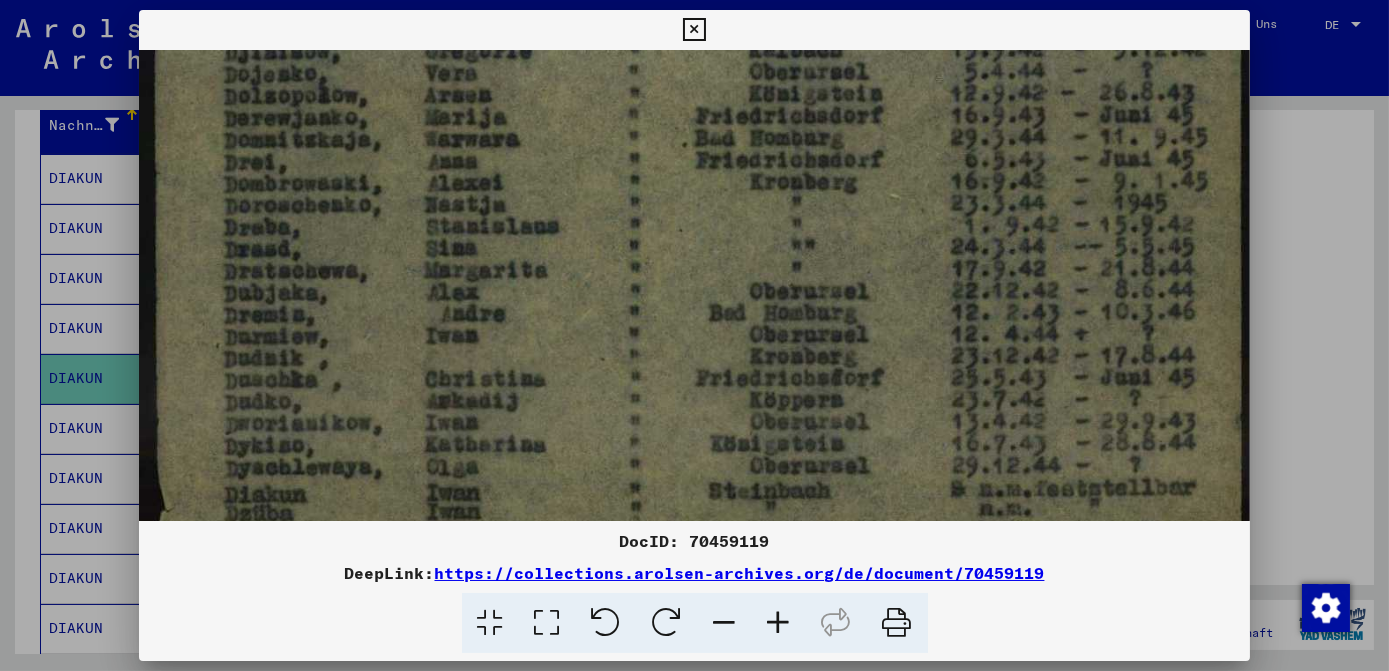 drag, startPoint x: 685, startPoint y: 358, endPoint x: 695, endPoint y: 87, distance: 271.18445 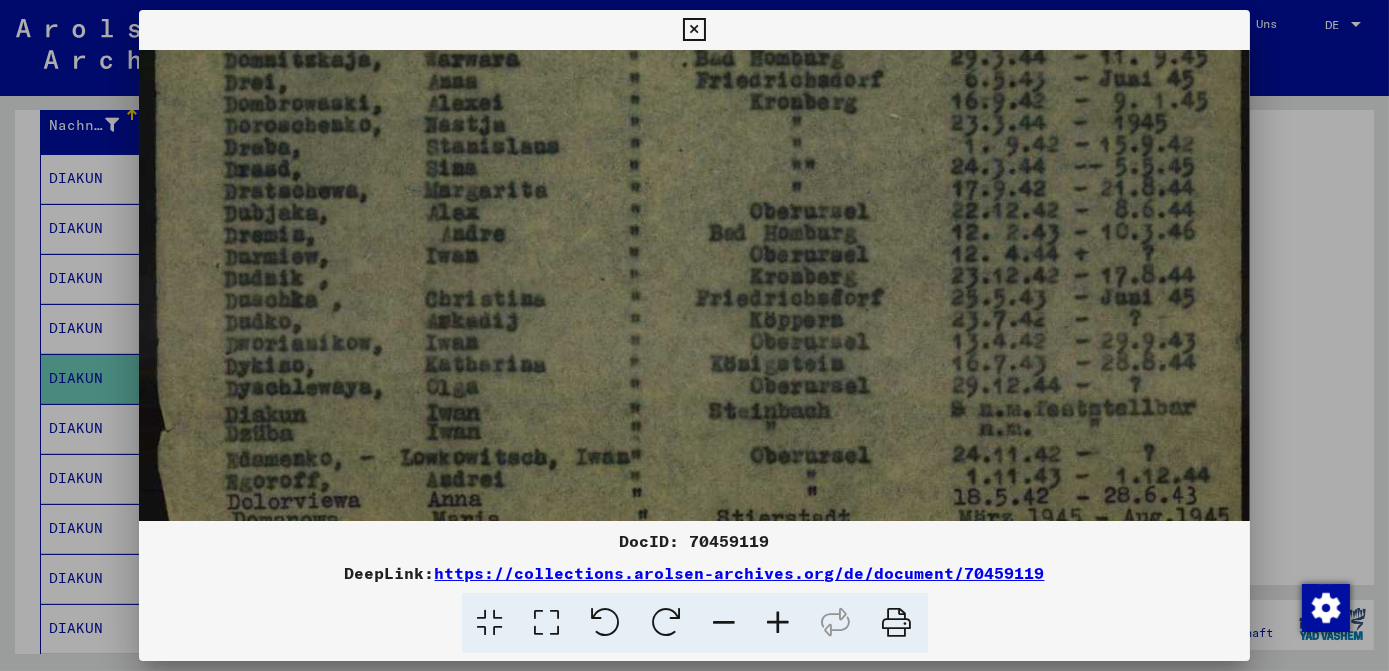 scroll, scrollTop: 1045, scrollLeft: 0, axis: vertical 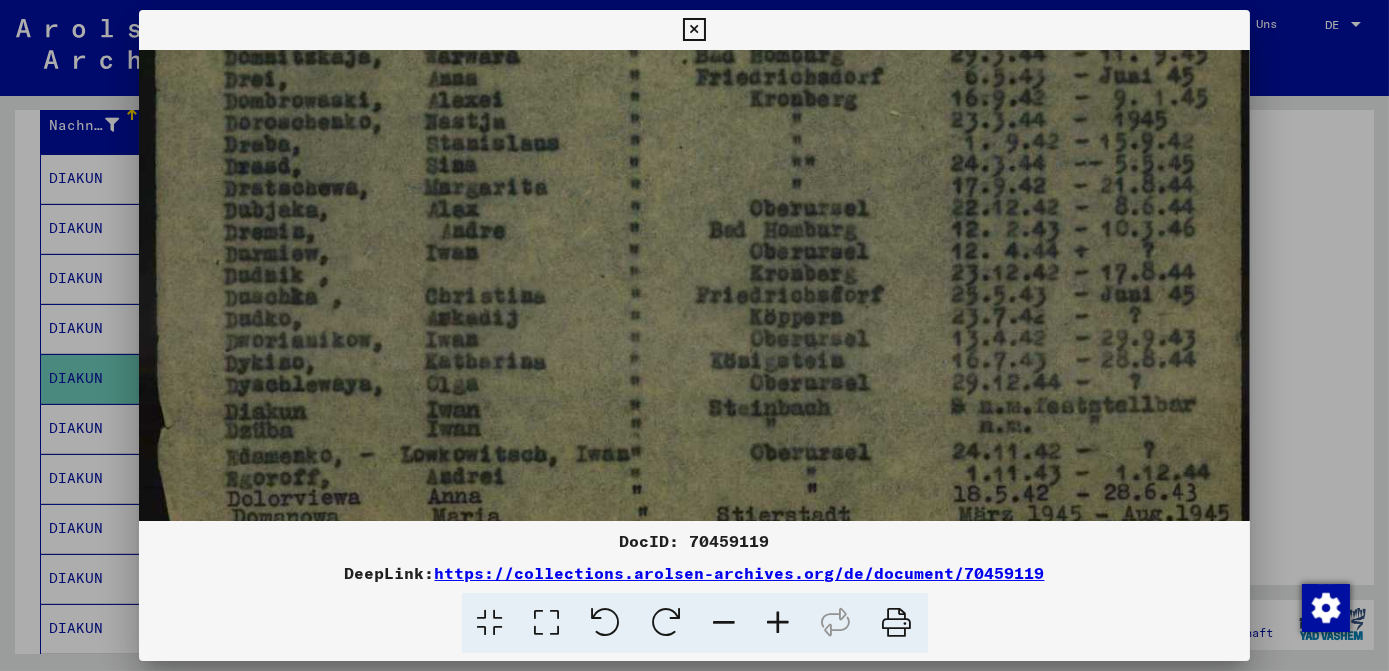 drag, startPoint x: 680, startPoint y: 325, endPoint x: 680, endPoint y: 243, distance: 82 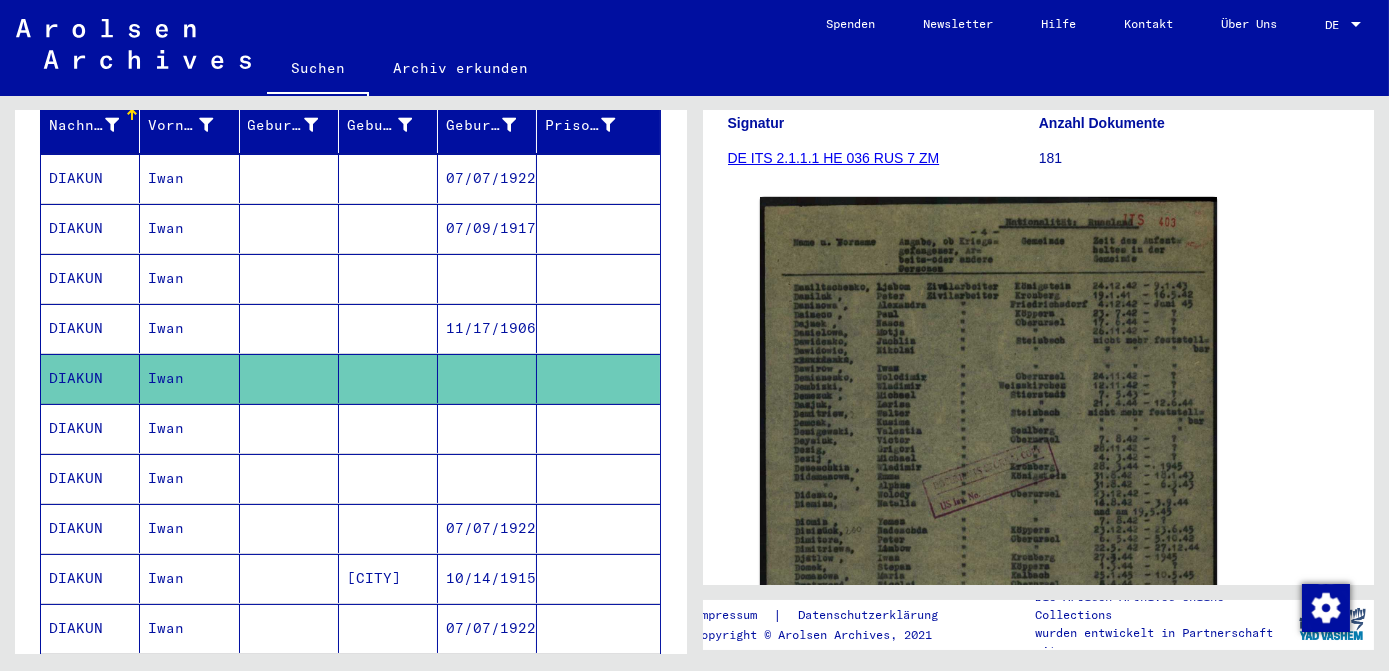 click at bounding box center (487, 478) 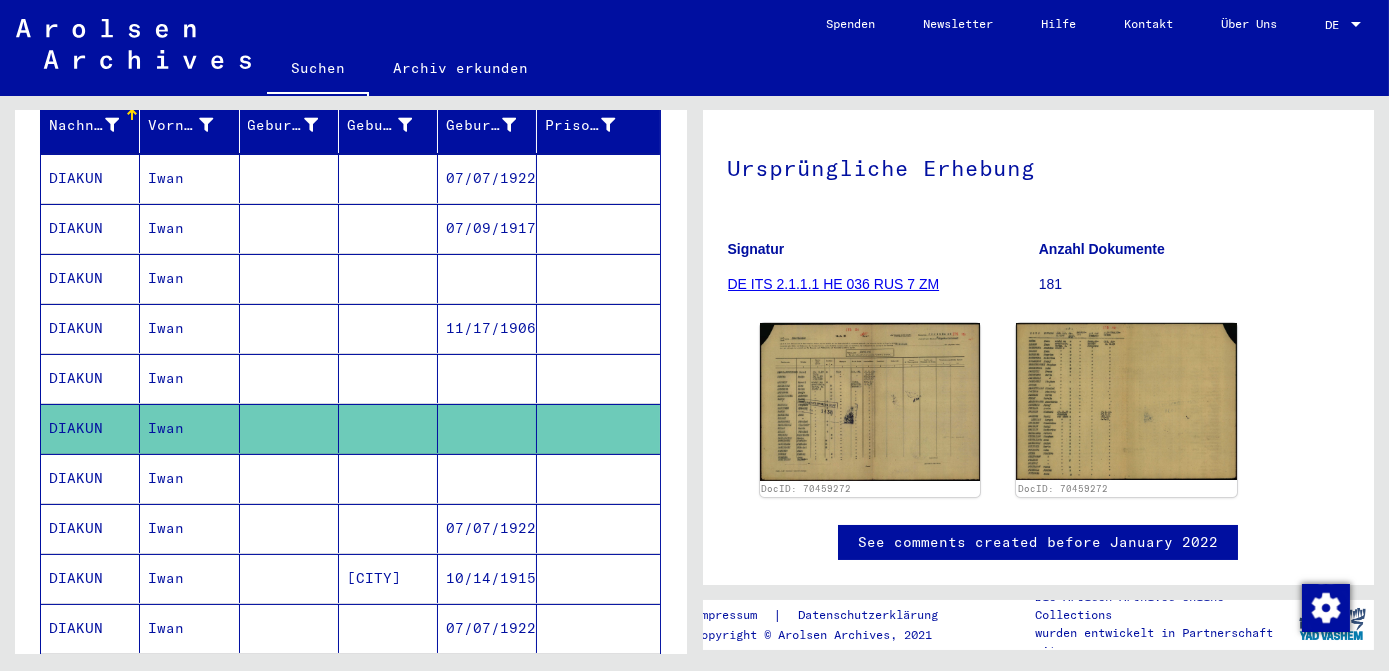 scroll, scrollTop: 0, scrollLeft: 0, axis: both 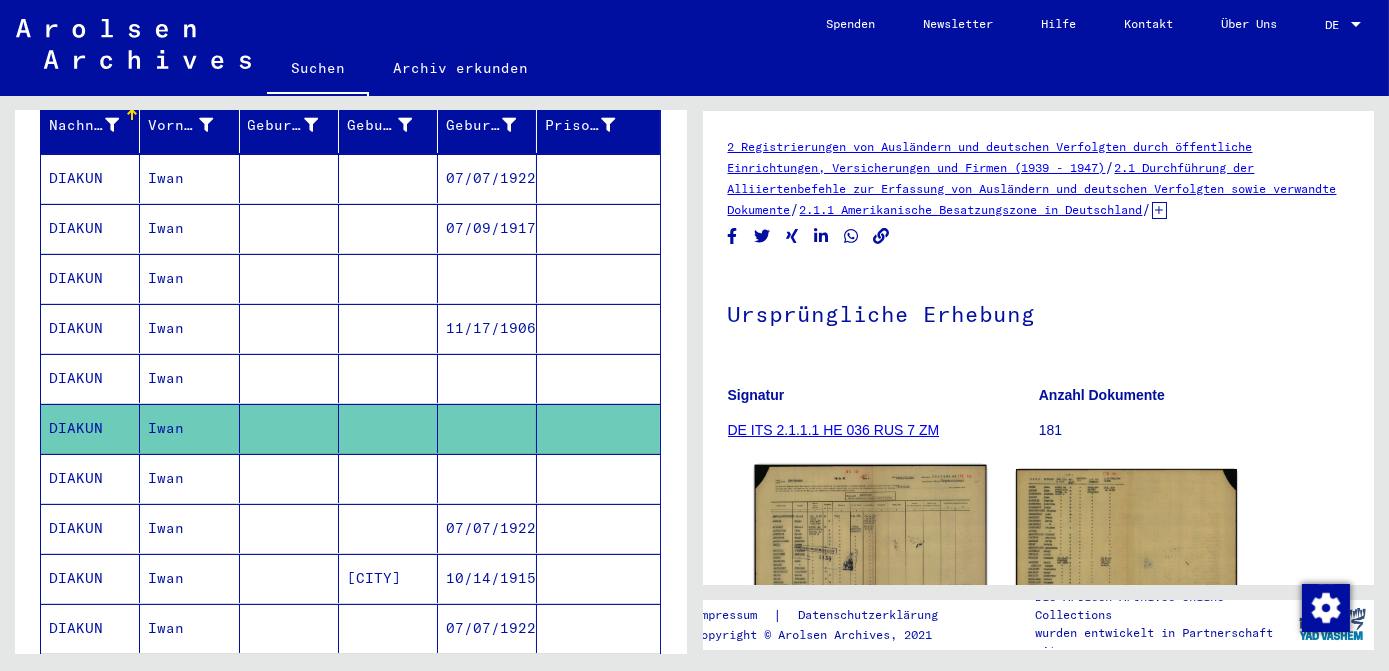 click 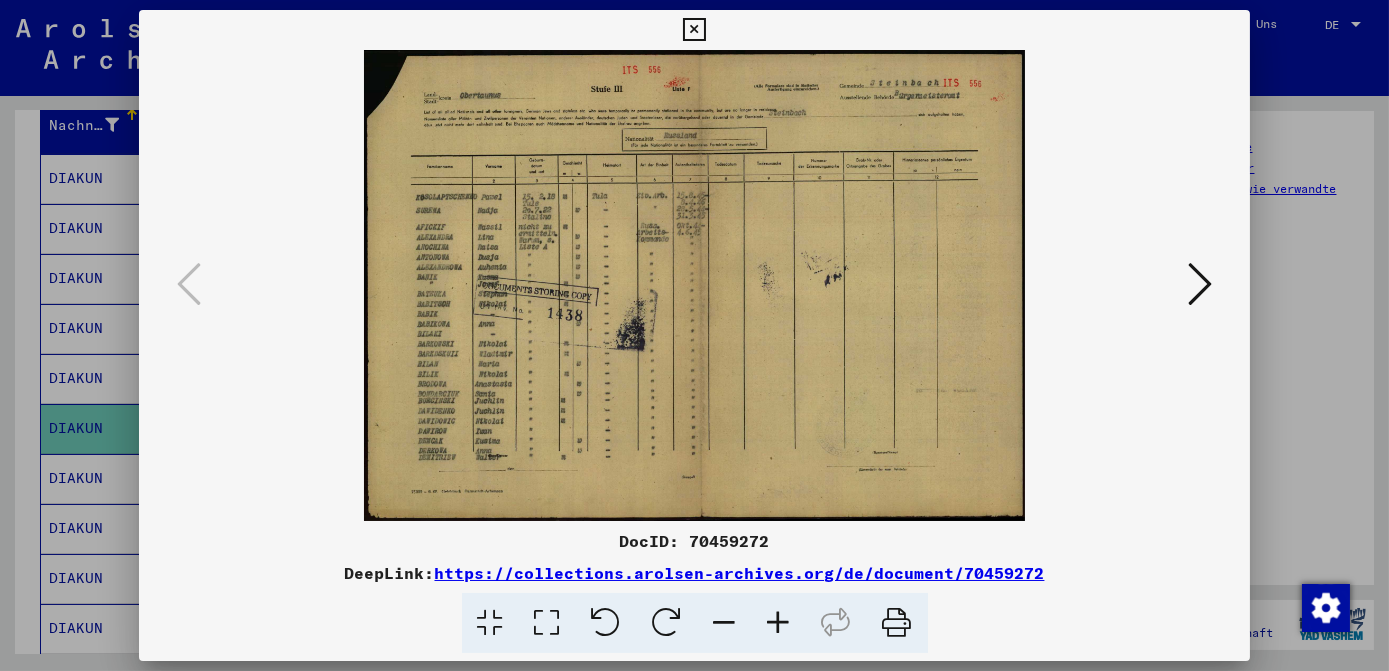 click at bounding box center (779, 623) 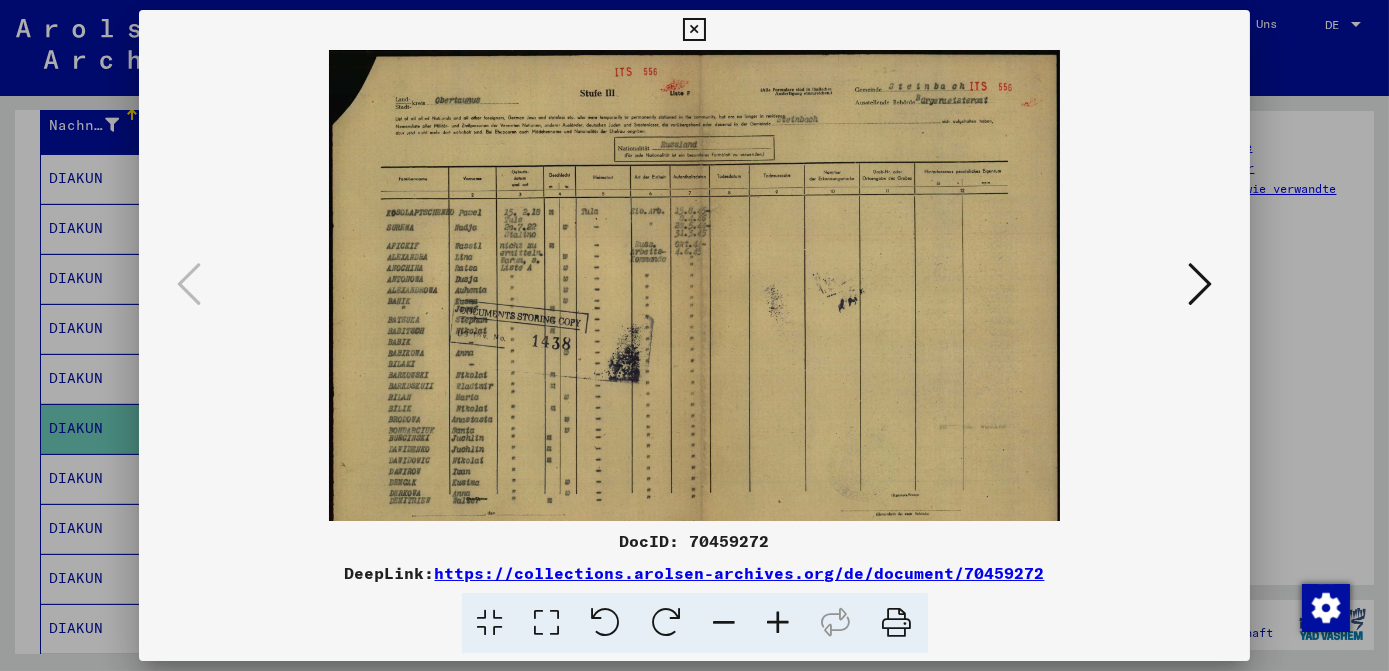 click at bounding box center (779, 623) 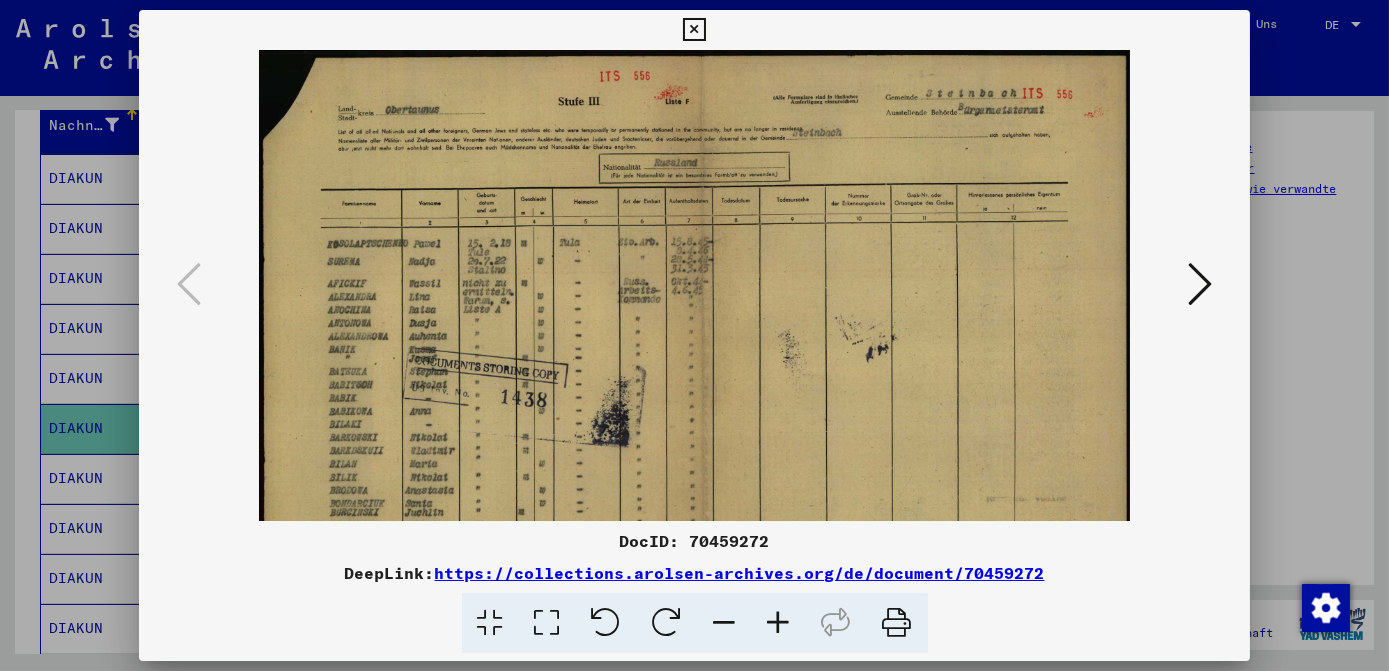 click at bounding box center [779, 623] 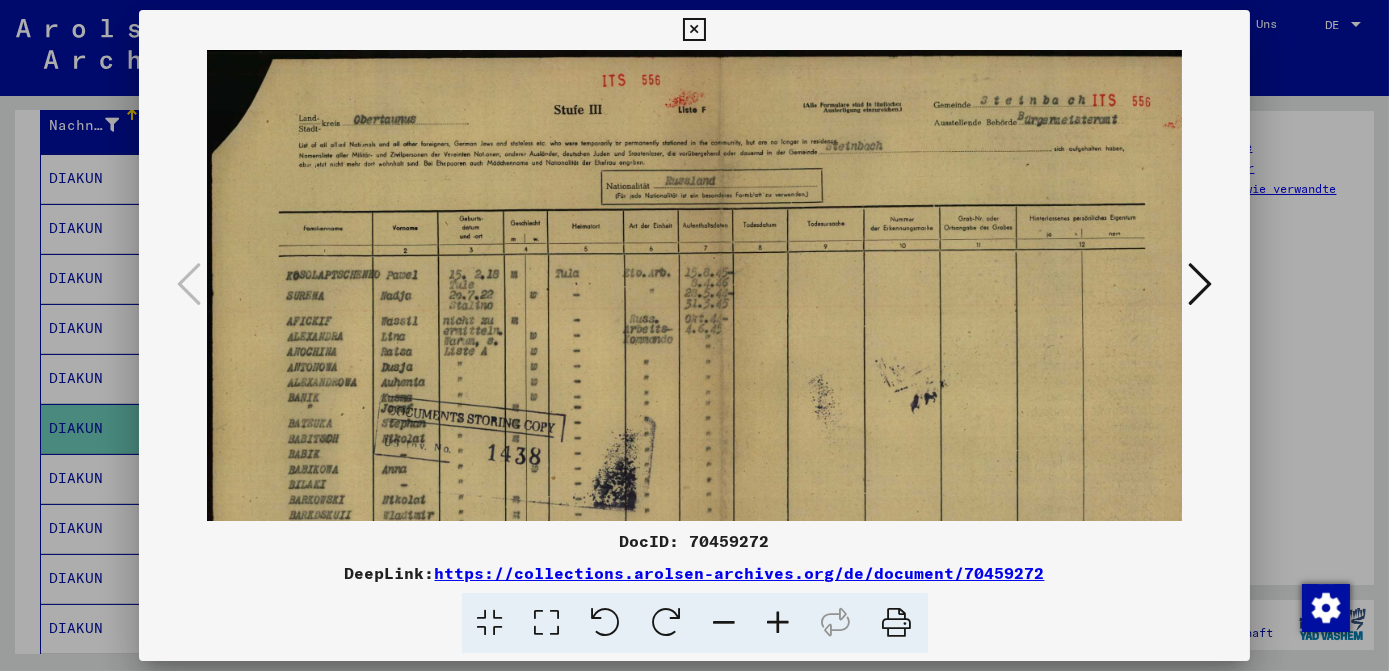 click at bounding box center (779, 623) 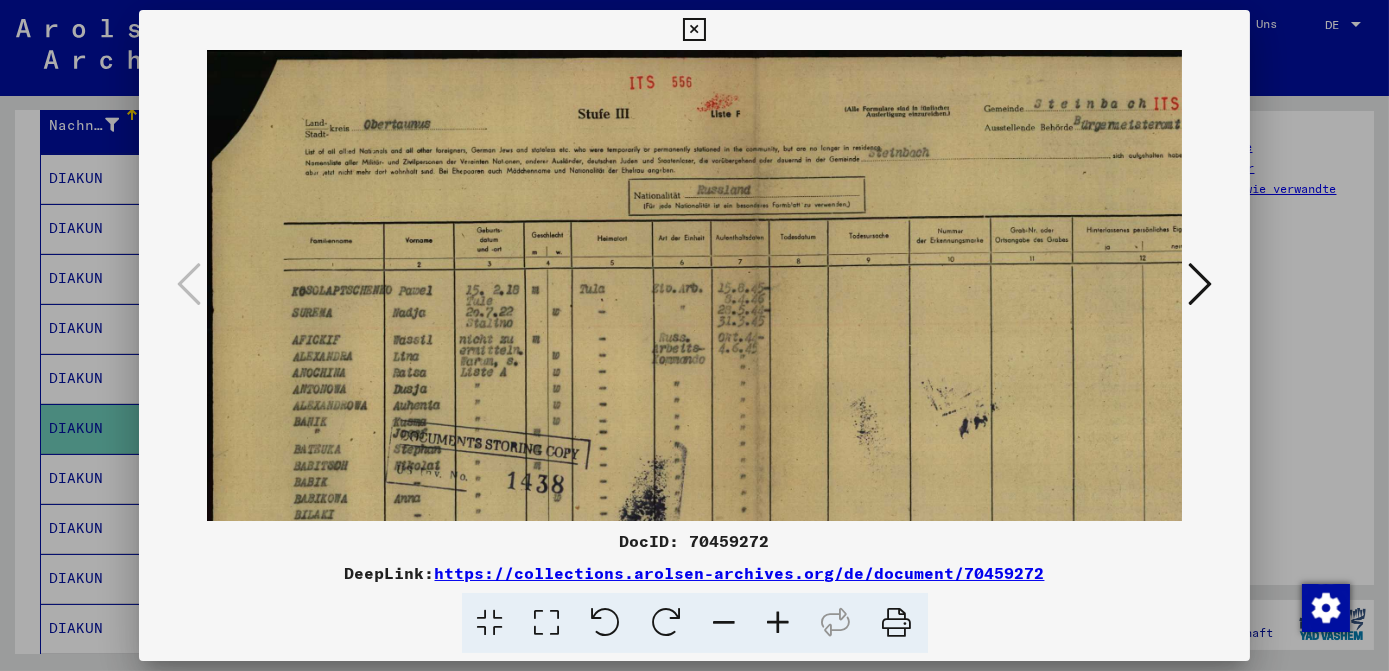 click at bounding box center (779, 623) 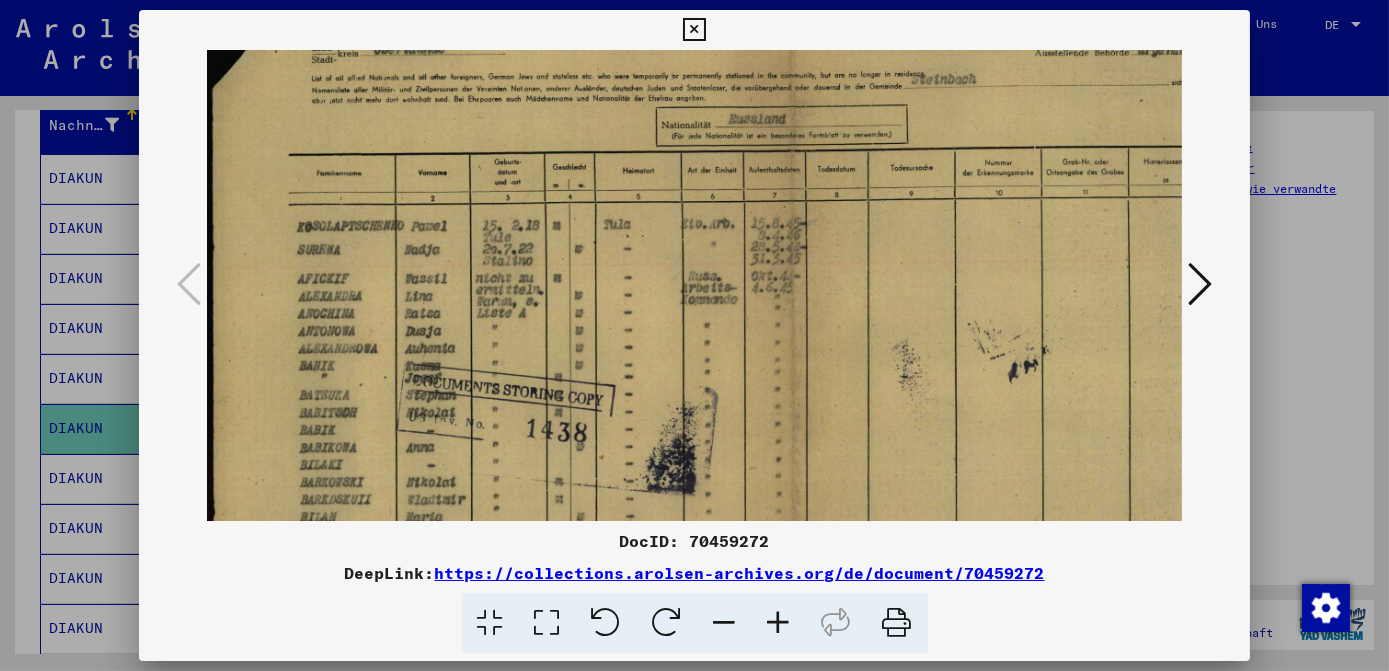 scroll, scrollTop: 88, scrollLeft: 0, axis: vertical 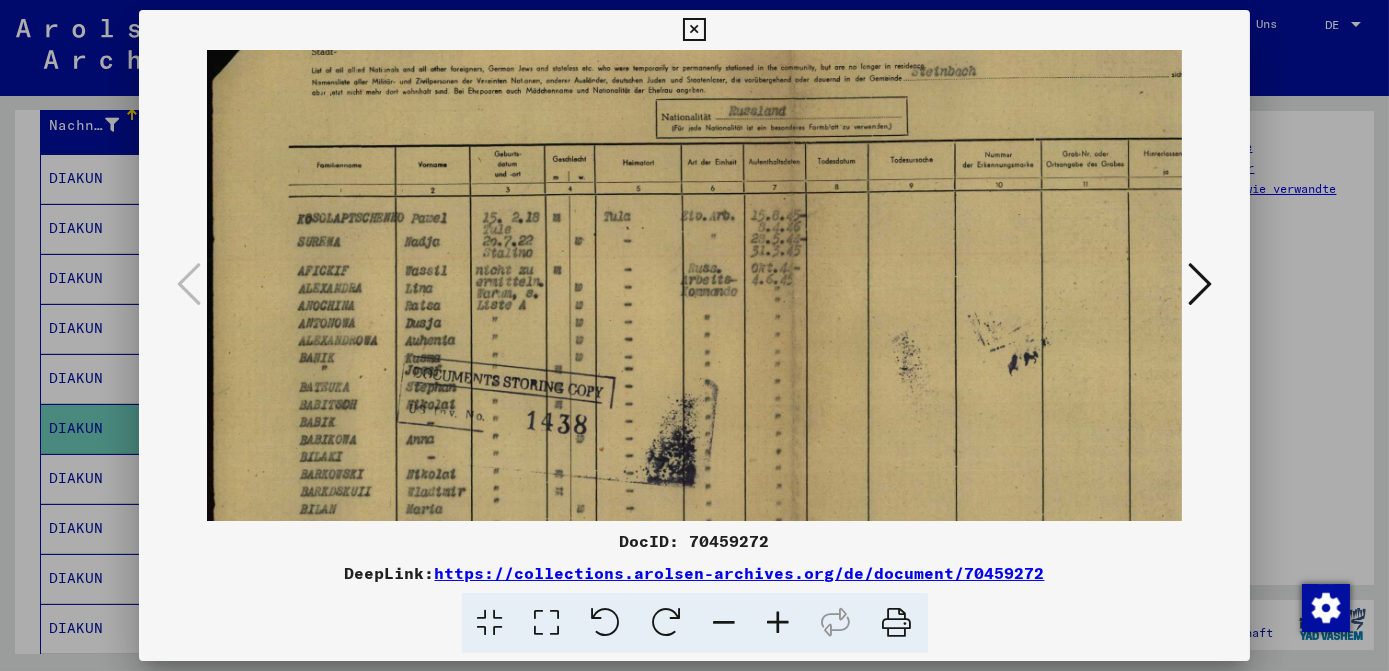 drag, startPoint x: 861, startPoint y: 377, endPoint x: 1035, endPoint y: 308, distance: 187.18173 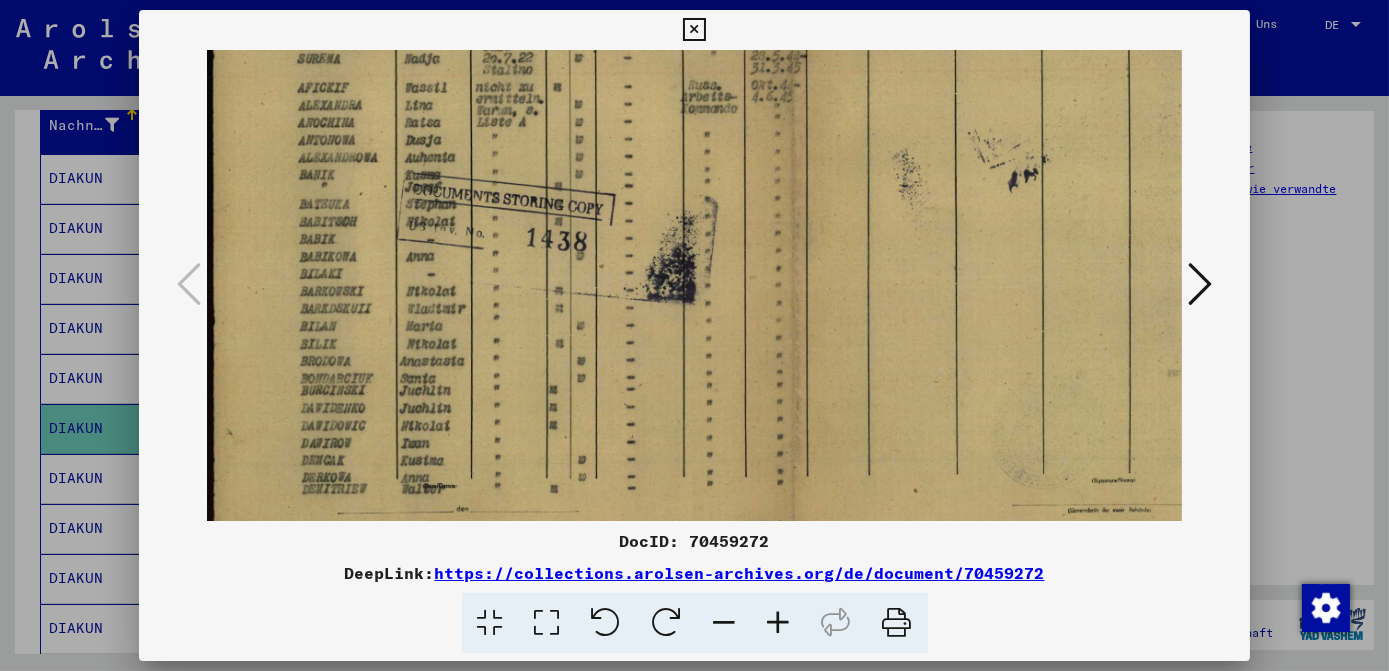 scroll, scrollTop: 315, scrollLeft: 0, axis: vertical 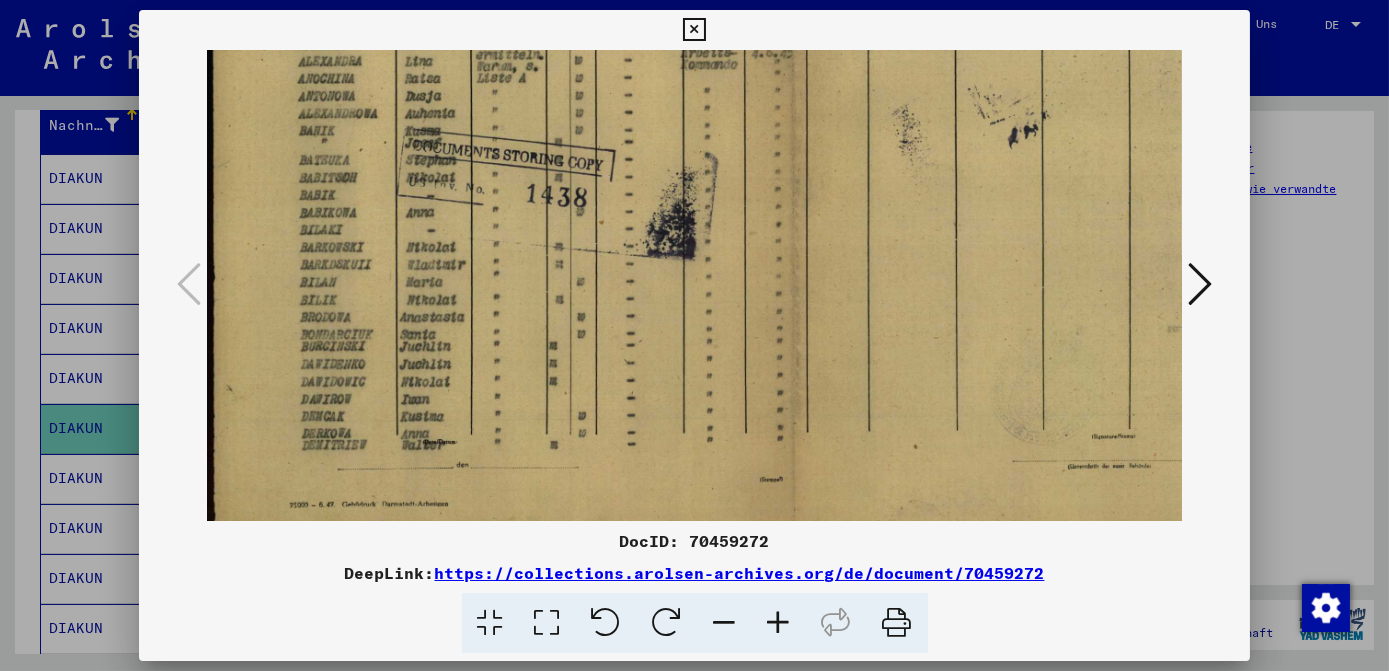drag, startPoint x: 693, startPoint y: 431, endPoint x: 697, endPoint y: 204, distance: 227.03523 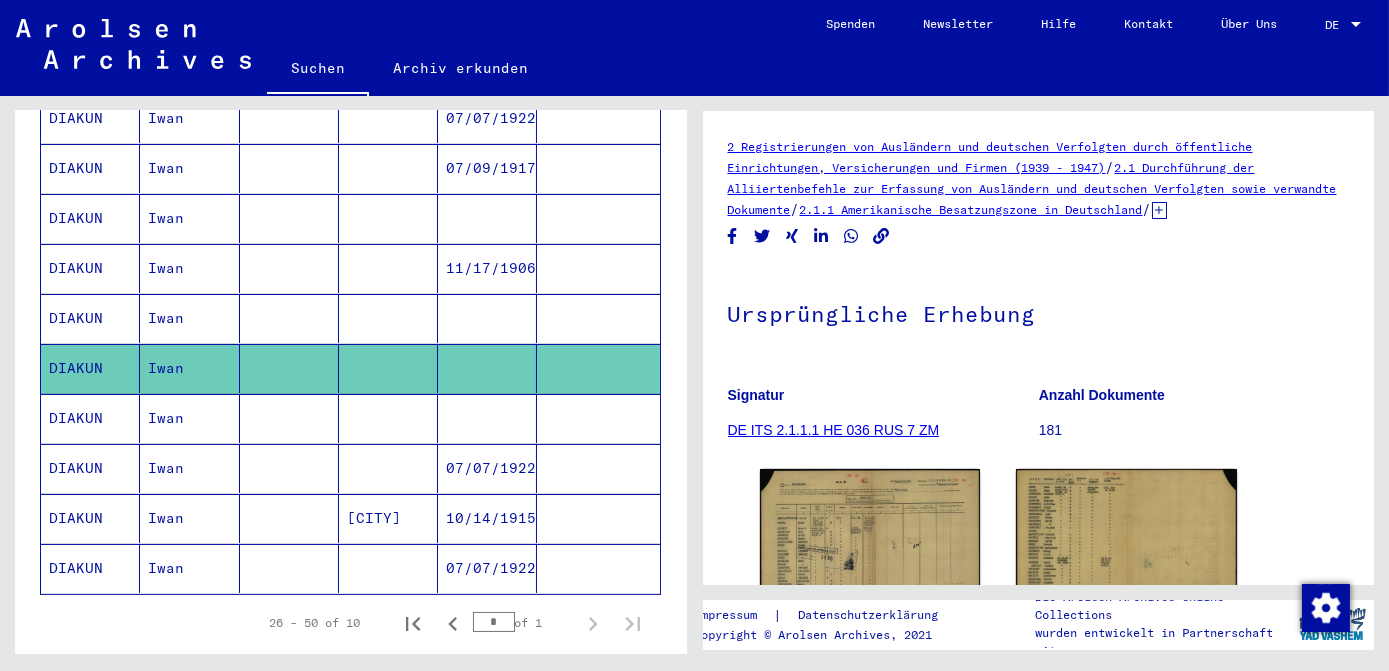 scroll, scrollTop: 363, scrollLeft: 0, axis: vertical 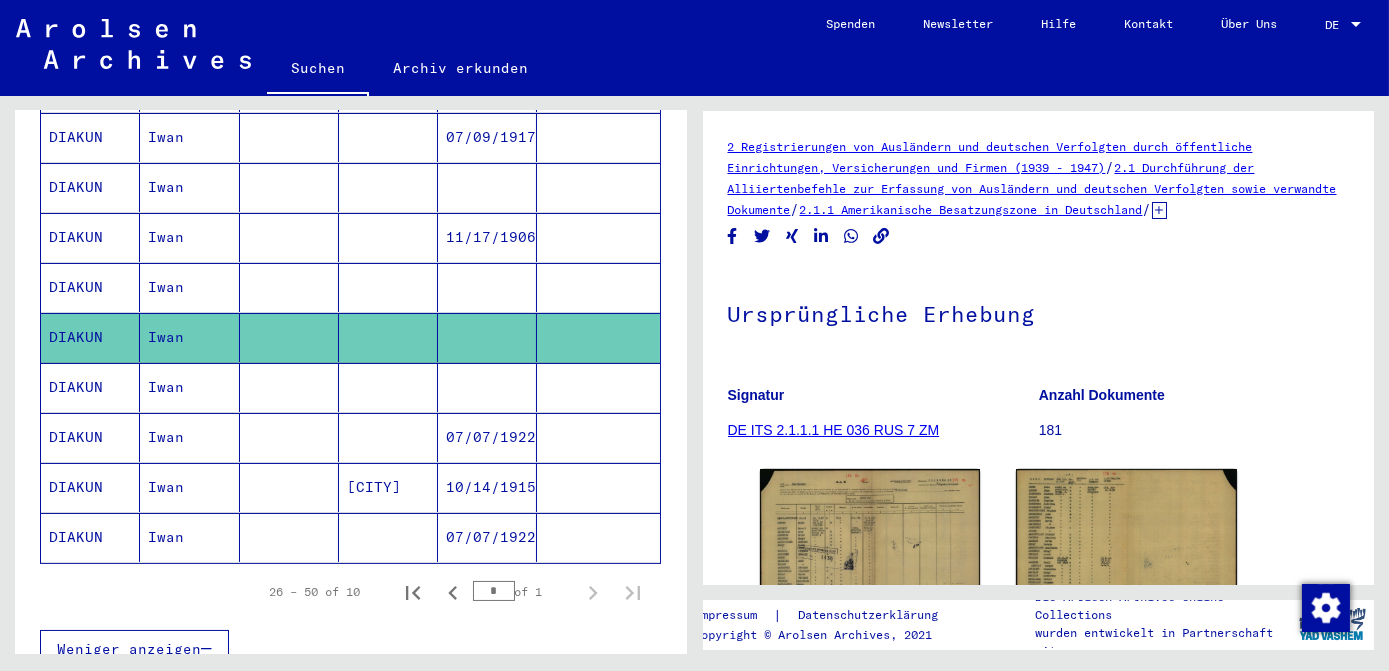 click on "07/07/1922" at bounding box center [487, 487] 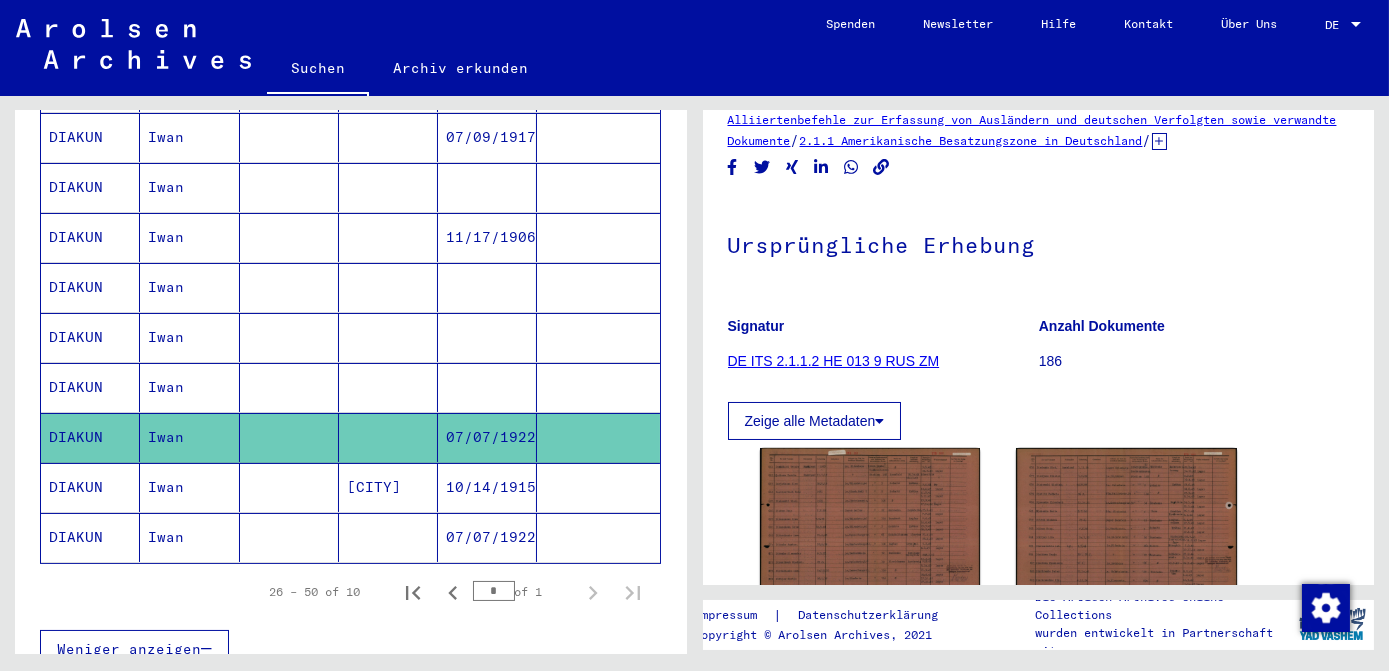 scroll, scrollTop: 181, scrollLeft: 0, axis: vertical 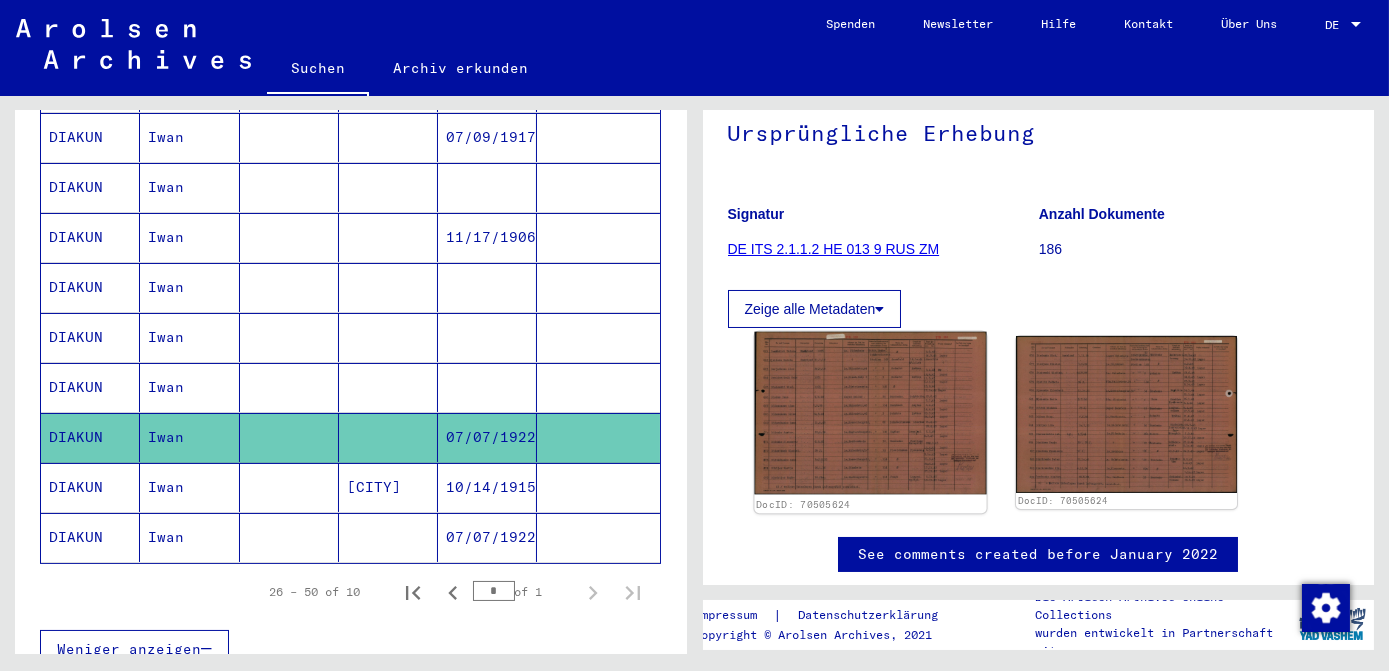 click 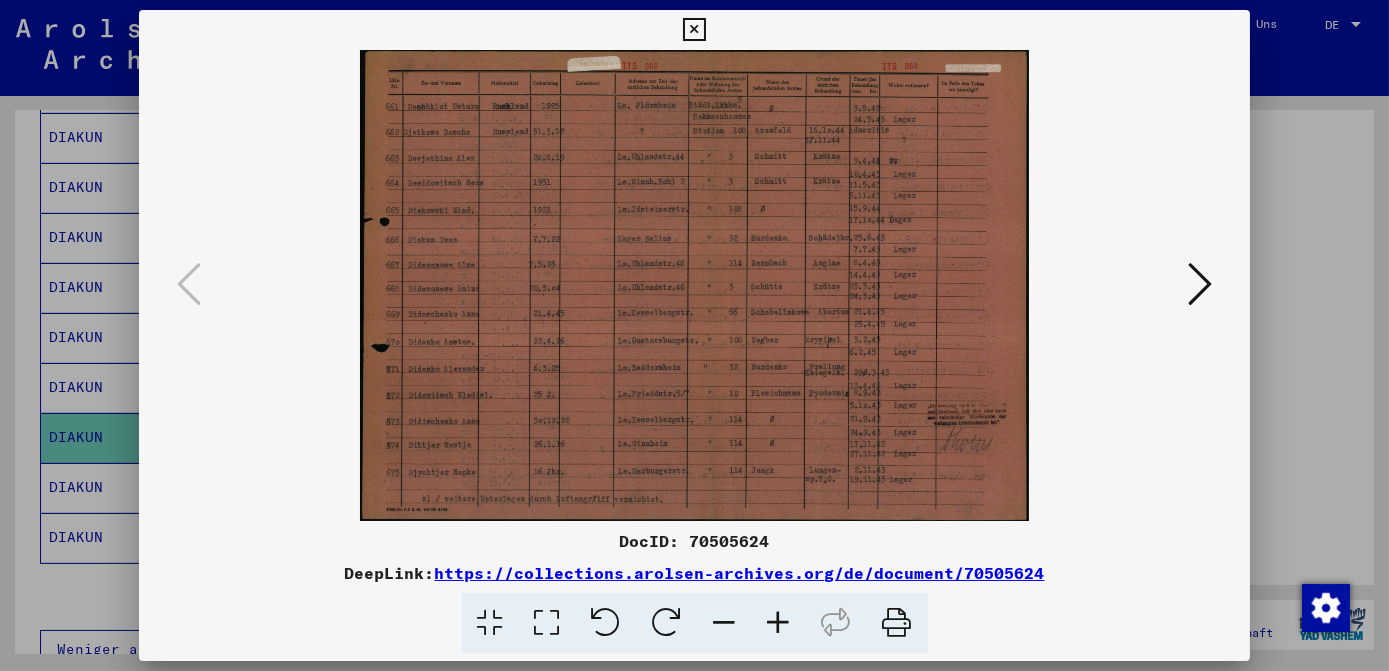 click at bounding box center (547, 623) 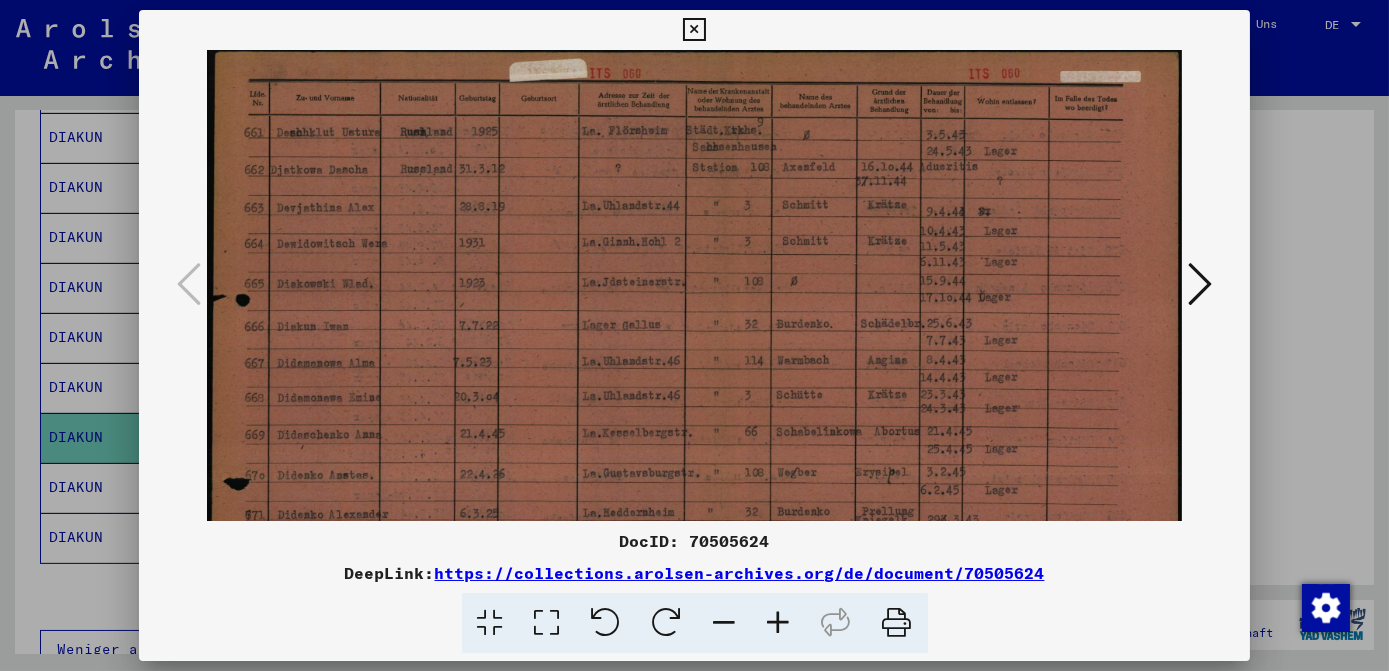 click at bounding box center (779, 623) 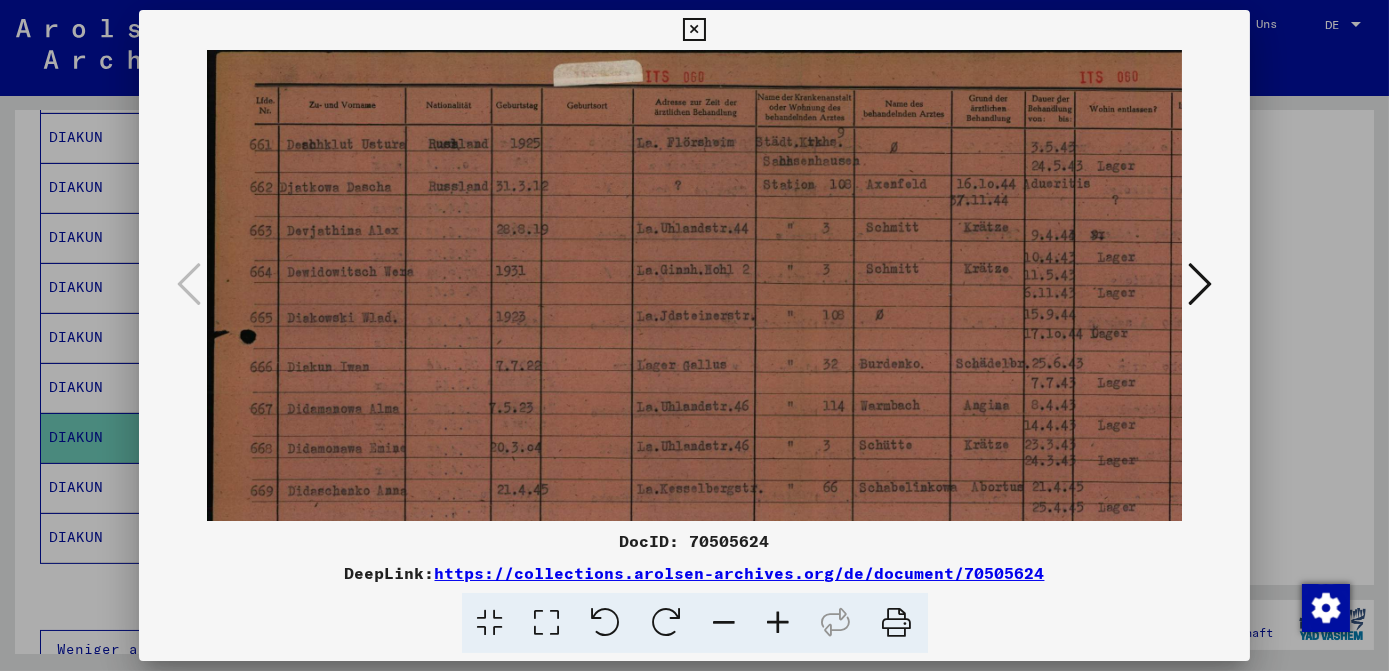 click at bounding box center [779, 623] 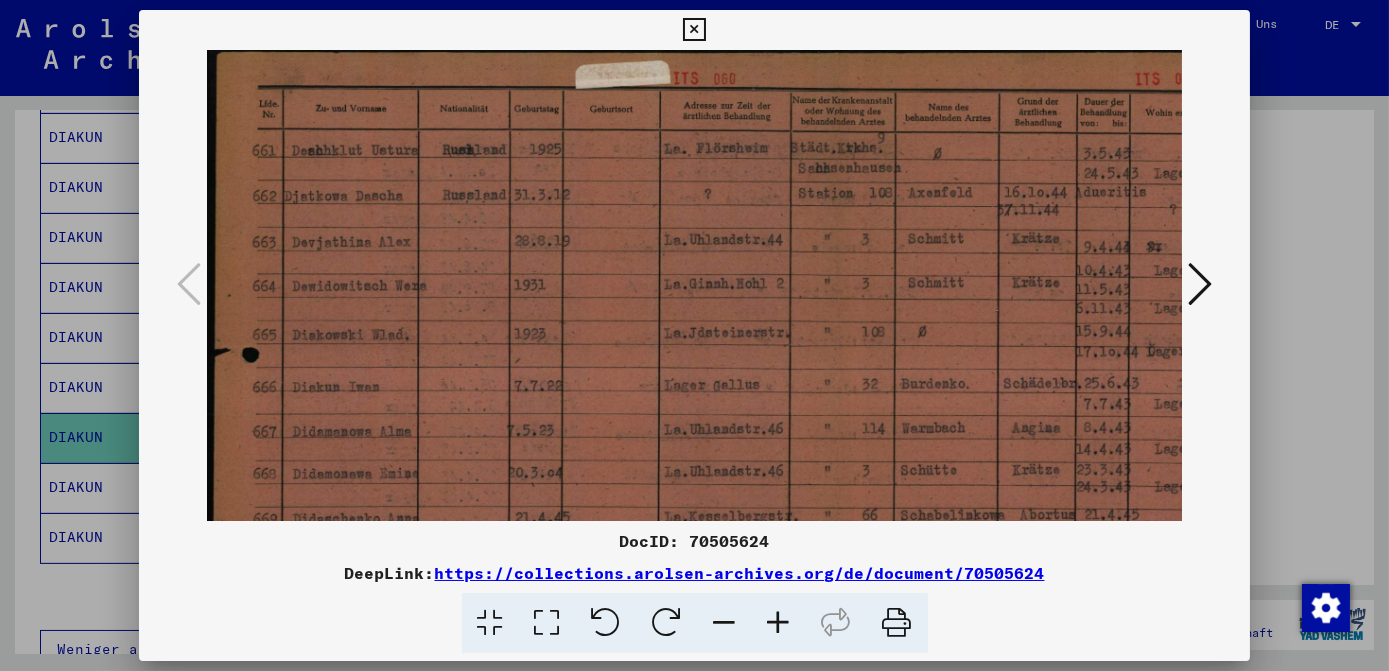 click at bounding box center [779, 623] 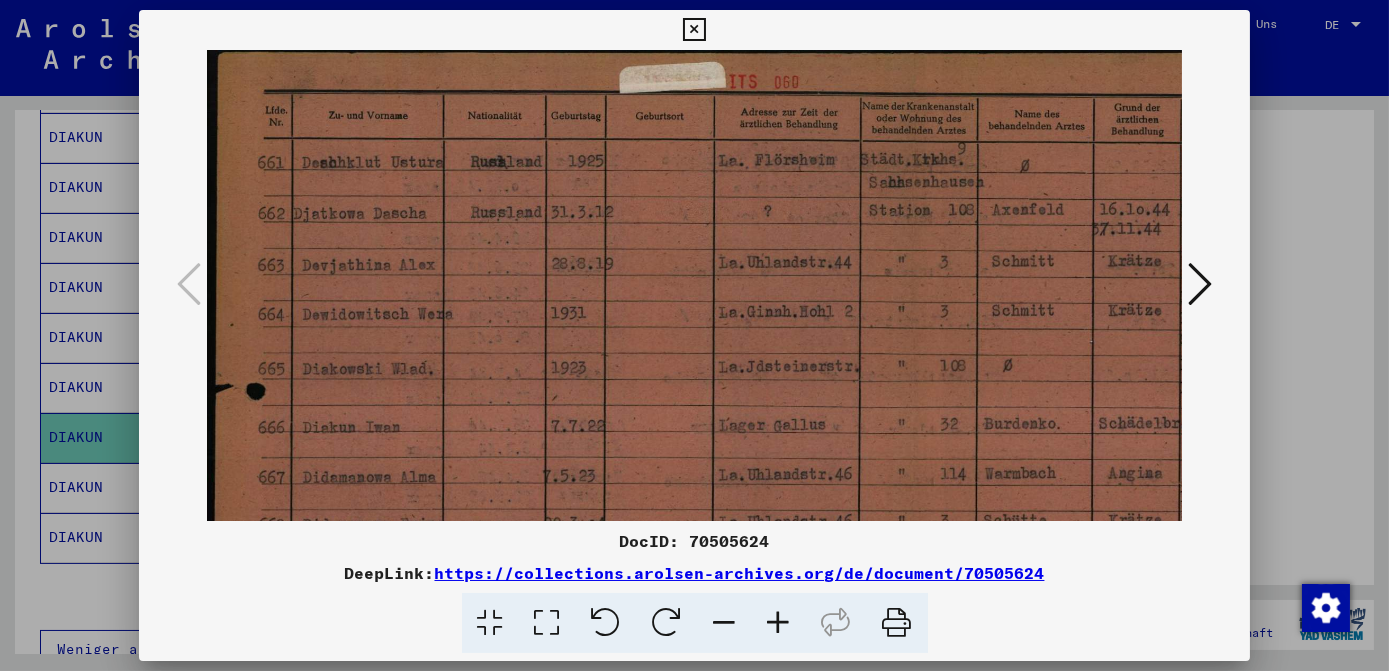 click at bounding box center [779, 623] 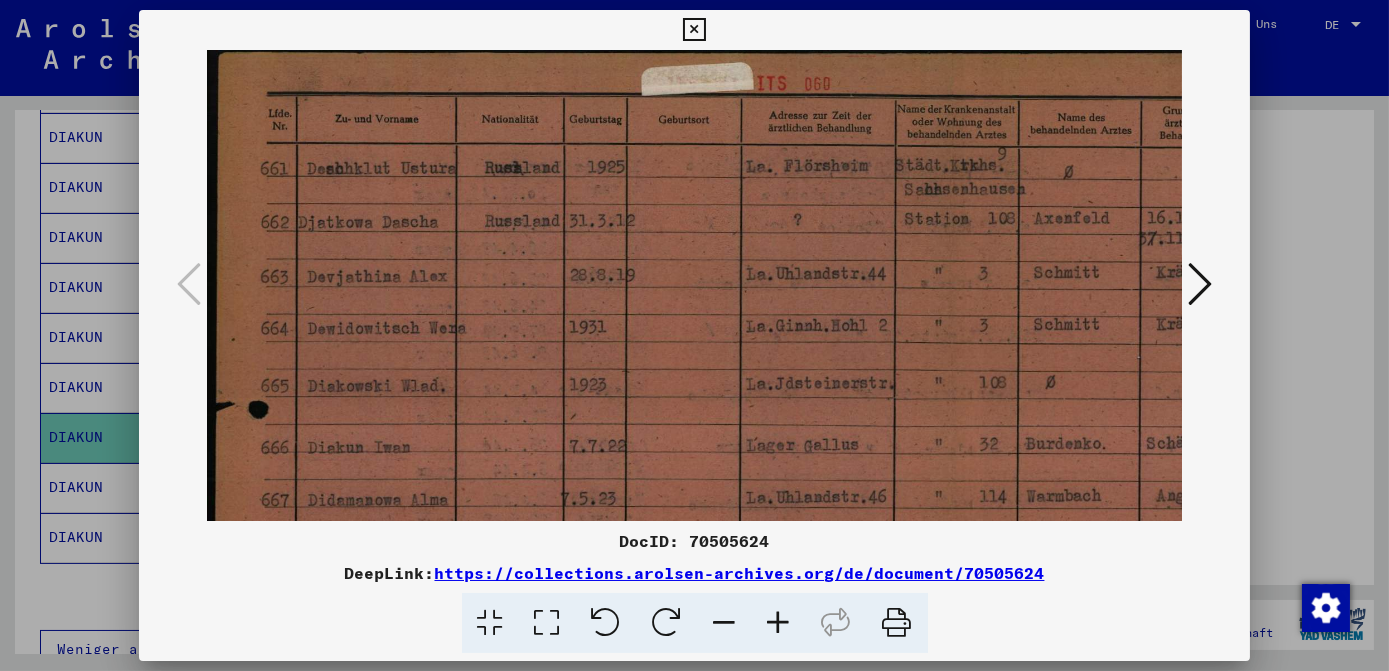 click at bounding box center [779, 623] 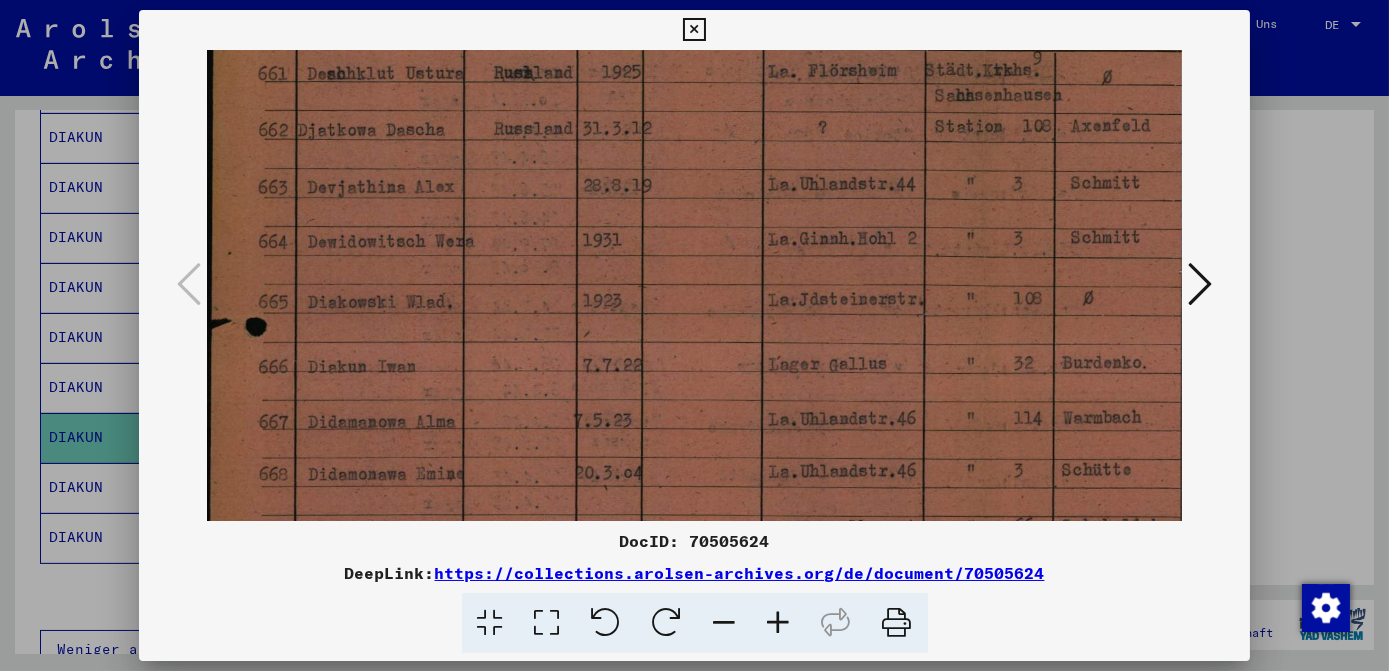 scroll, scrollTop: 111, scrollLeft: 5, axis: both 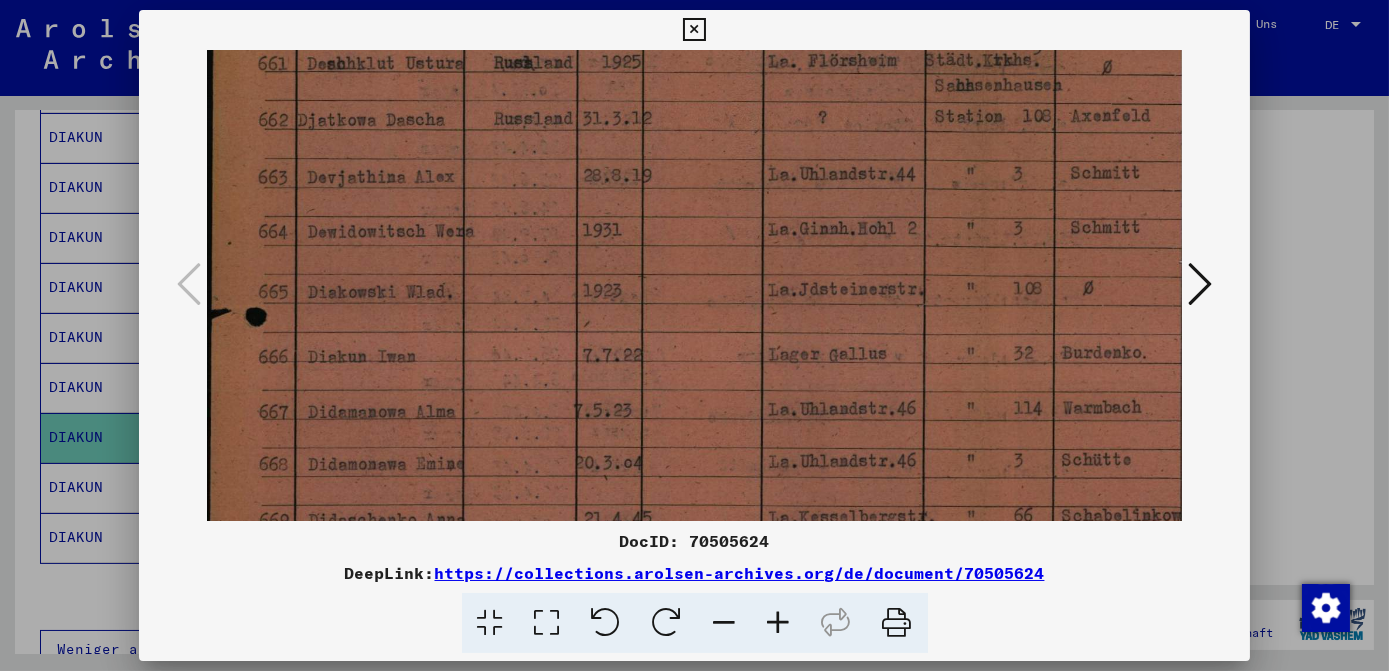 drag, startPoint x: 773, startPoint y: 374, endPoint x: 768, endPoint y: 263, distance: 111.11256 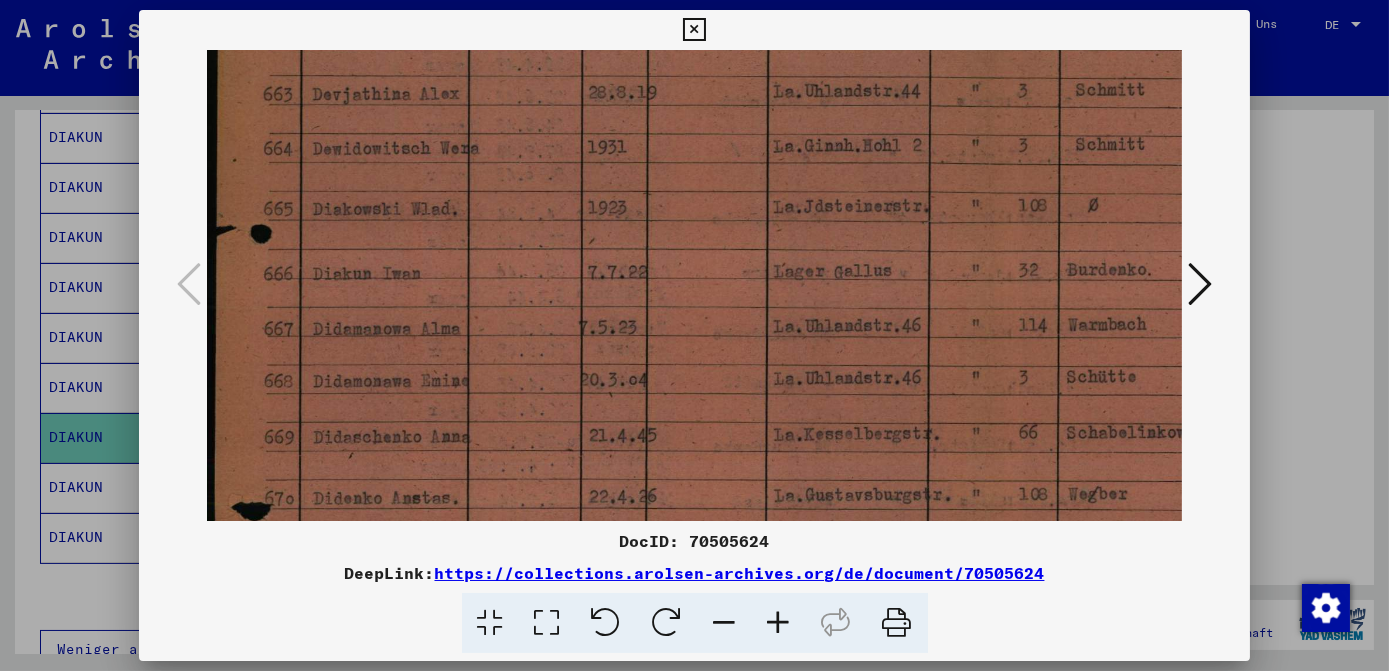 scroll, scrollTop: 262, scrollLeft: 0, axis: vertical 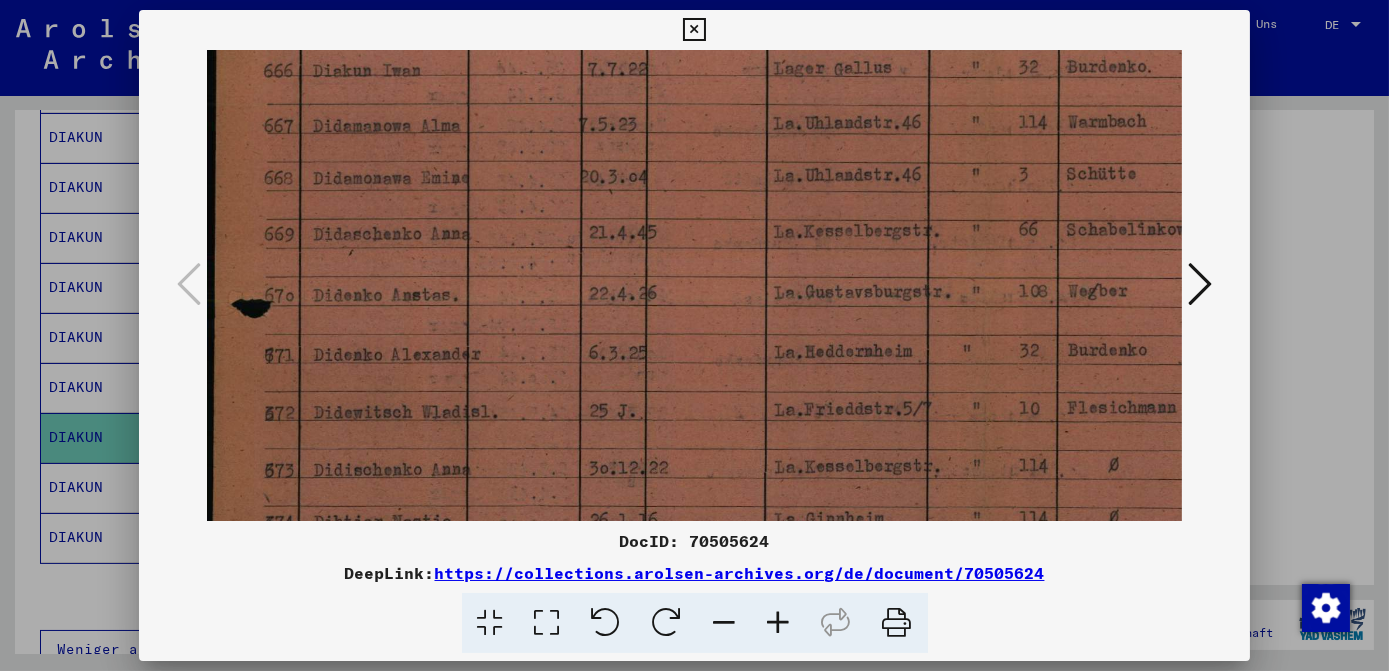 drag, startPoint x: 909, startPoint y: 365, endPoint x: 951, endPoint y: 78, distance: 290.0569 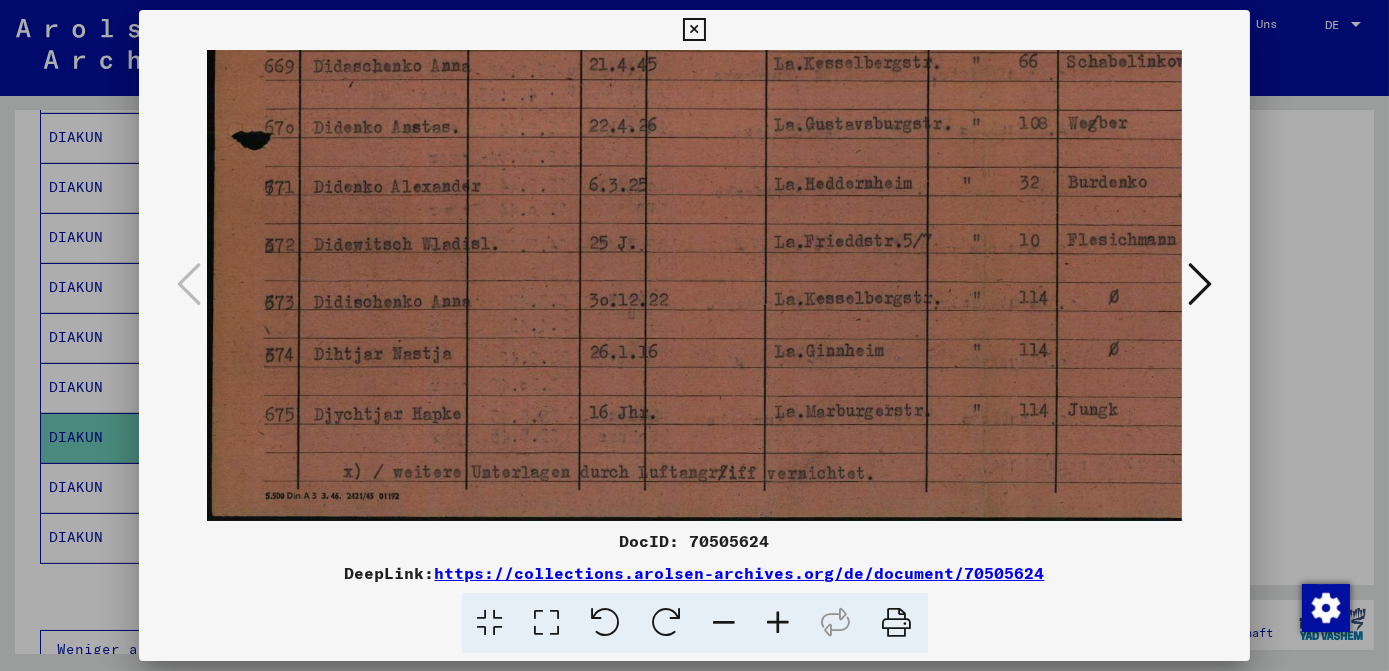 drag, startPoint x: 932, startPoint y: 327, endPoint x: 895, endPoint y: 173, distance: 158.38245 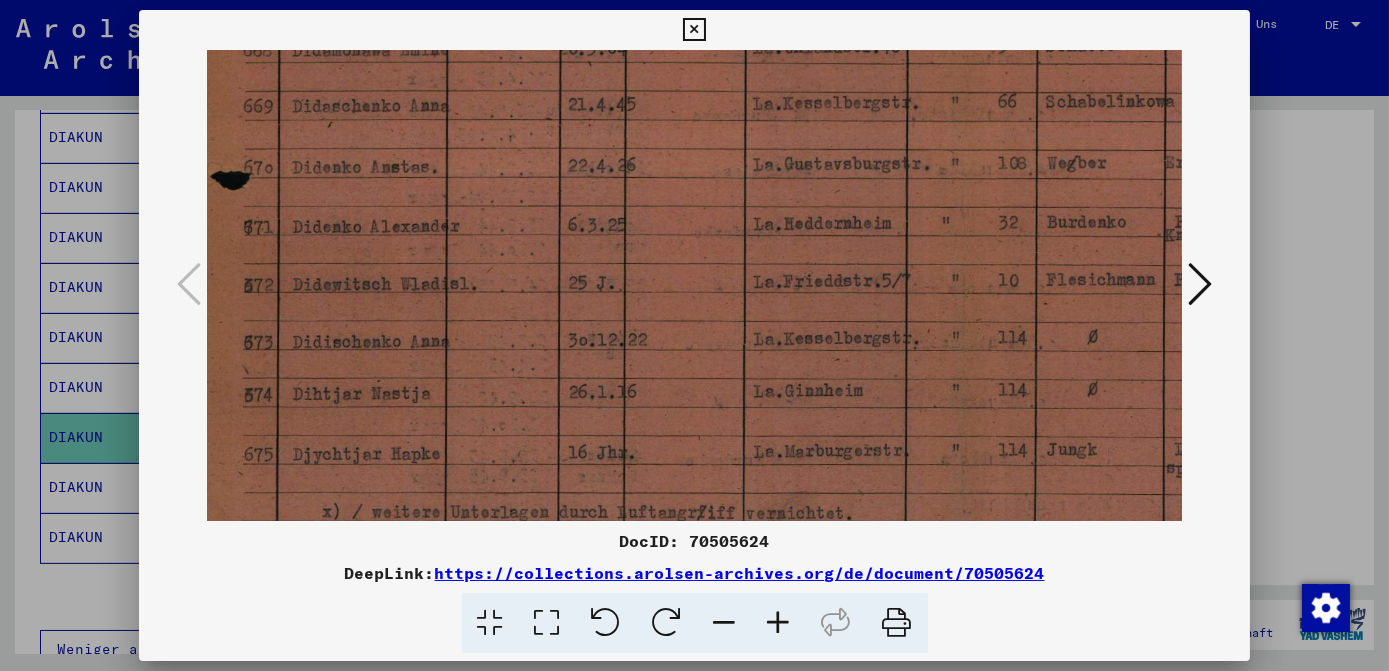 click at bounding box center (694, 30) 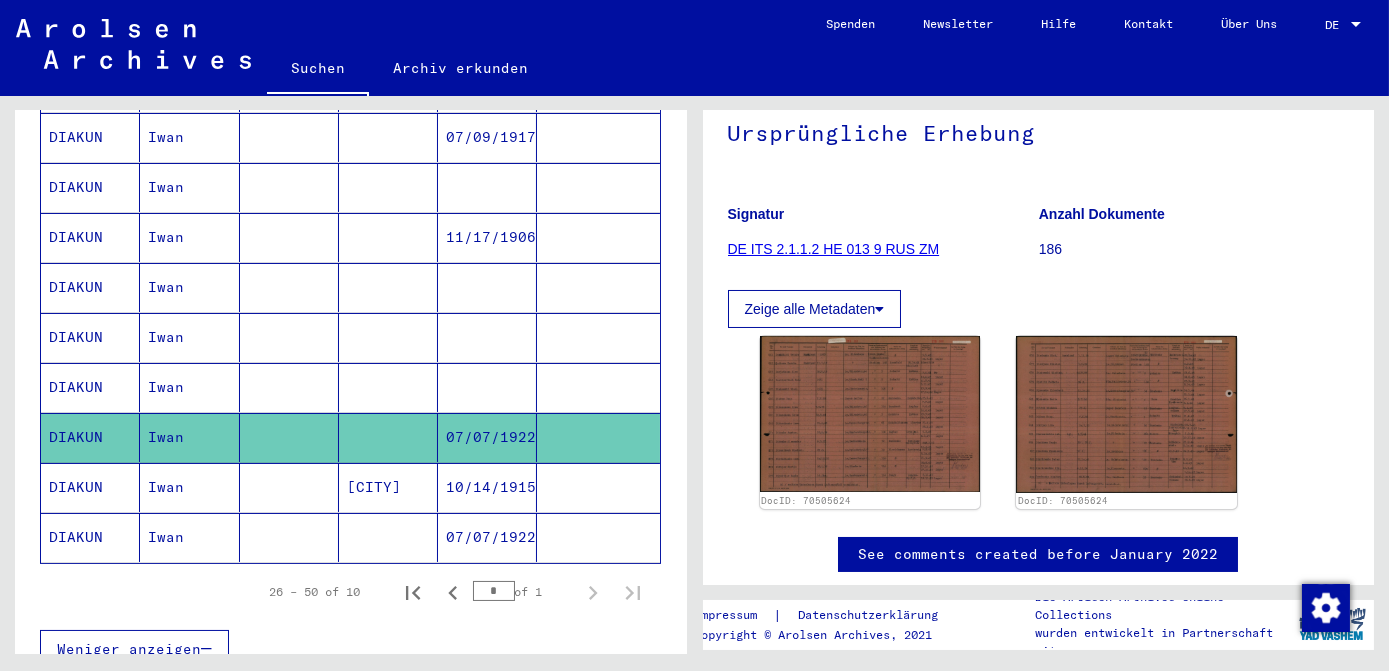 click on "07/07/1922" 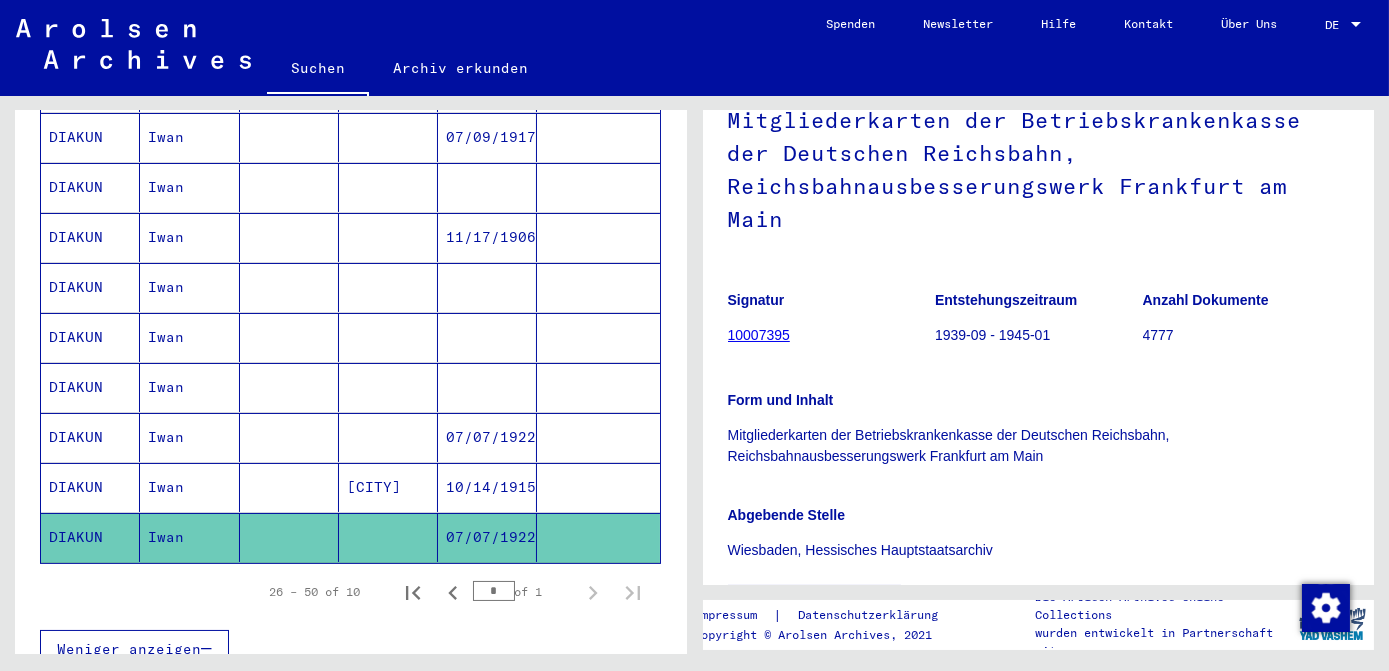 scroll, scrollTop: 272, scrollLeft: 0, axis: vertical 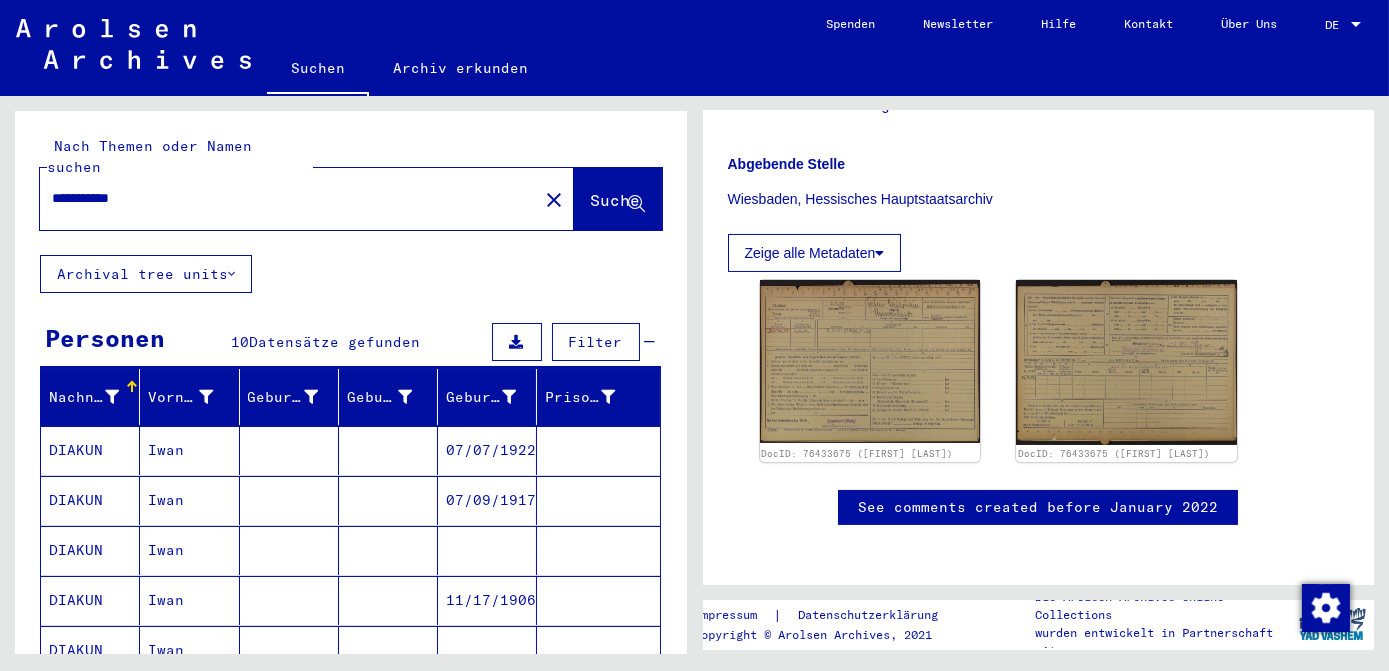 click on "close" 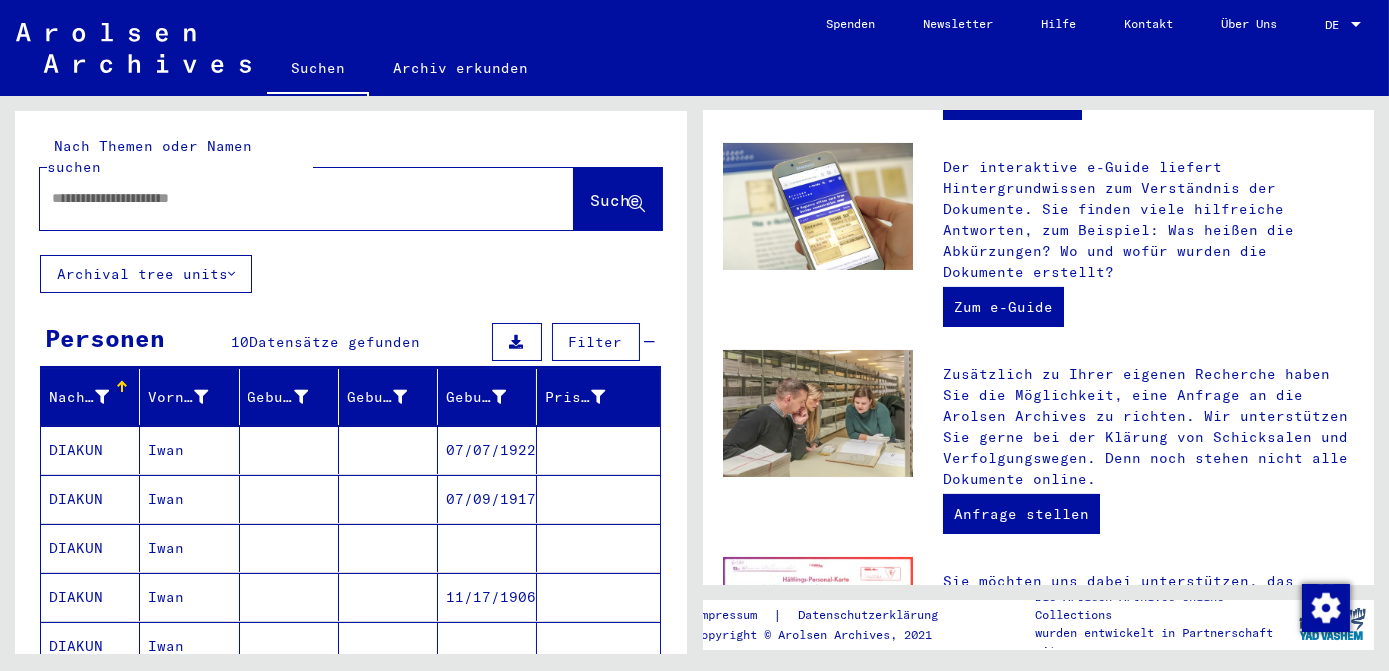 scroll, scrollTop: 0, scrollLeft: 0, axis: both 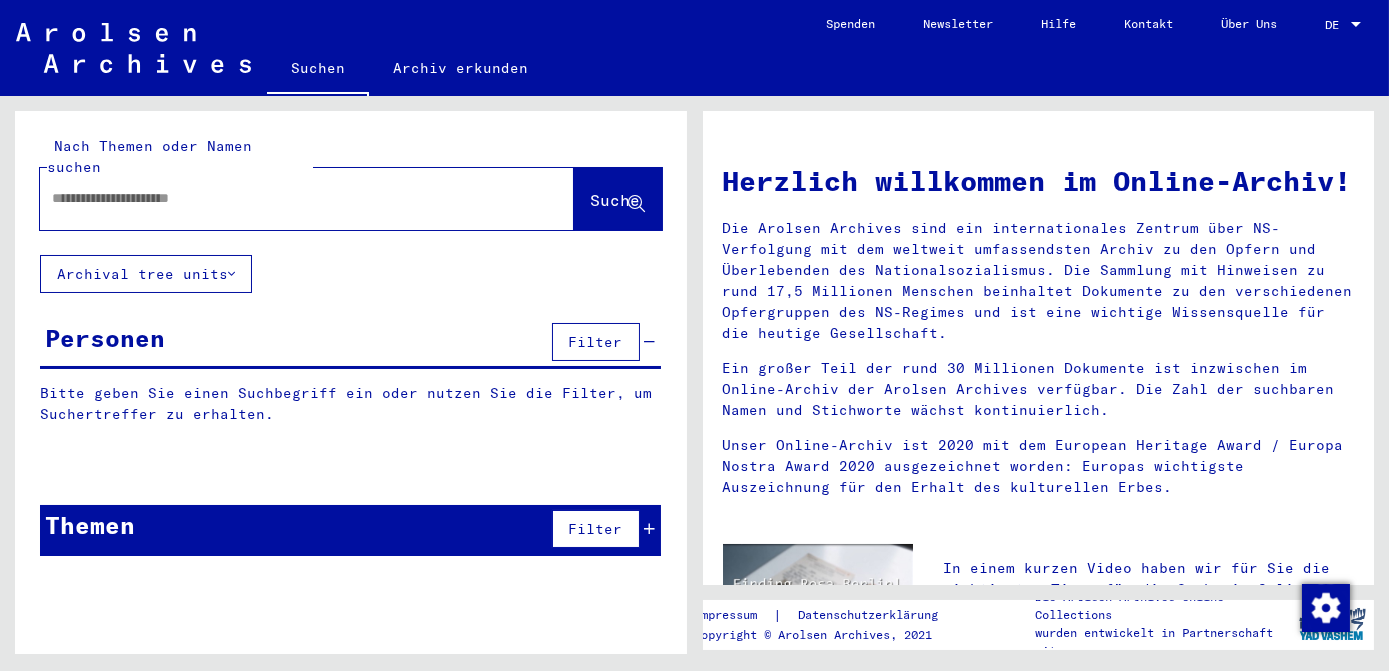 click at bounding box center (283, 198) 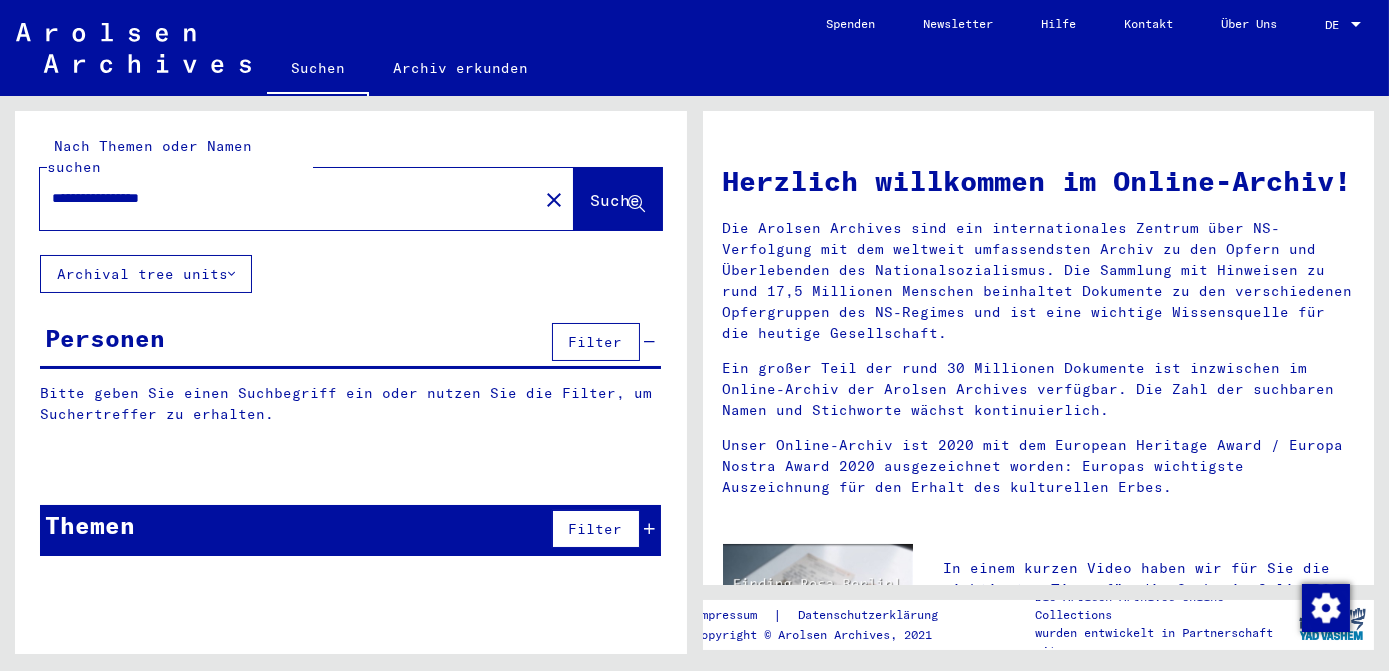click on "**********" at bounding box center (283, 198) 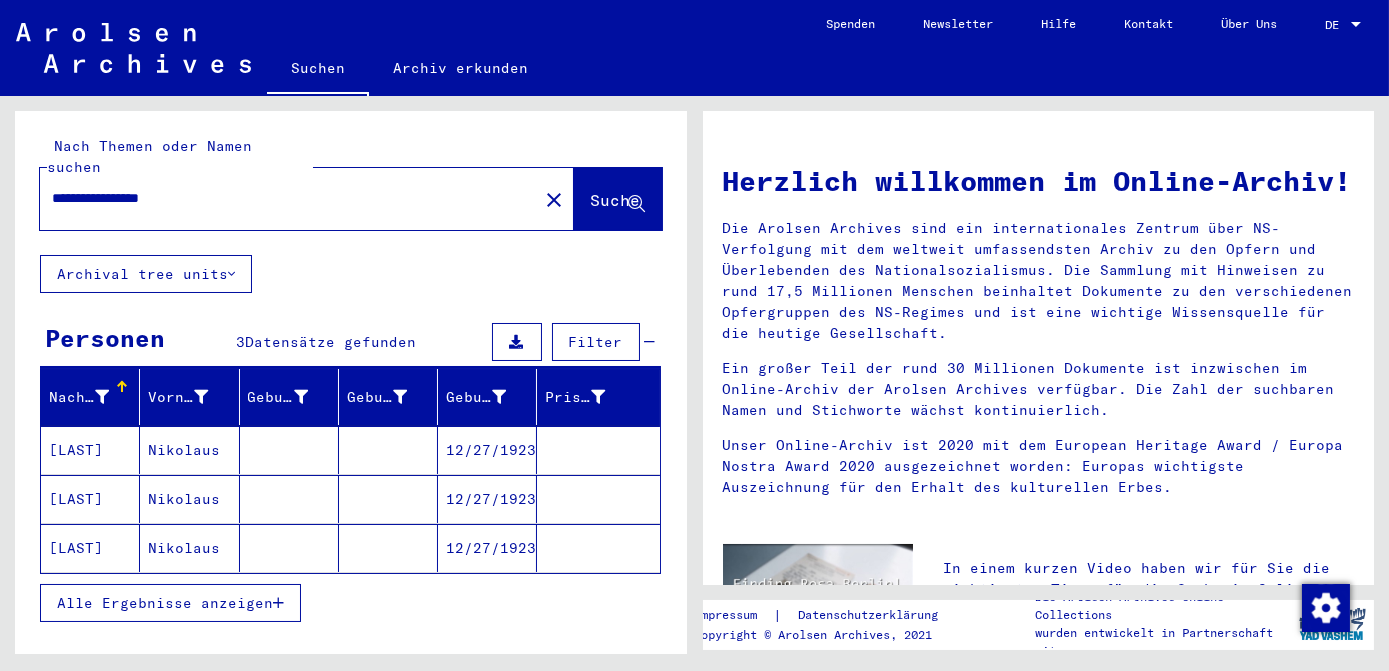 drag, startPoint x: 470, startPoint y: 415, endPoint x: 573, endPoint y: 430, distance: 104.0865 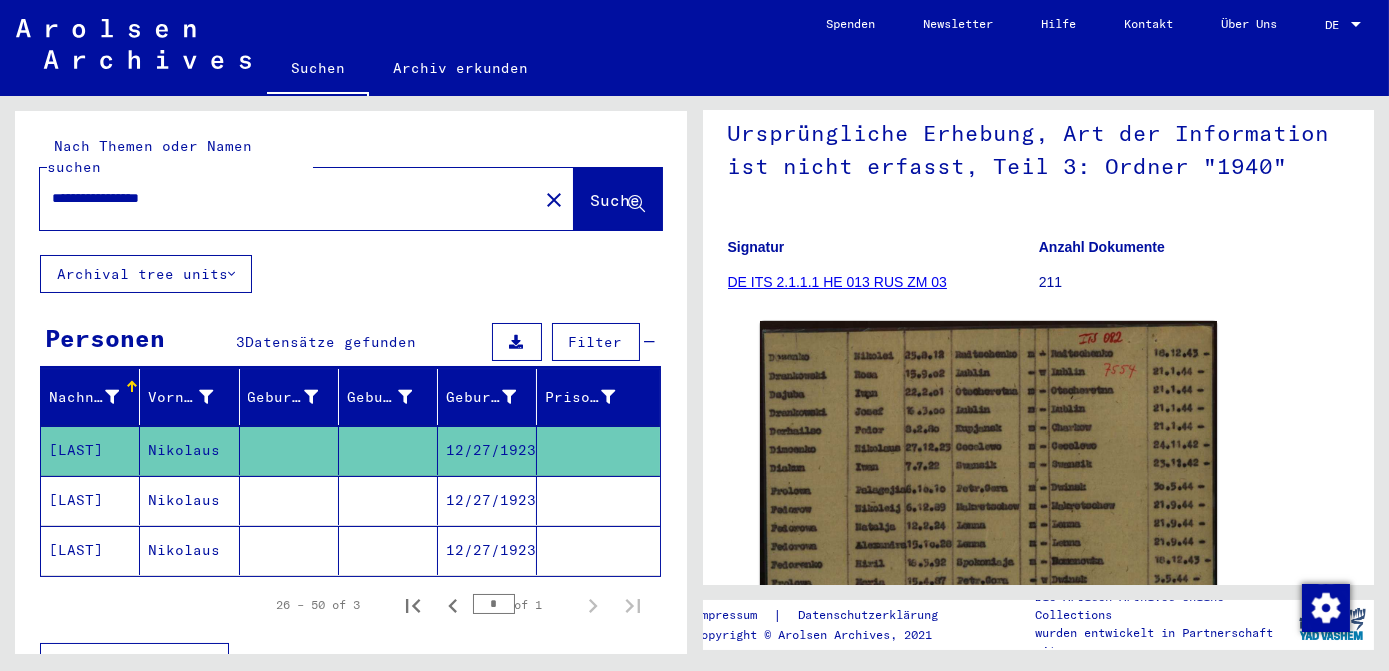 scroll, scrollTop: 181, scrollLeft: 0, axis: vertical 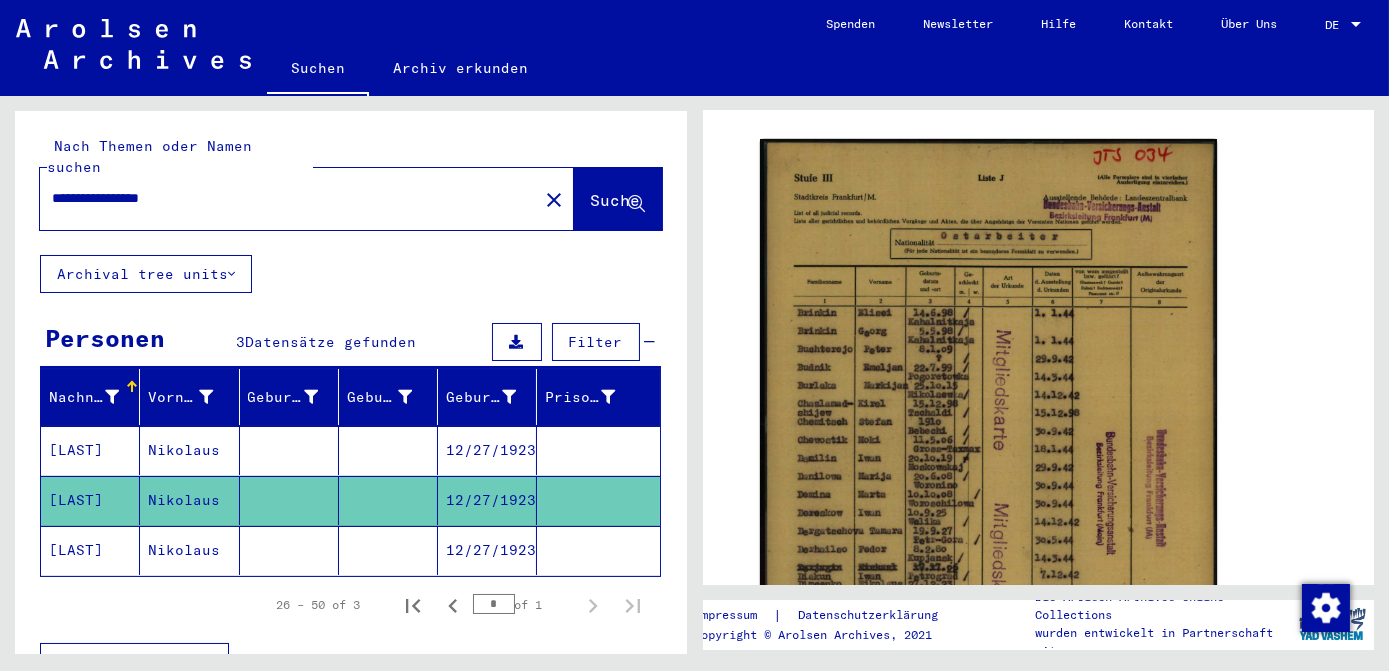 click on "12/27/1923" 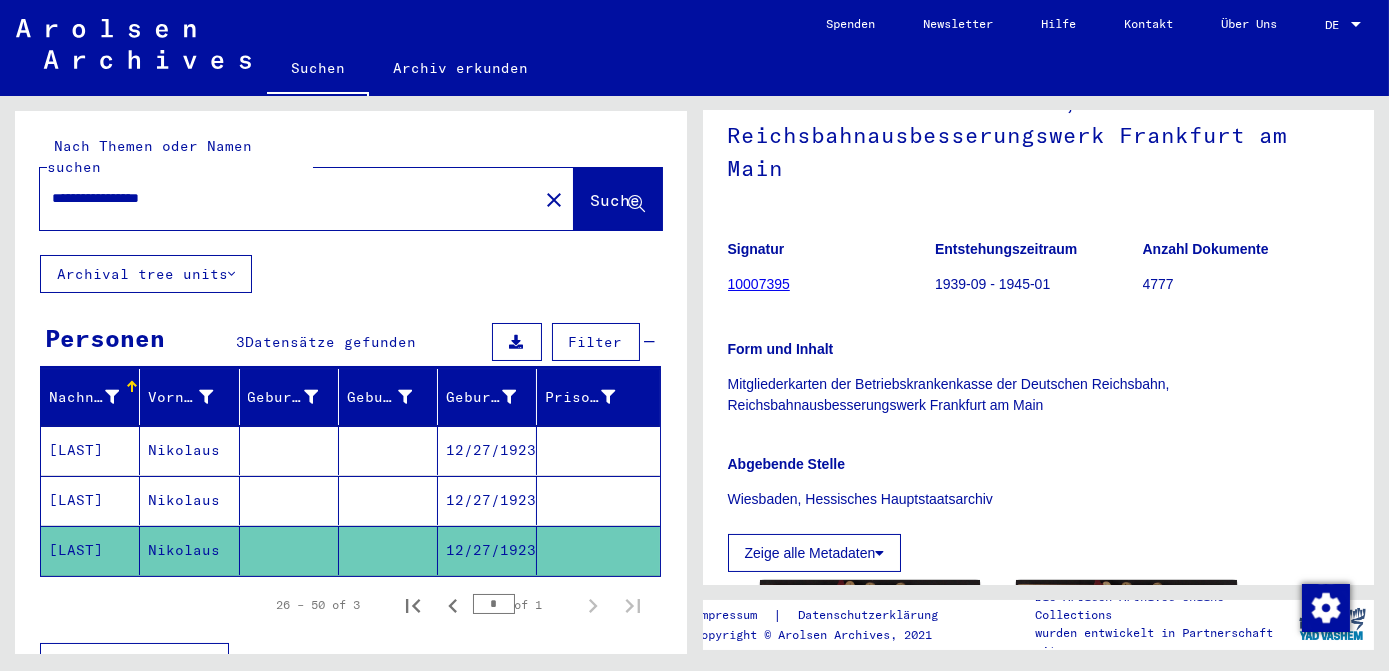 scroll, scrollTop: 576, scrollLeft: 0, axis: vertical 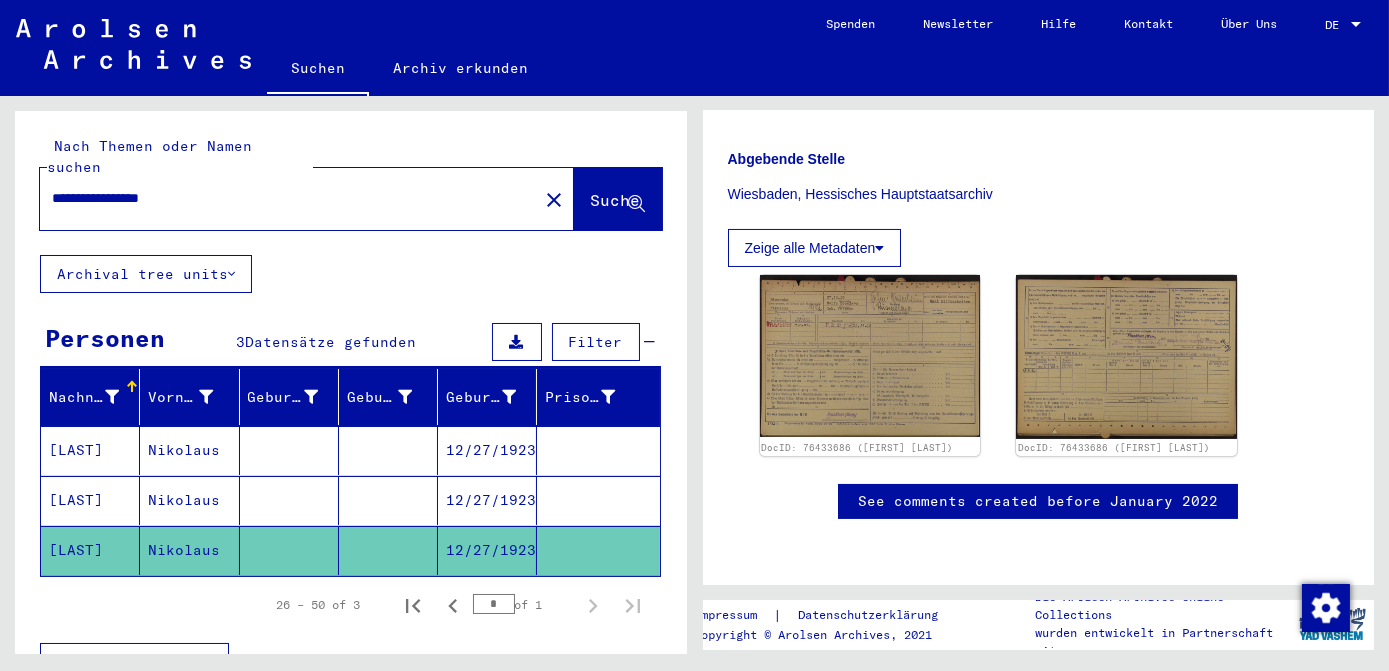 click on "close" 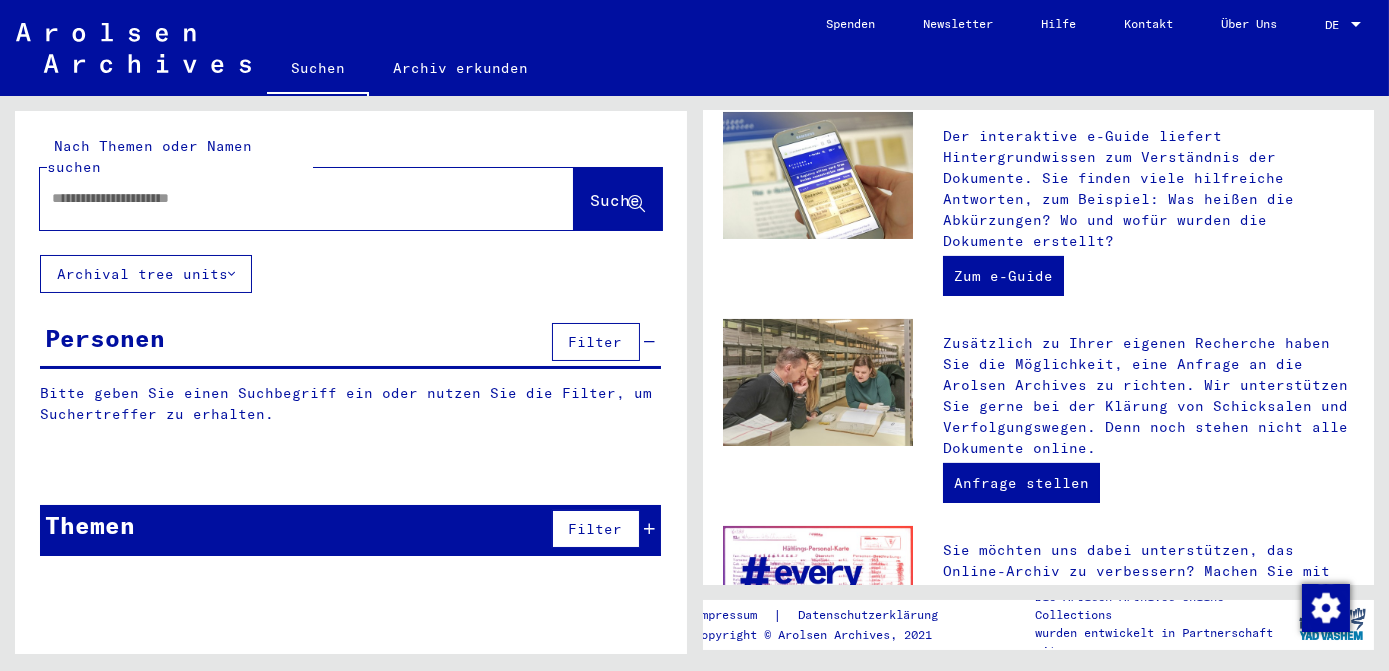 scroll, scrollTop: 0, scrollLeft: 0, axis: both 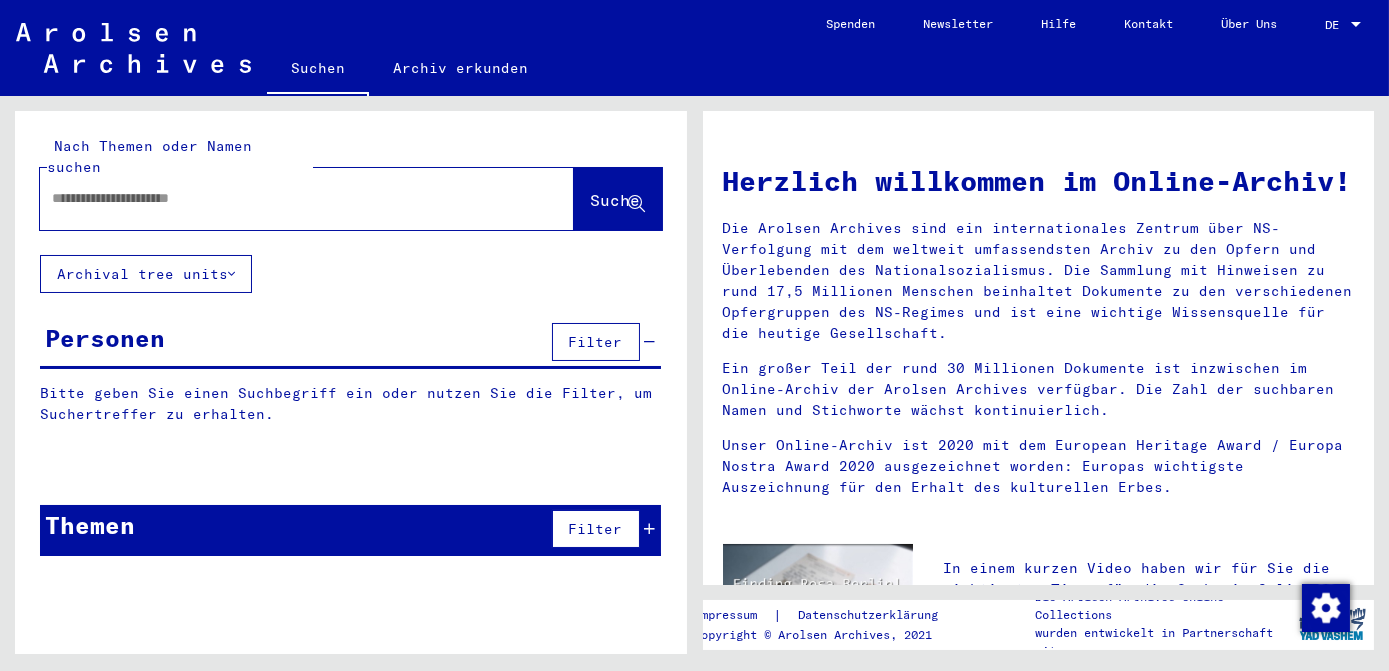 click at bounding box center [283, 198] 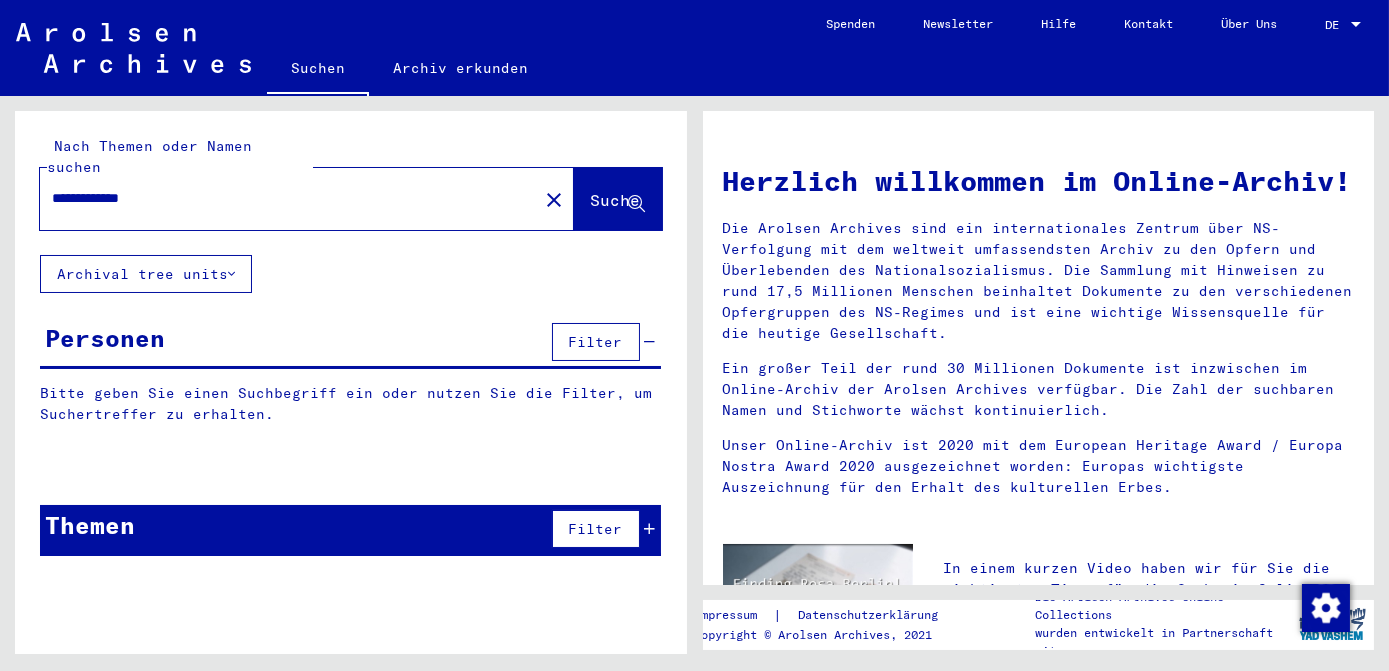 click on "**********" at bounding box center (283, 198) 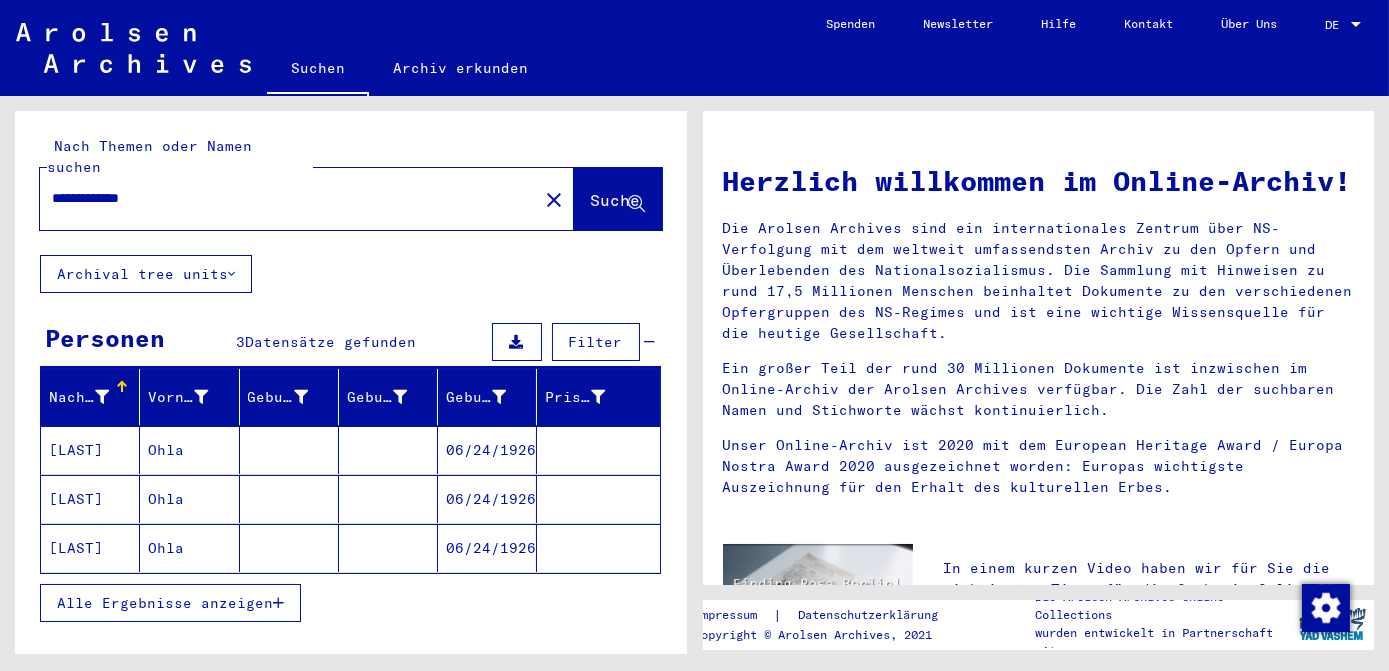 click on "06/24/1926" at bounding box center (487, 499) 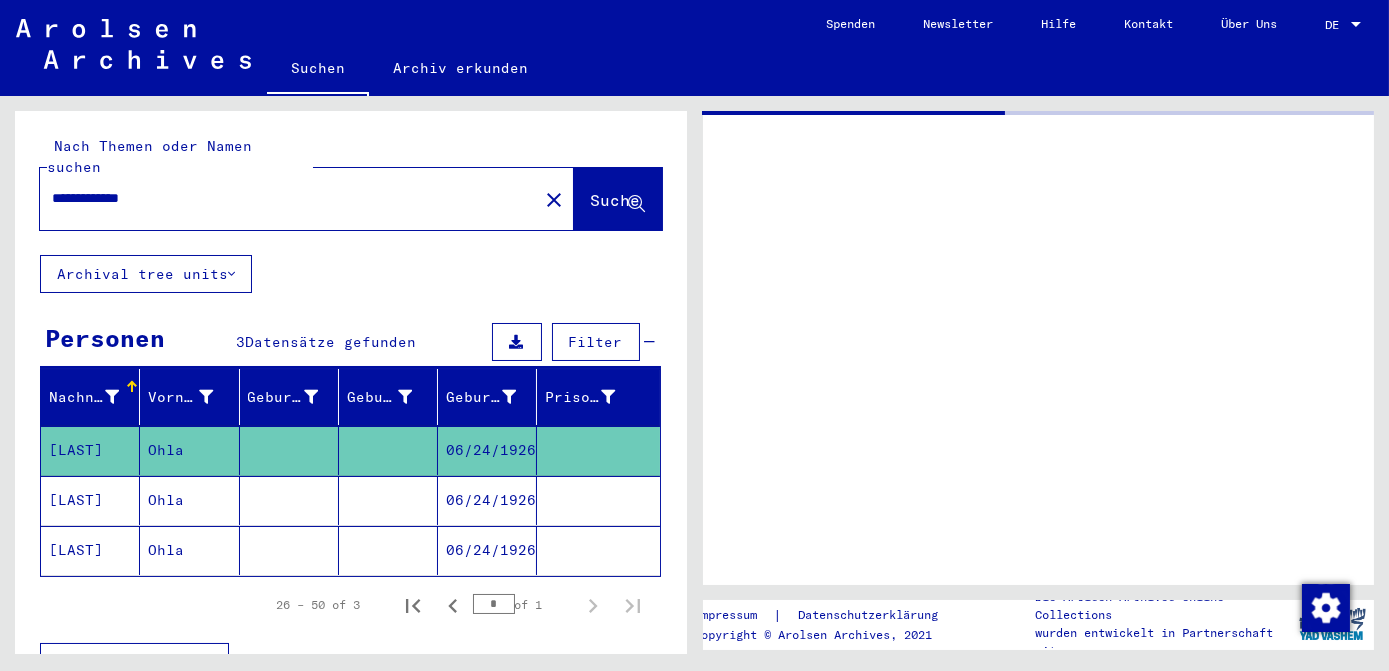 click on "06/24/1926" 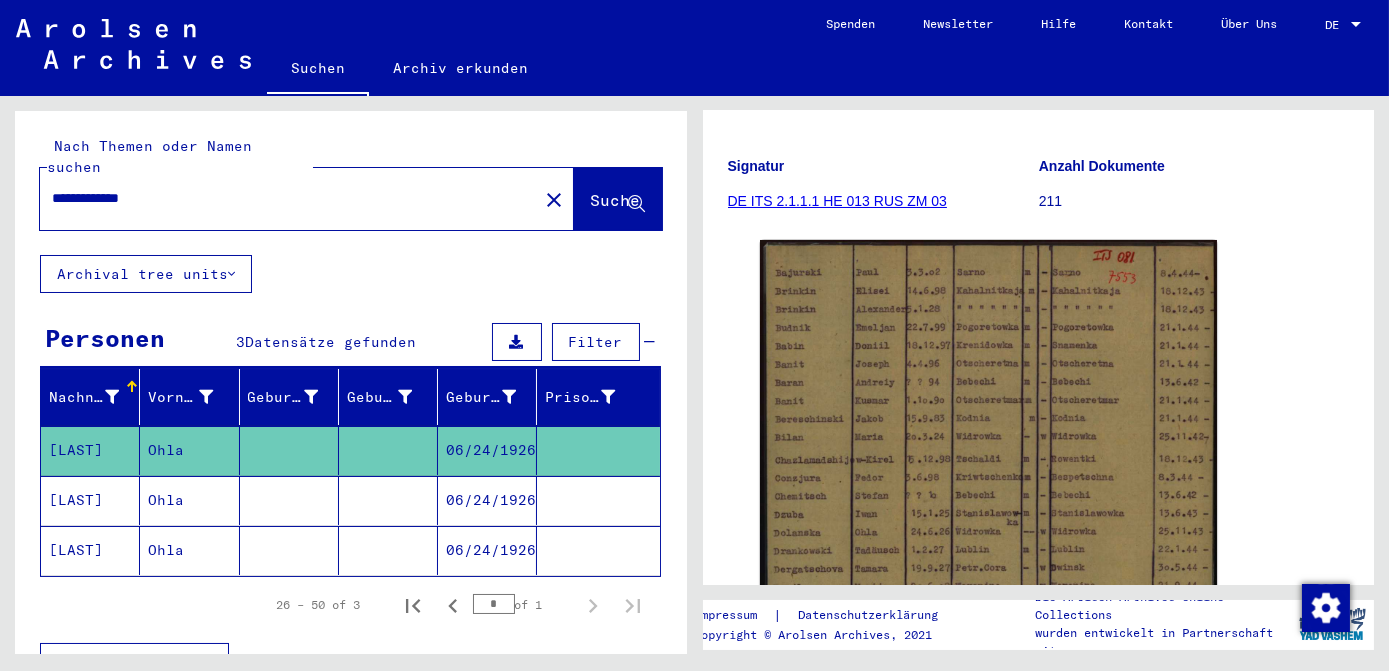 scroll, scrollTop: 272, scrollLeft: 0, axis: vertical 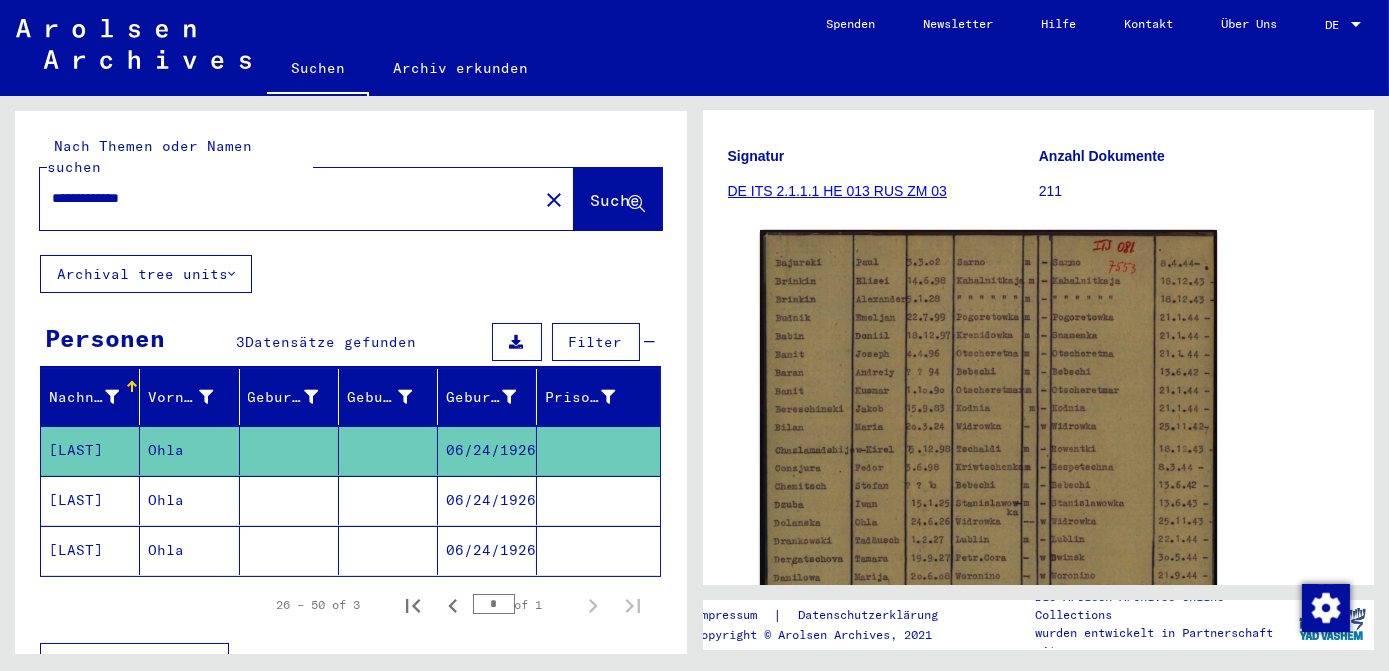 click on "06/24/1926" at bounding box center [487, 550] 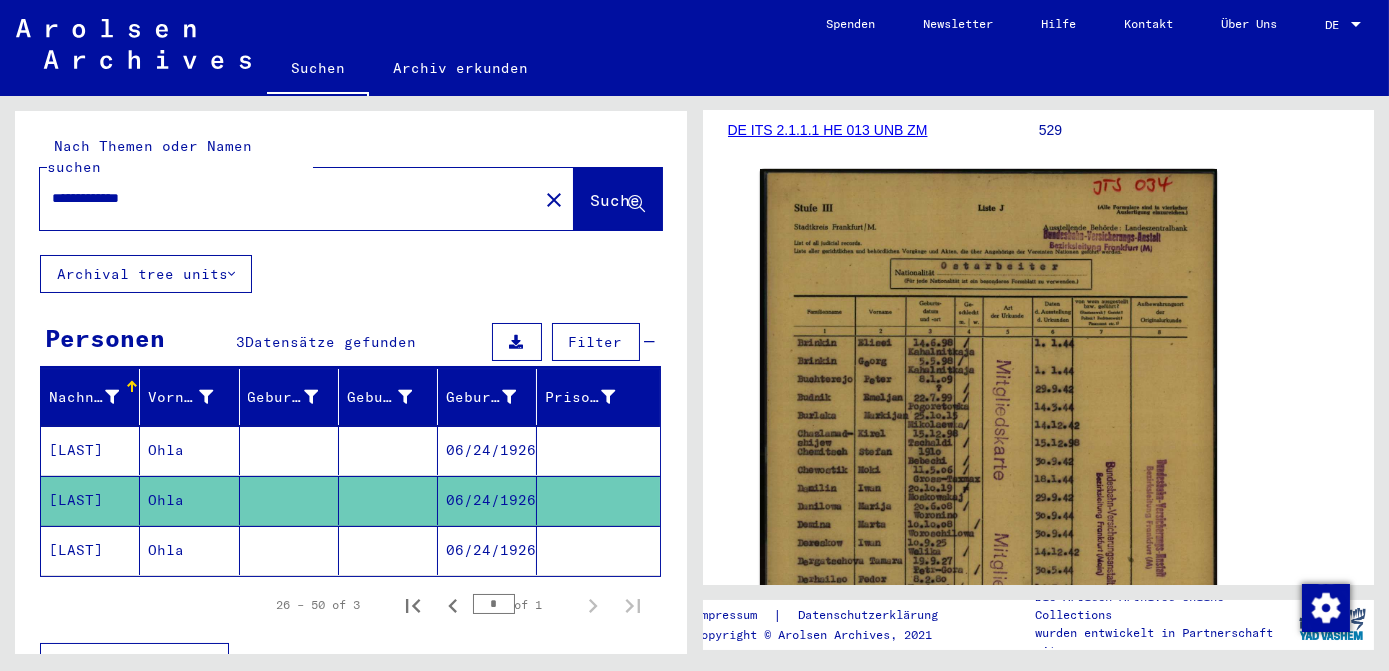 scroll, scrollTop: 363, scrollLeft: 0, axis: vertical 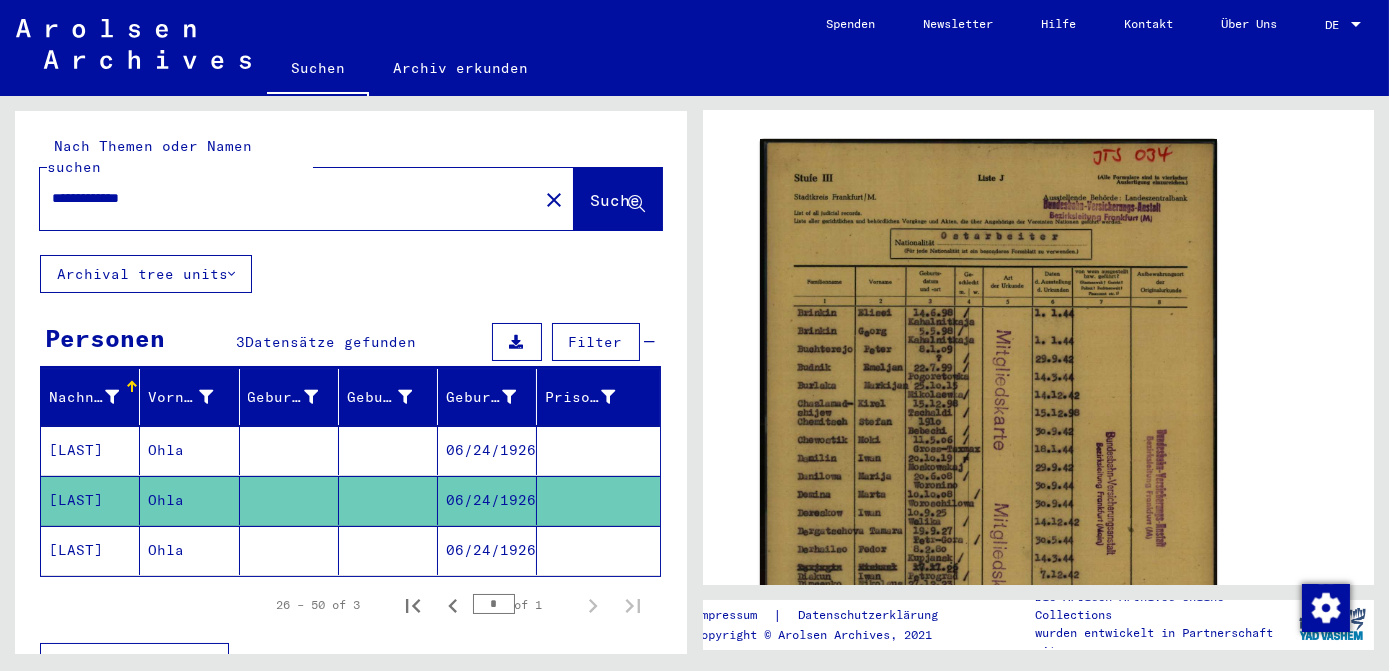 click on "06/24/1926" 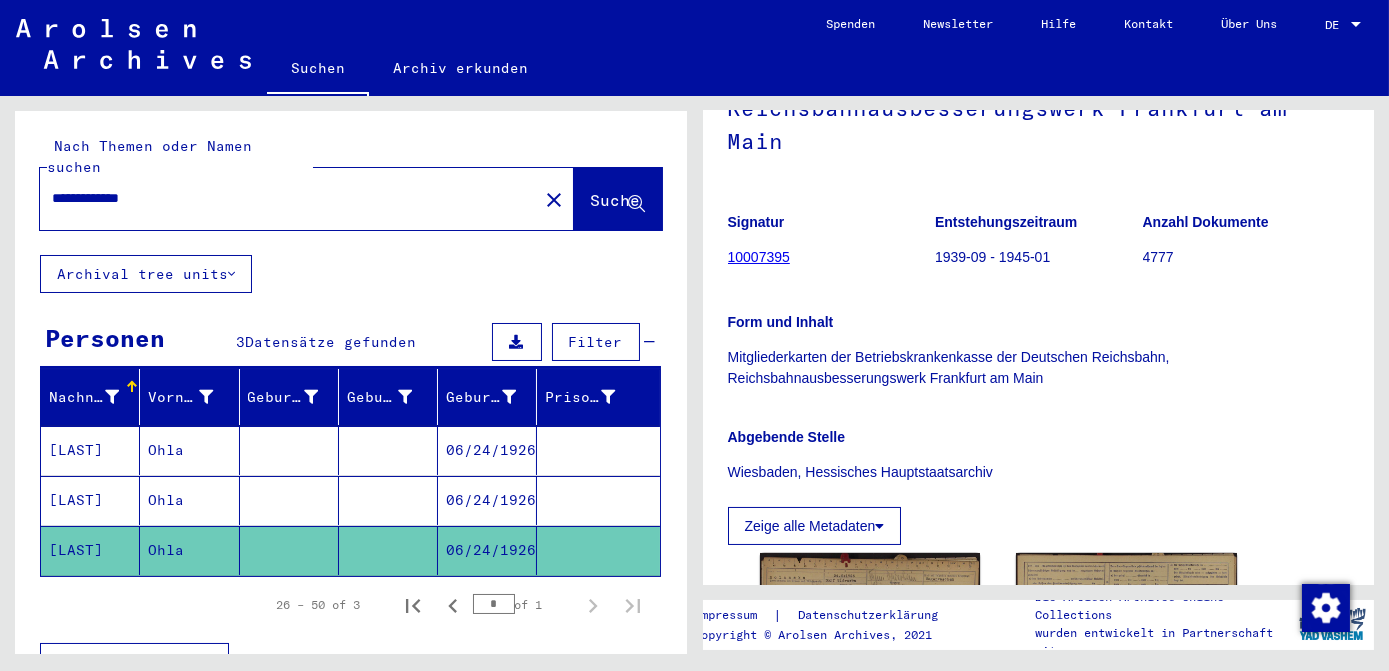 scroll, scrollTop: 363, scrollLeft: 0, axis: vertical 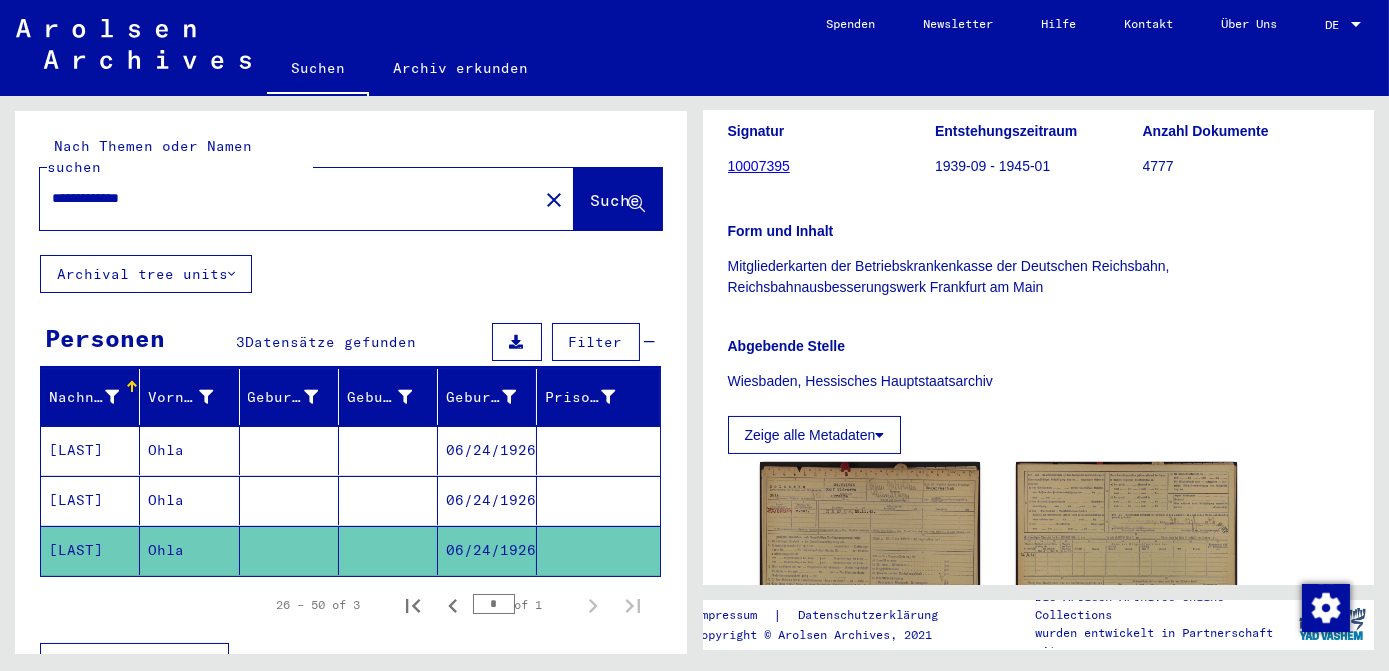 click on "close" 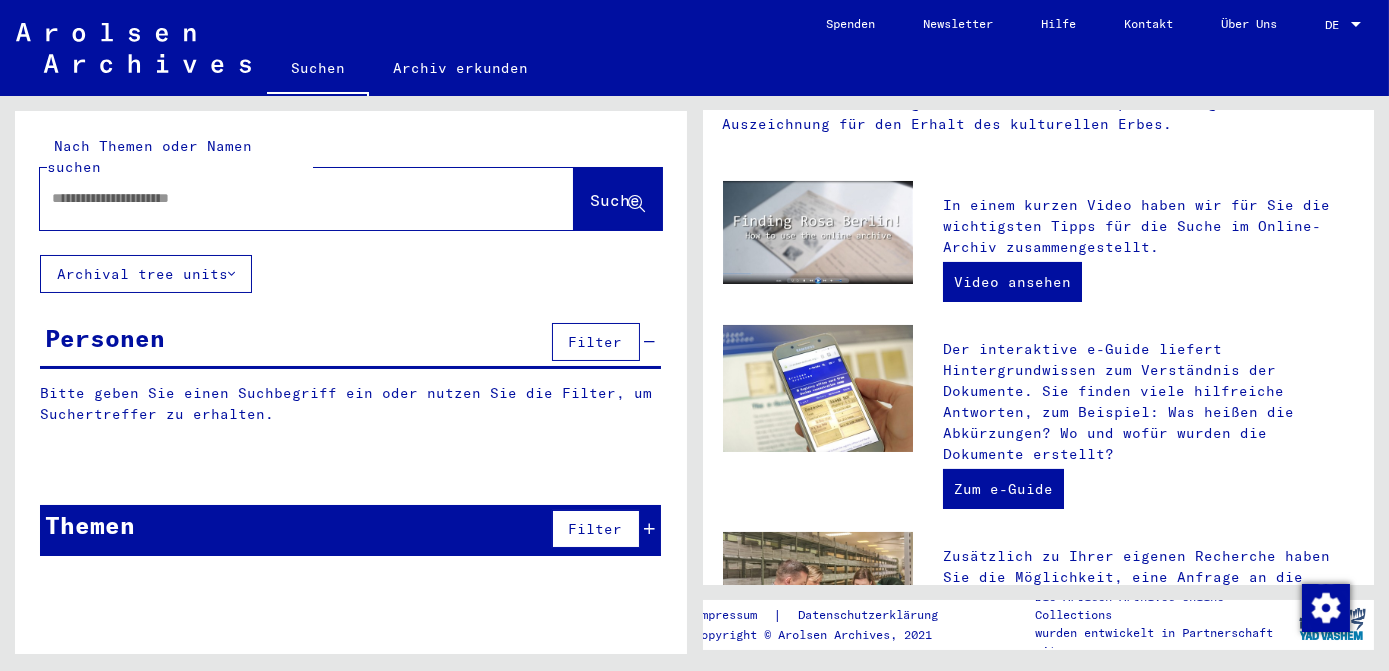 scroll, scrollTop: 0, scrollLeft: 0, axis: both 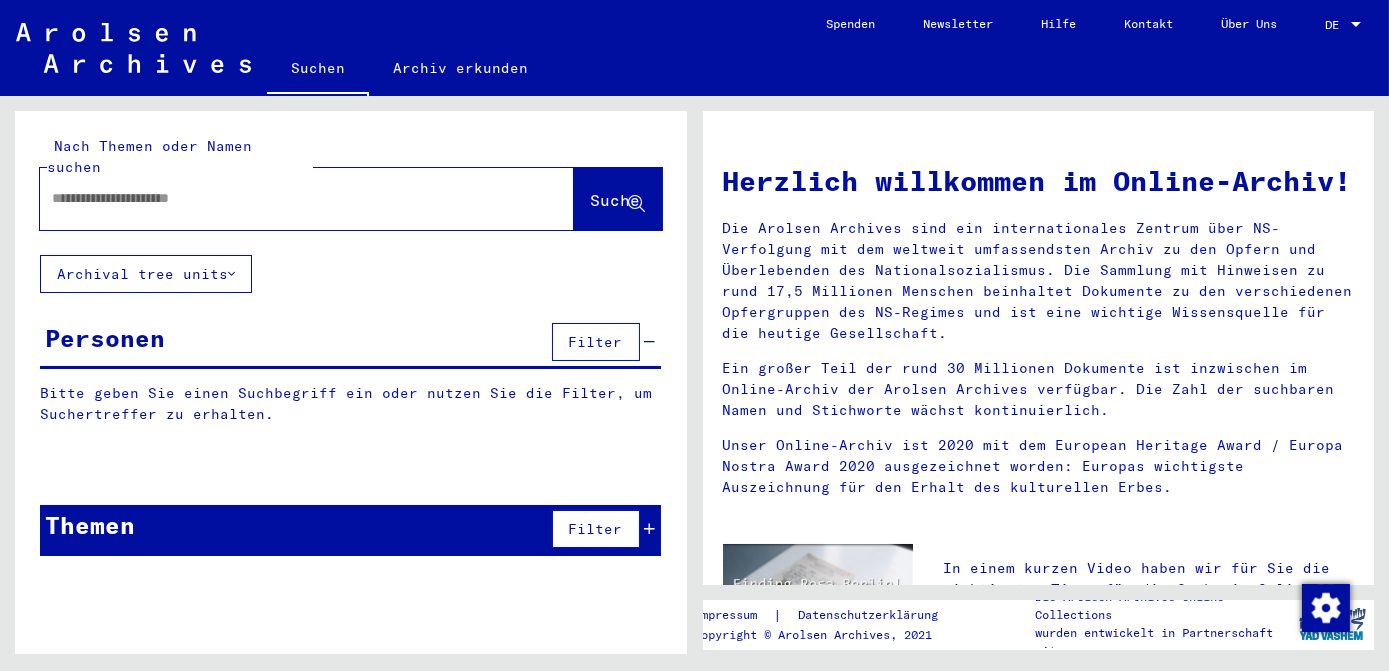 click at bounding box center (283, 198) 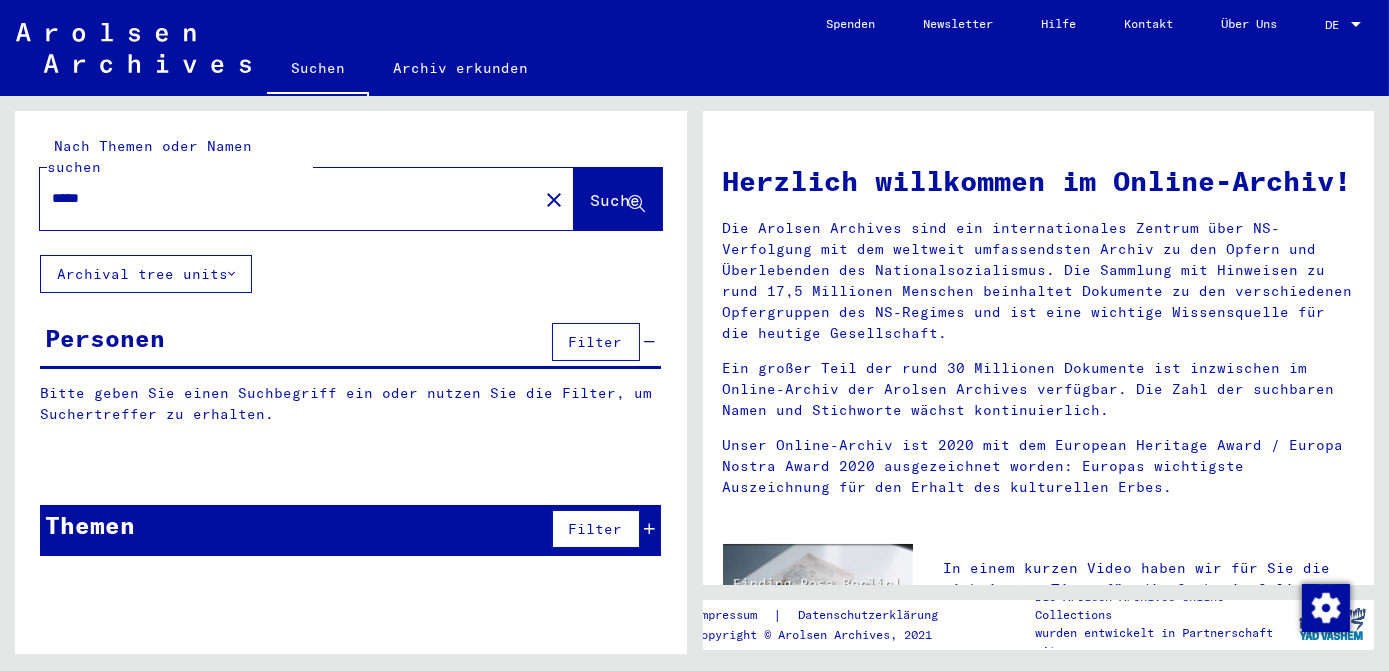 type on "*****" 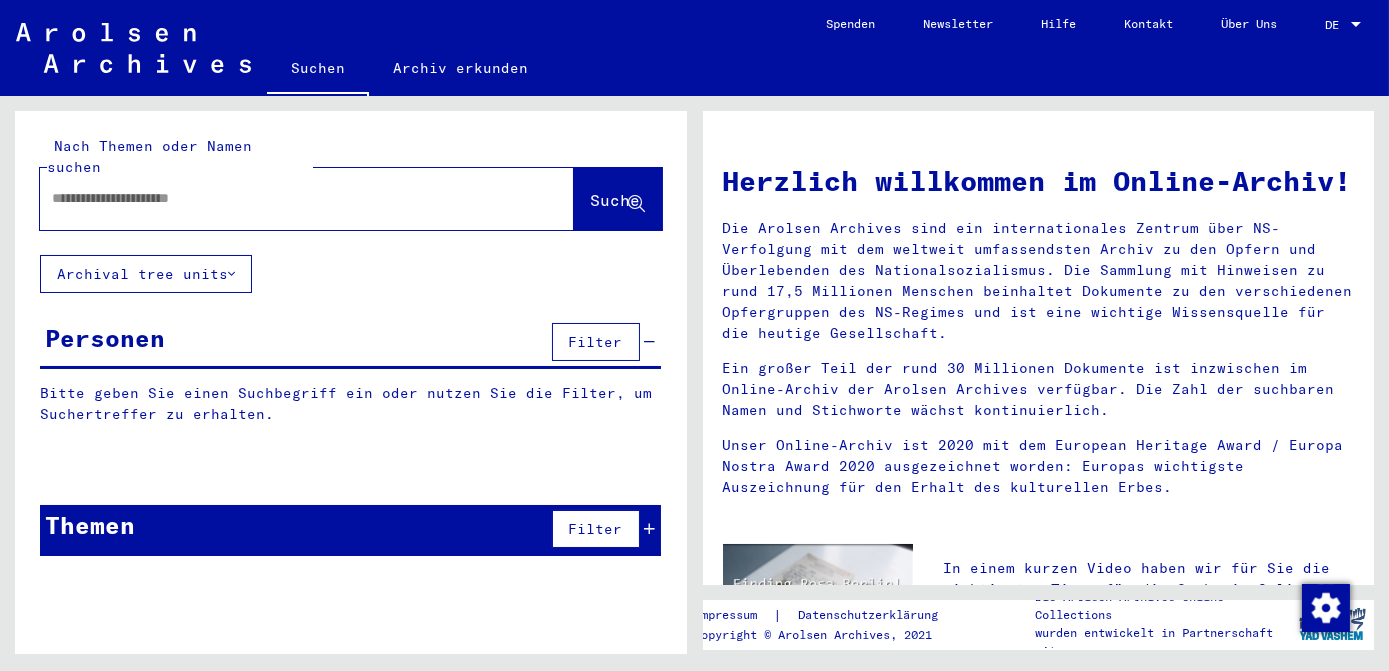 click at bounding box center [283, 198] 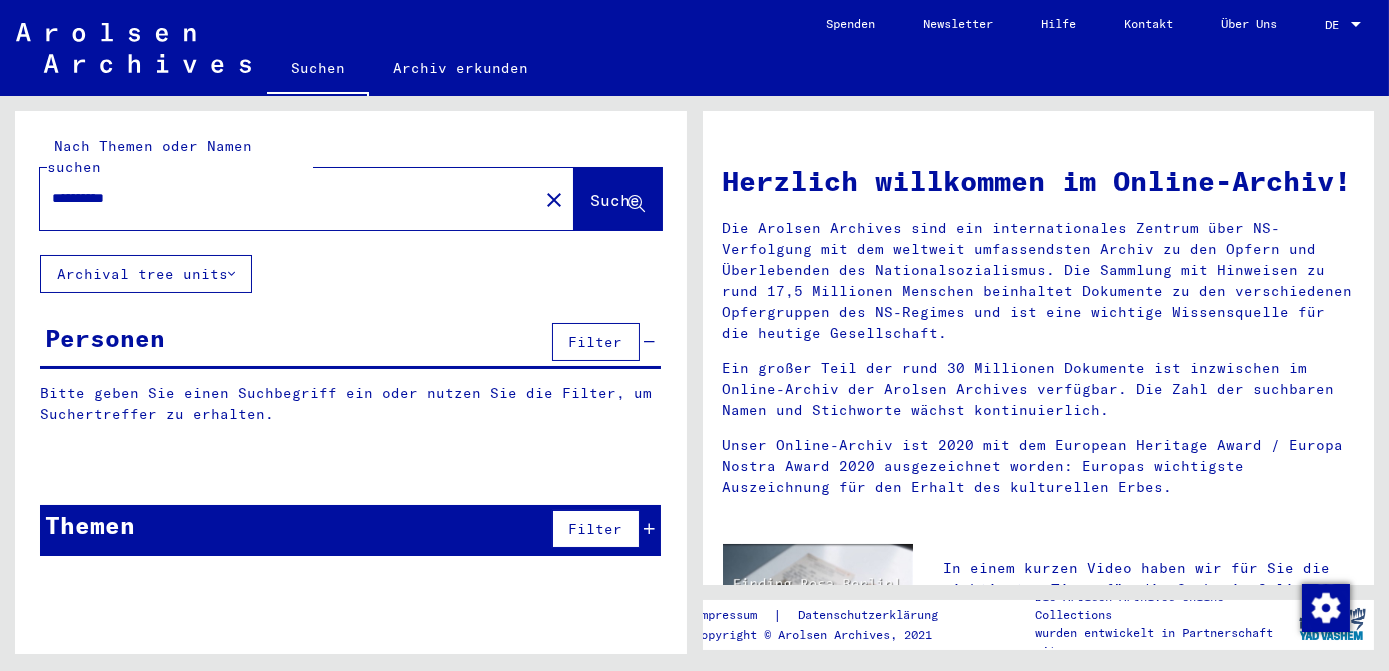 click on "**********" at bounding box center [283, 198] 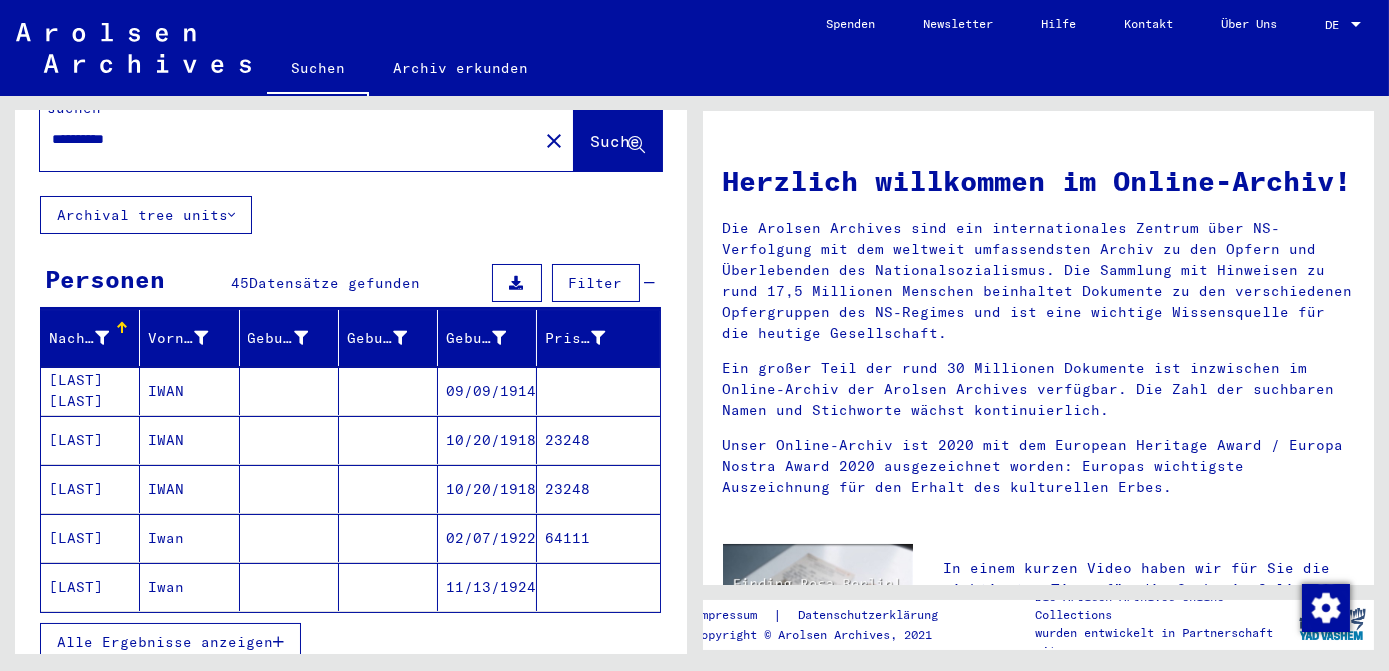 scroll, scrollTop: 90, scrollLeft: 0, axis: vertical 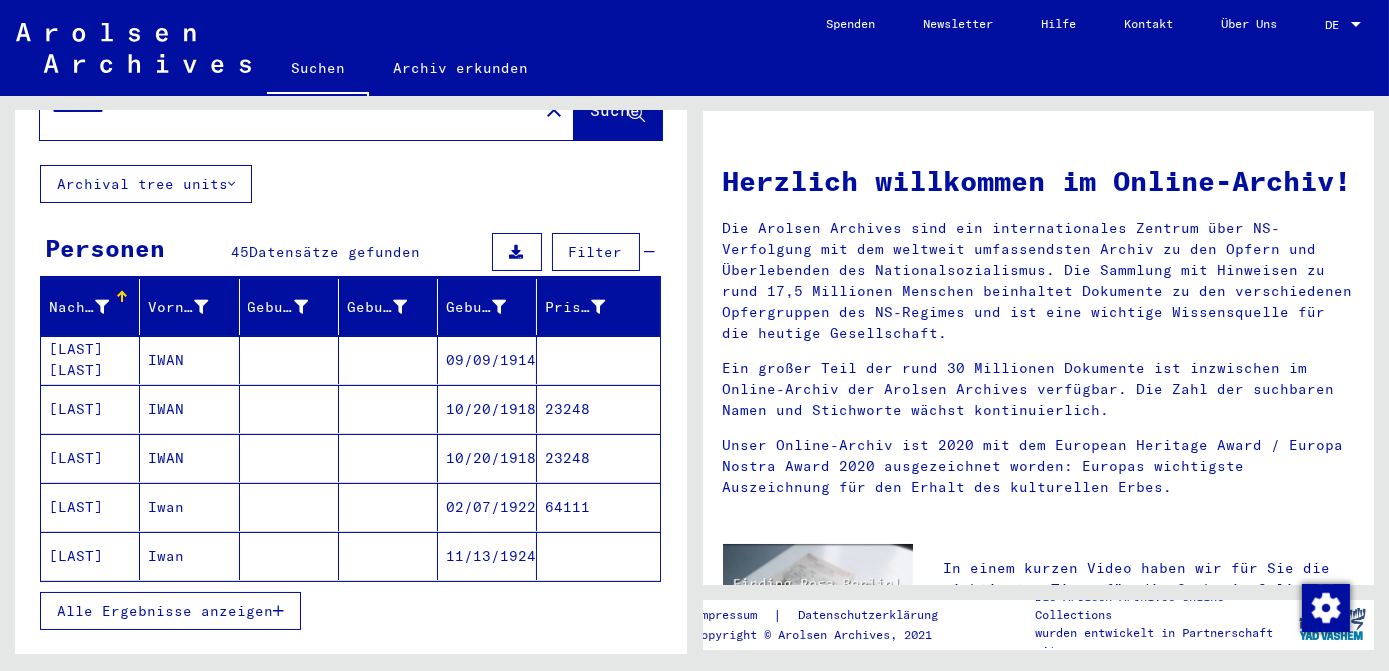 click on "Alle Ergebnisse anzeigen" at bounding box center [165, 611] 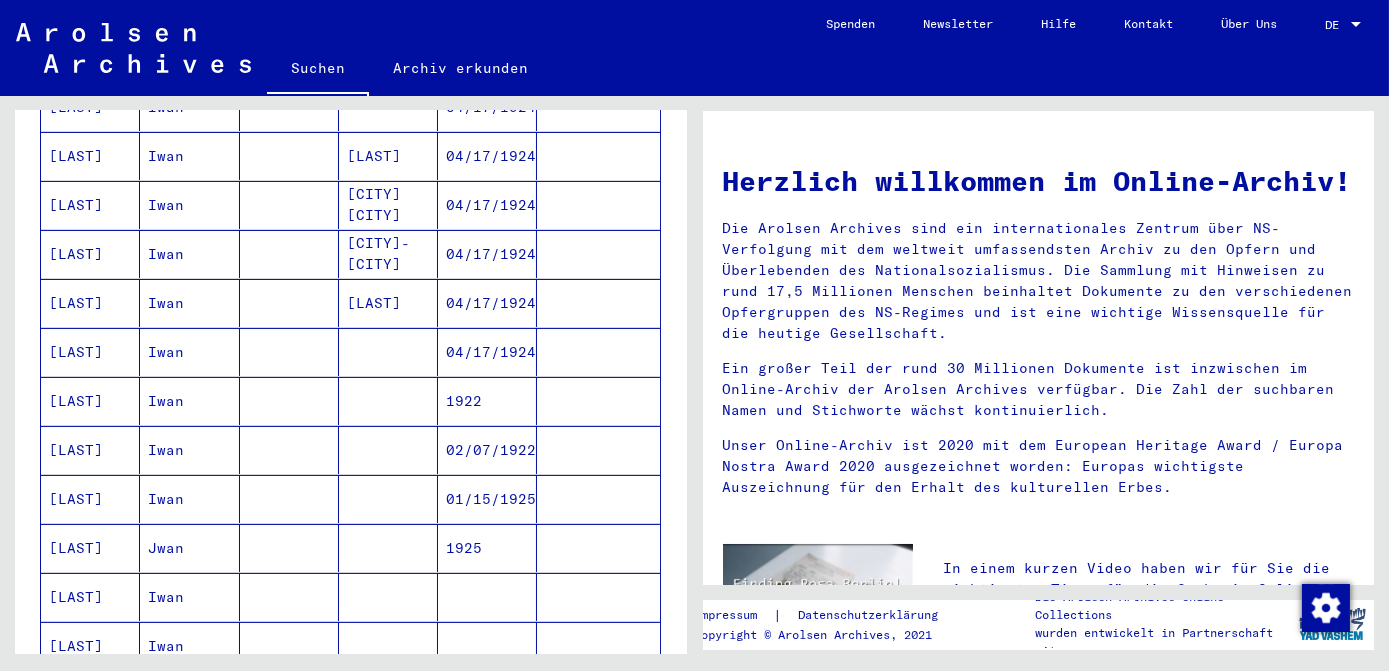 scroll, scrollTop: 727, scrollLeft: 0, axis: vertical 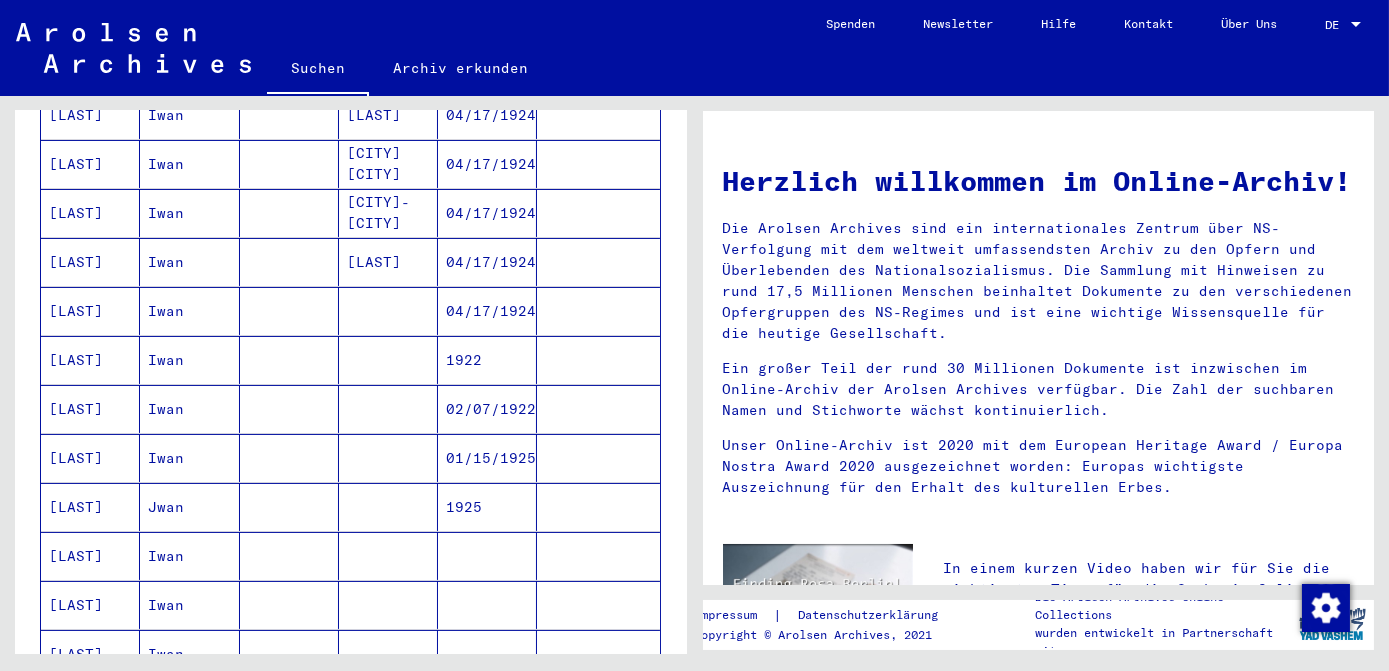 click on "01/15/1925" at bounding box center (487, 507) 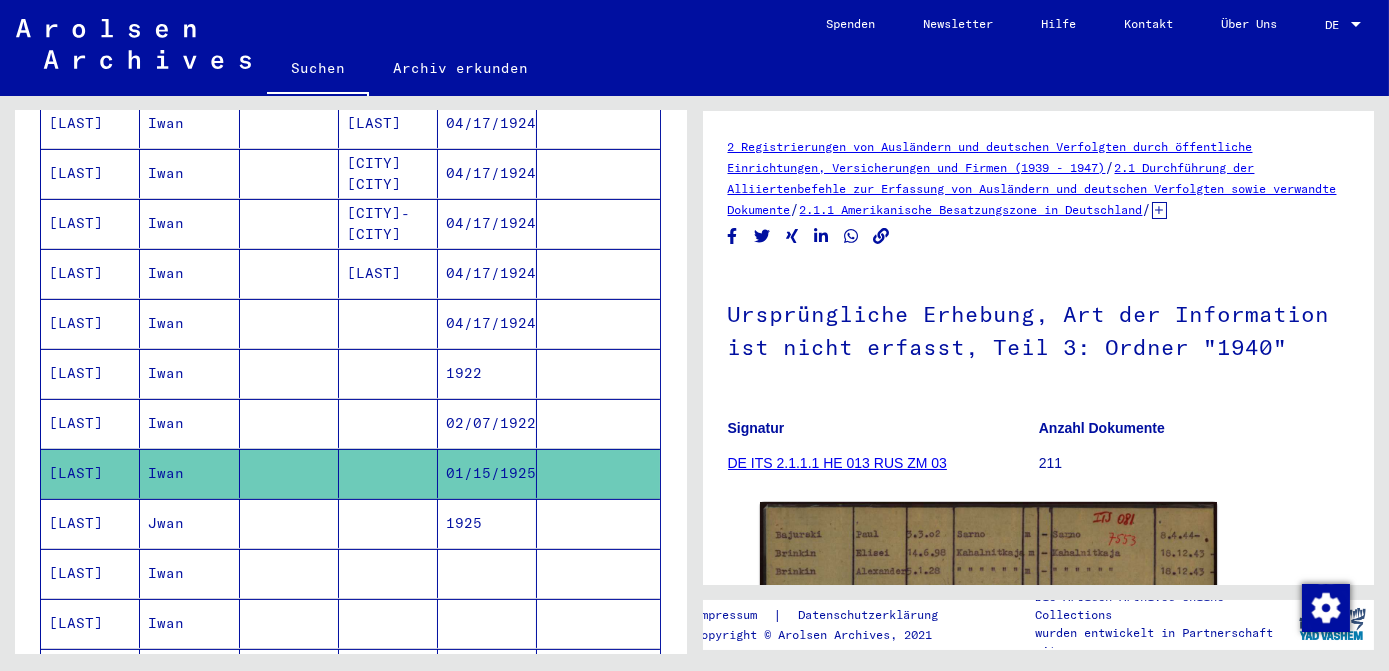 scroll, scrollTop: 733, scrollLeft: 0, axis: vertical 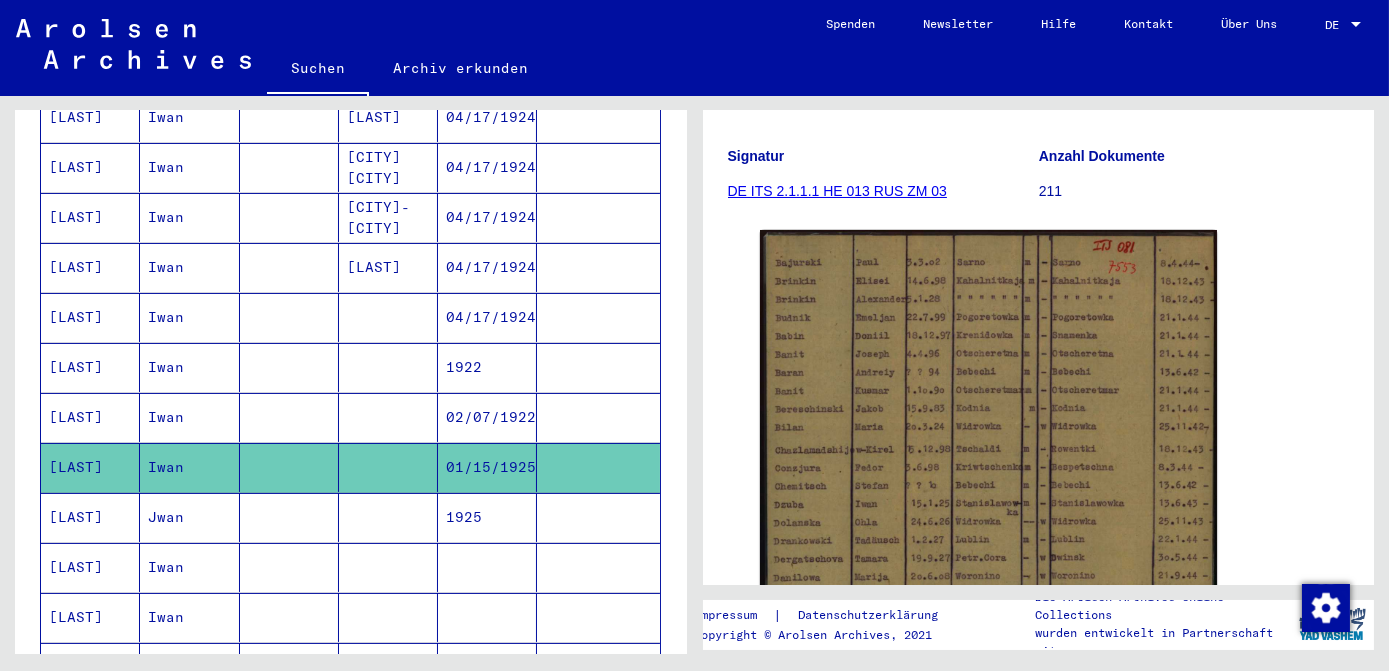 click on "1925" at bounding box center [487, 567] 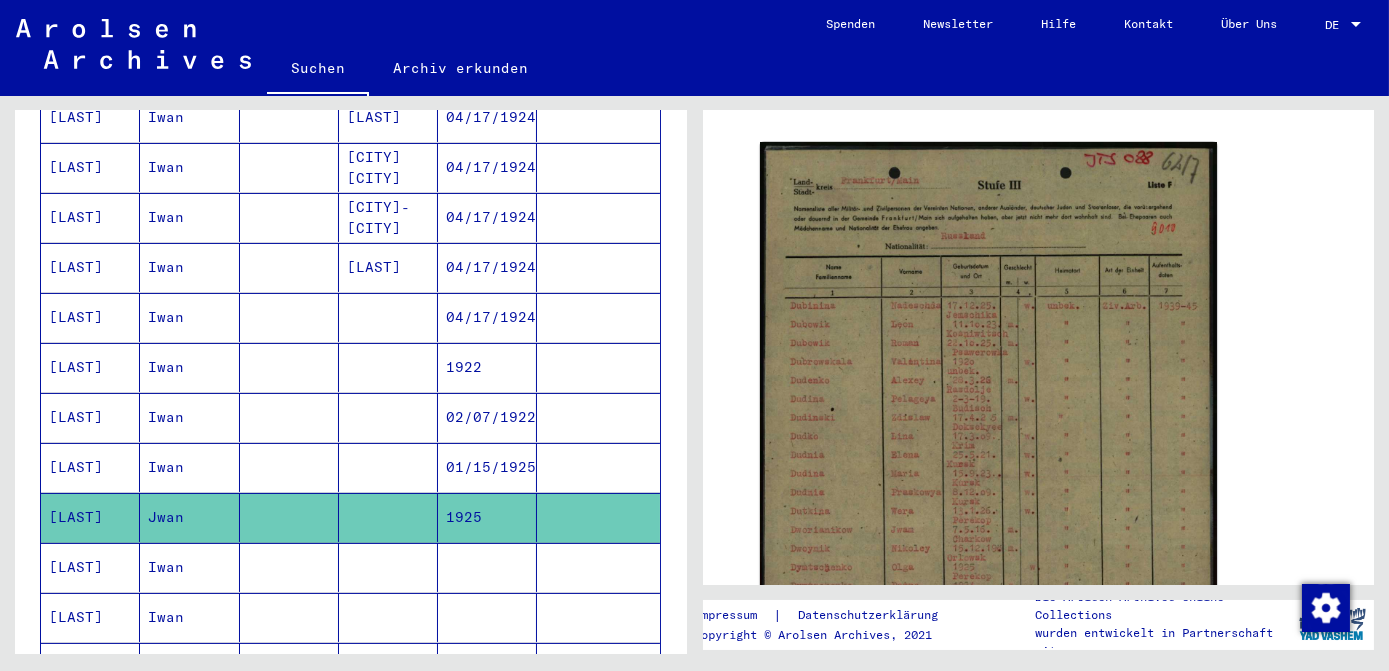 scroll, scrollTop: 363, scrollLeft: 0, axis: vertical 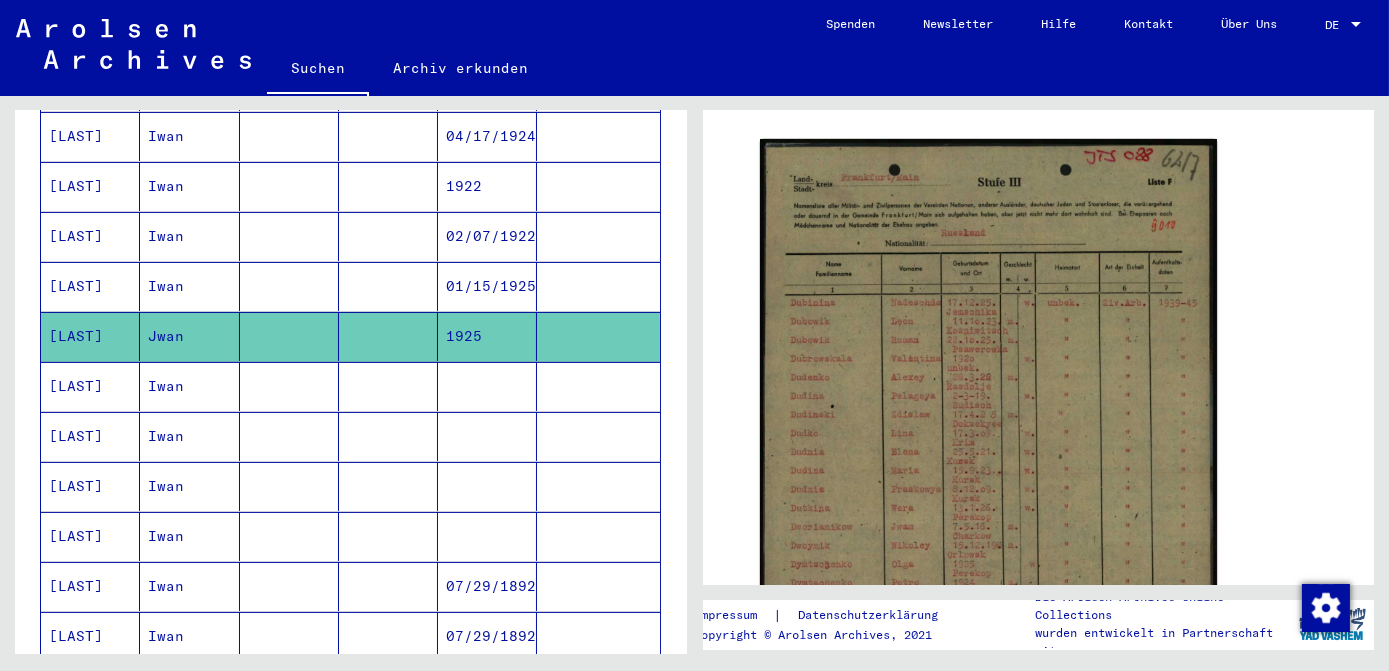 click at bounding box center [487, 436] 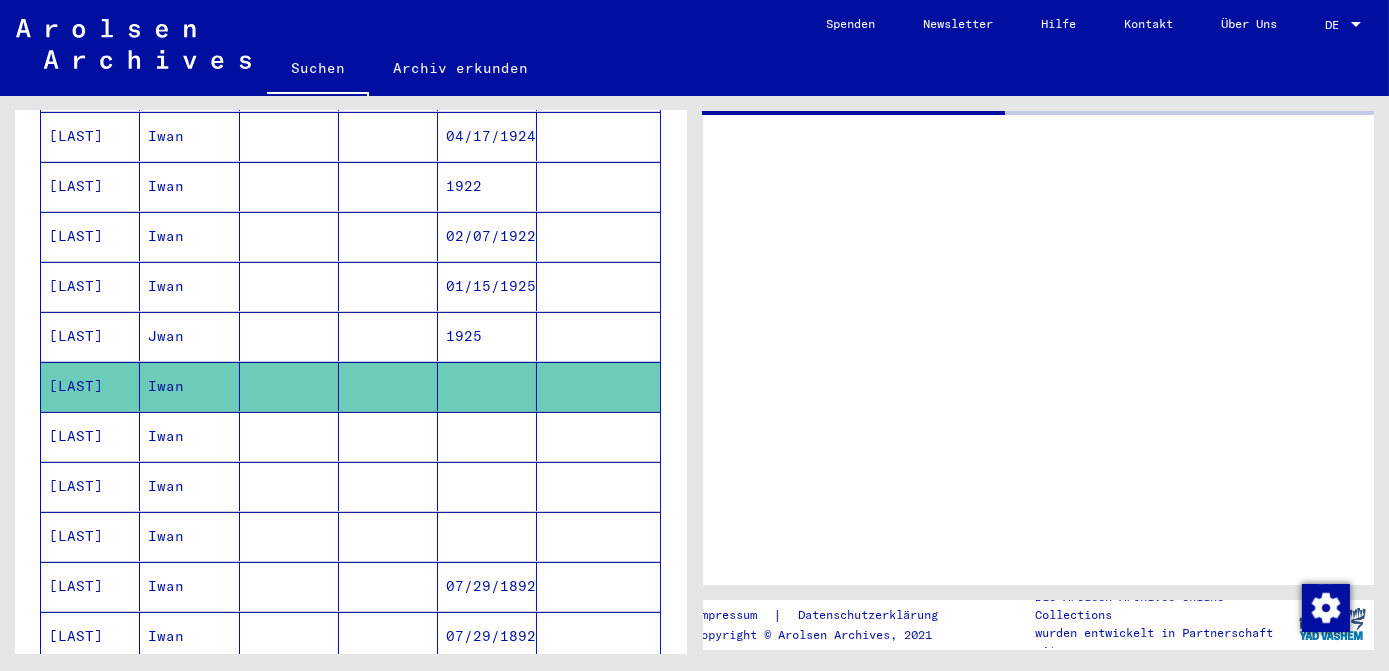 scroll, scrollTop: 0, scrollLeft: 0, axis: both 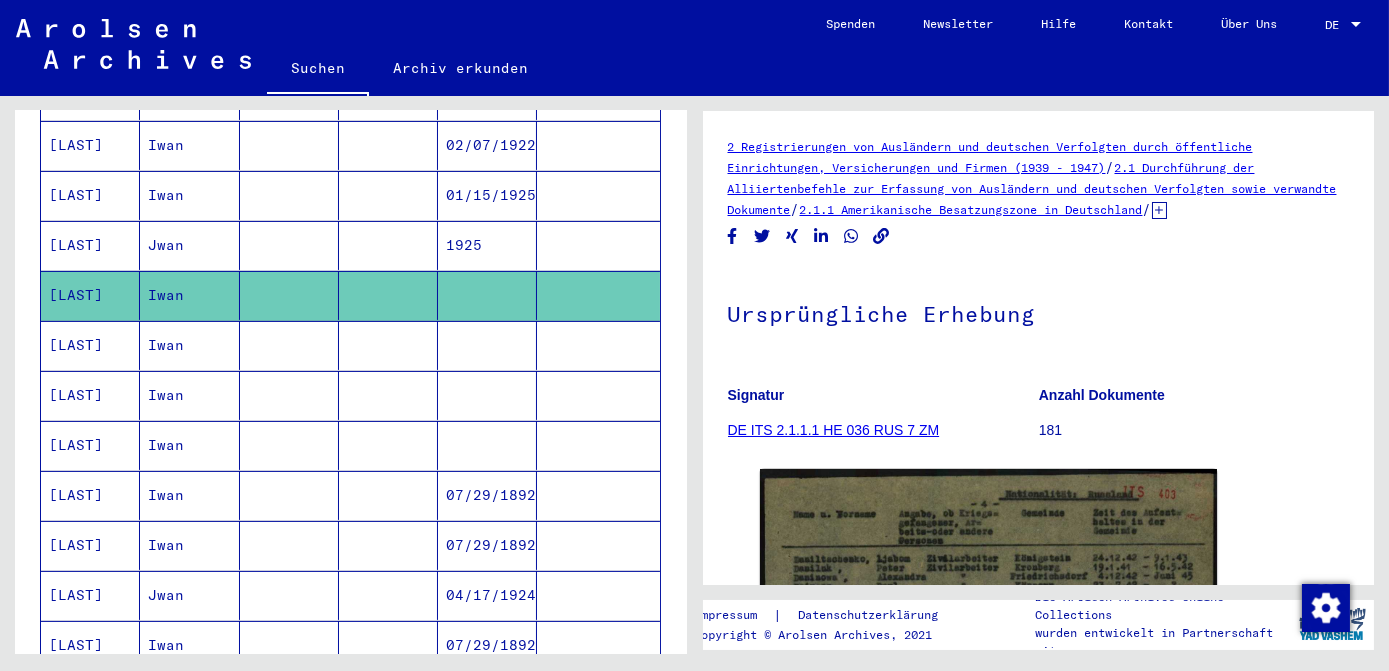 click at bounding box center [487, 395] 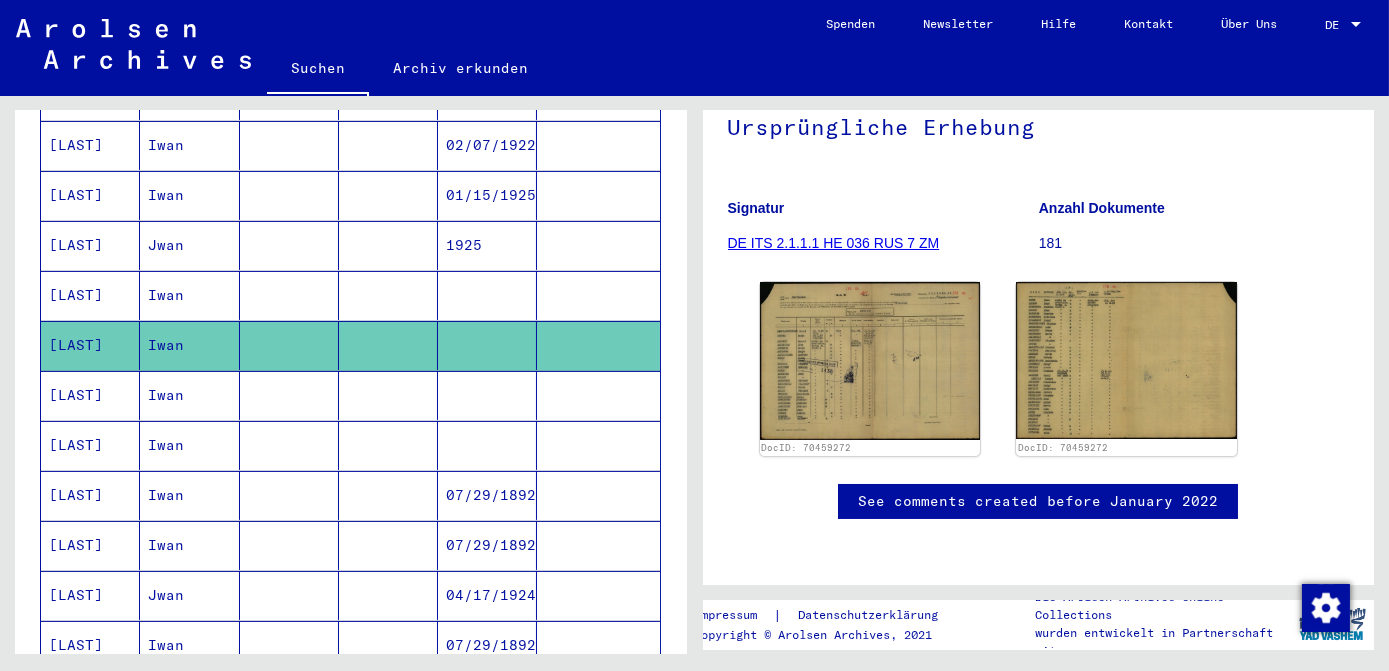 scroll, scrollTop: 215, scrollLeft: 0, axis: vertical 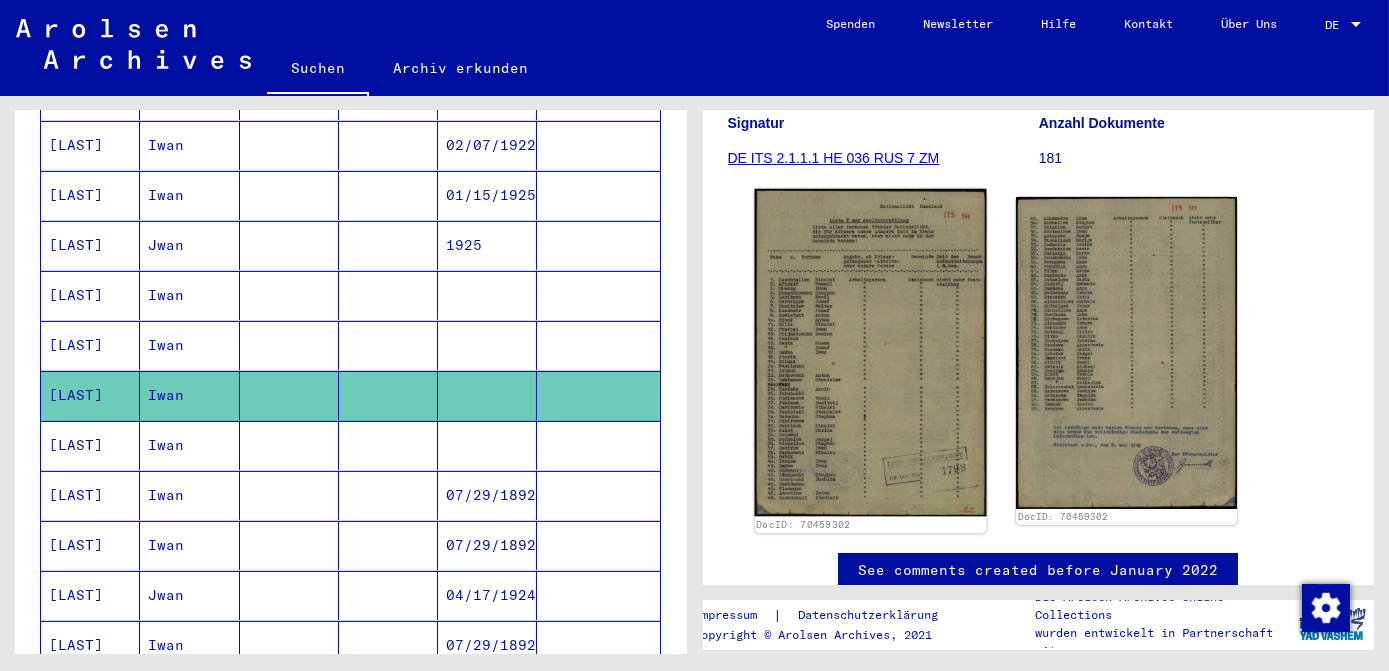 click 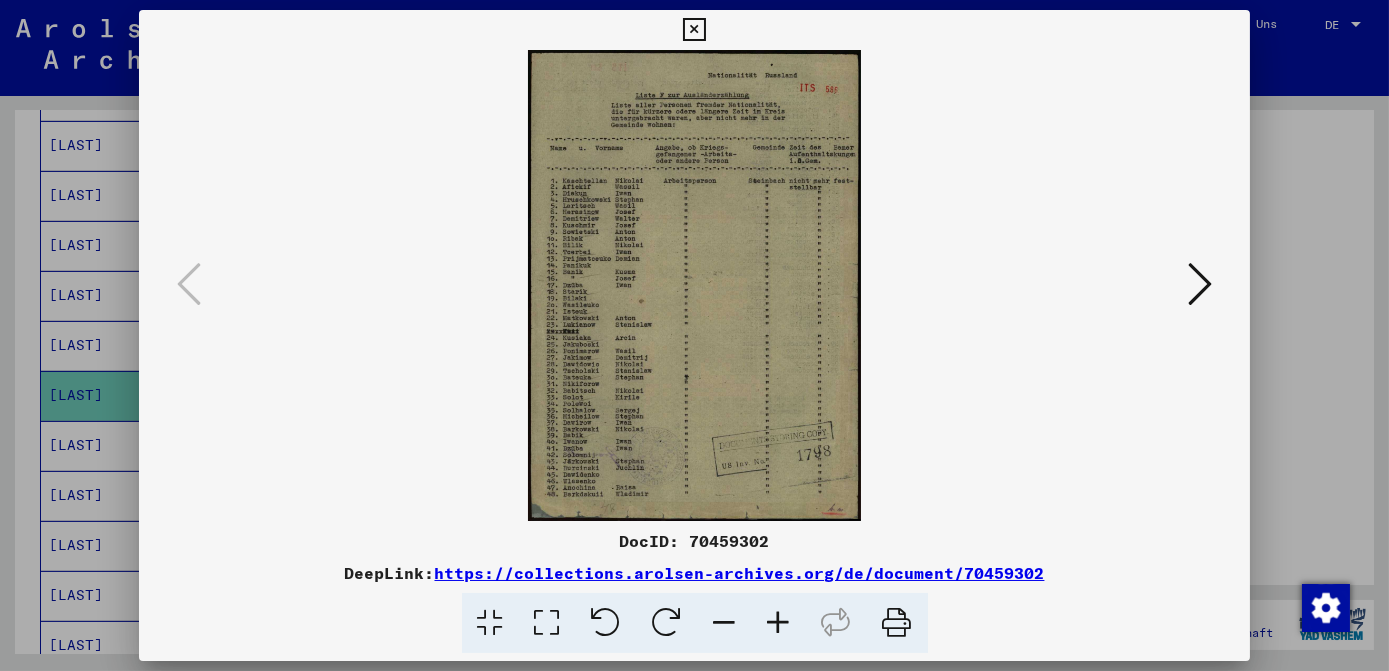 click at bounding box center (547, 623) 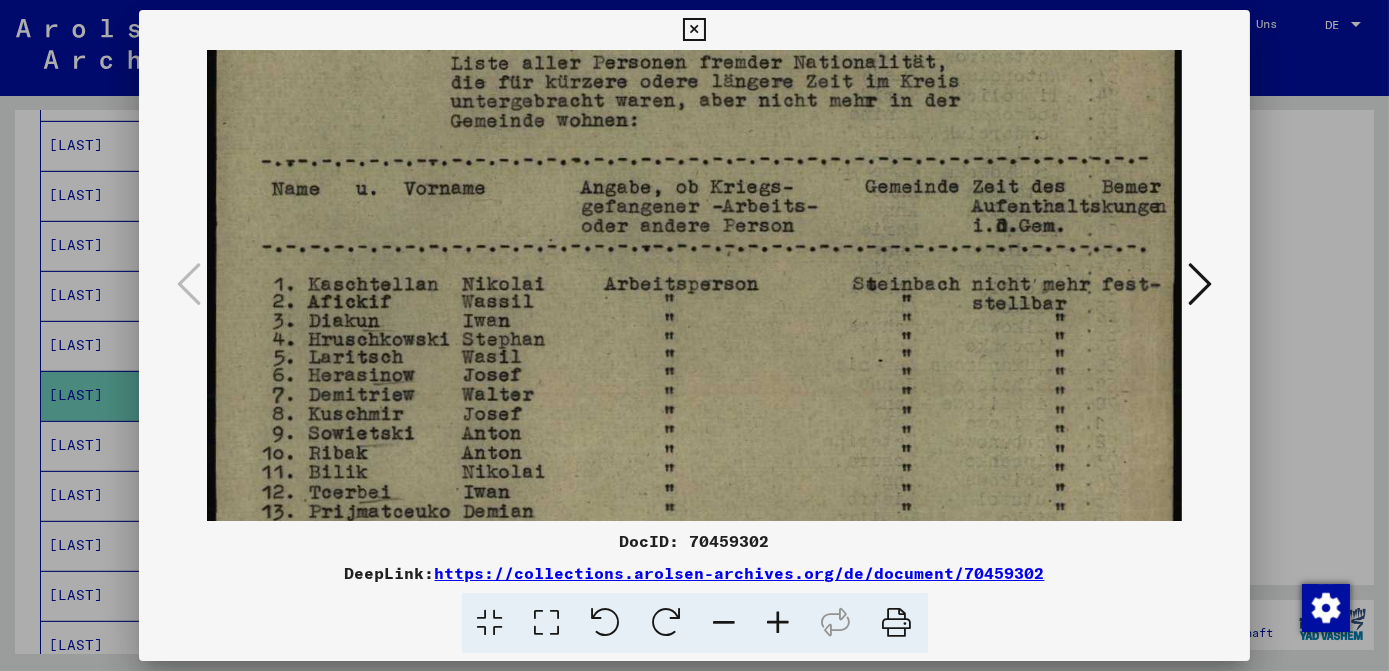 scroll, scrollTop: 153, scrollLeft: 0, axis: vertical 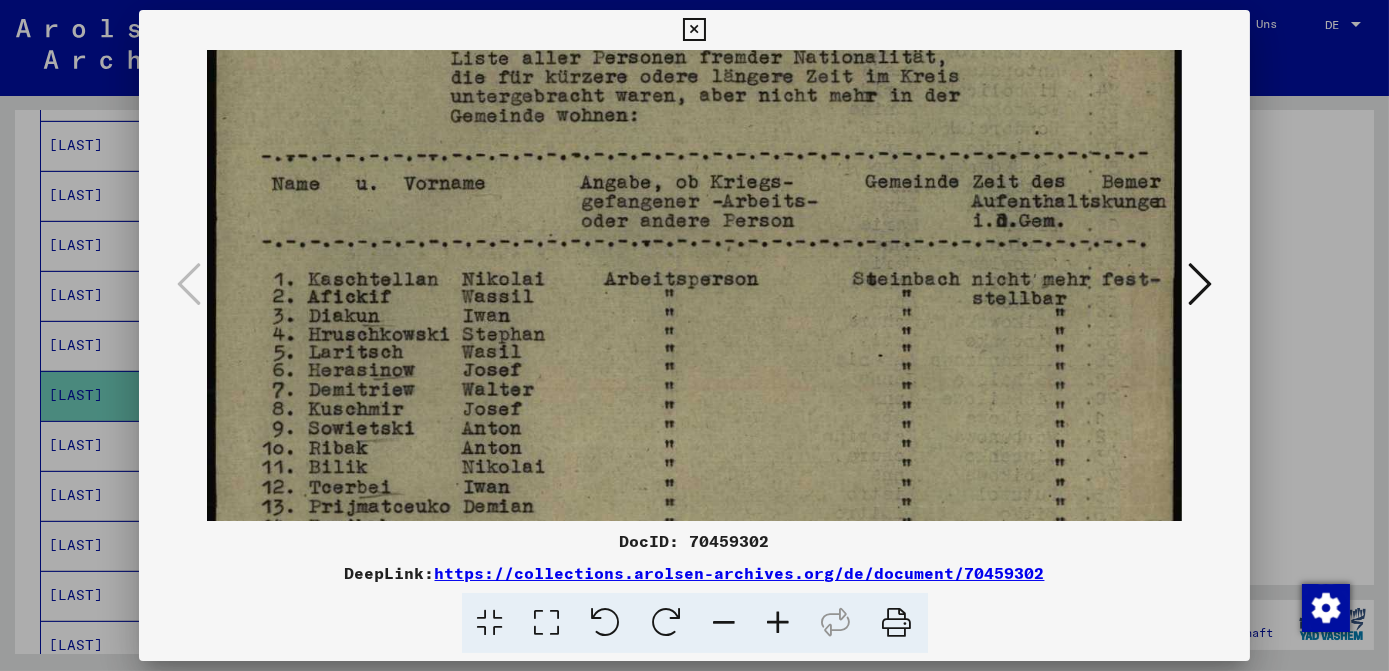 drag, startPoint x: 791, startPoint y: 422, endPoint x: 813, endPoint y: 268, distance: 155.56349 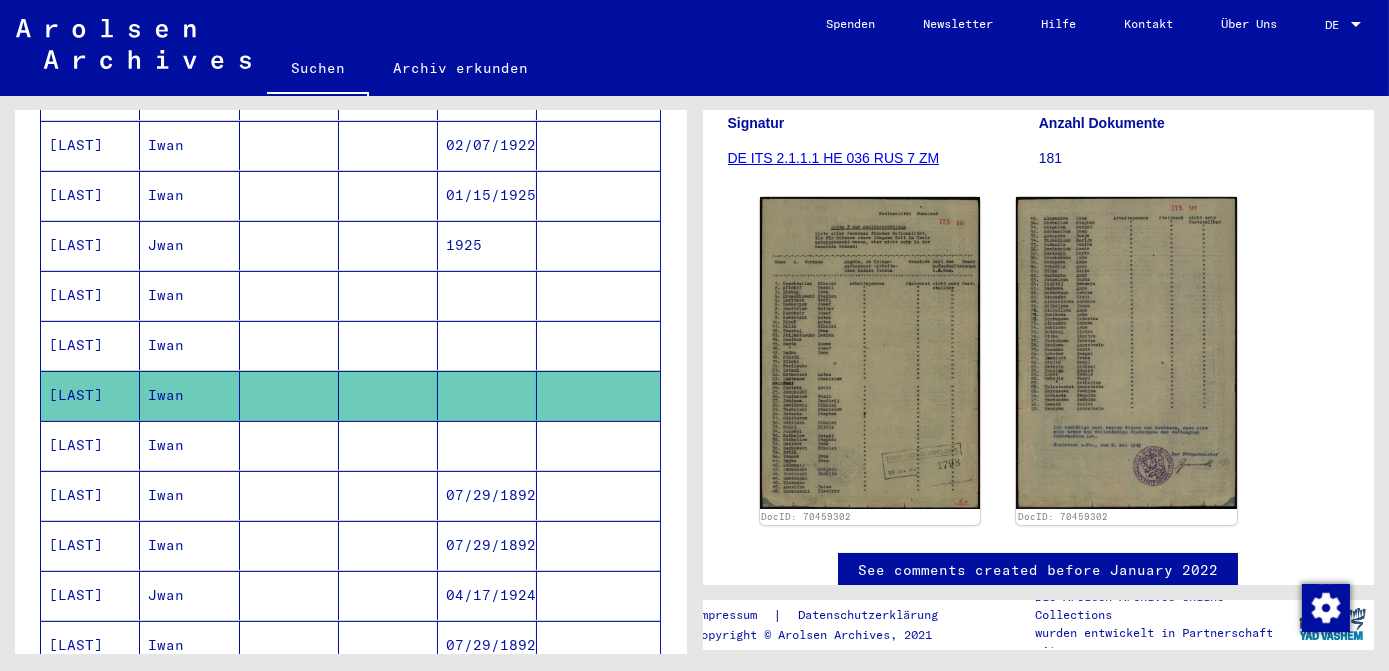 click at bounding box center (487, 495) 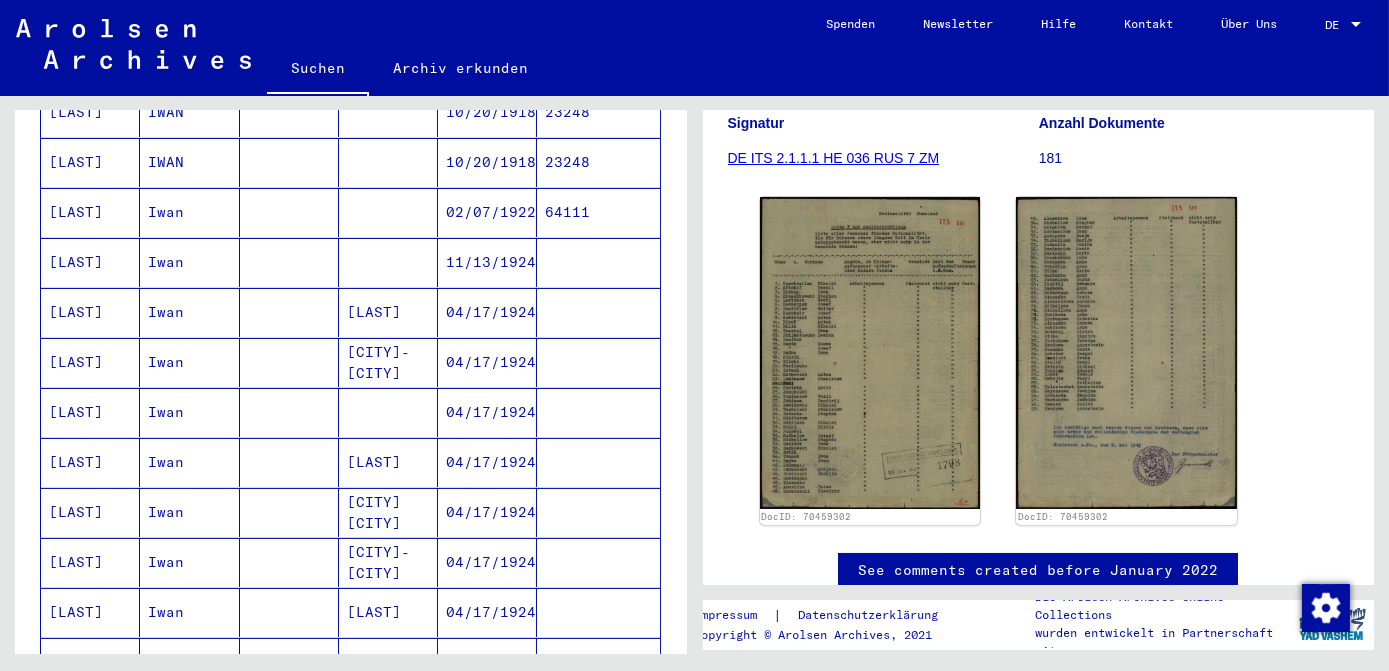 scroll, scrollTop: 0, scrollLeft: 0, axis: both 